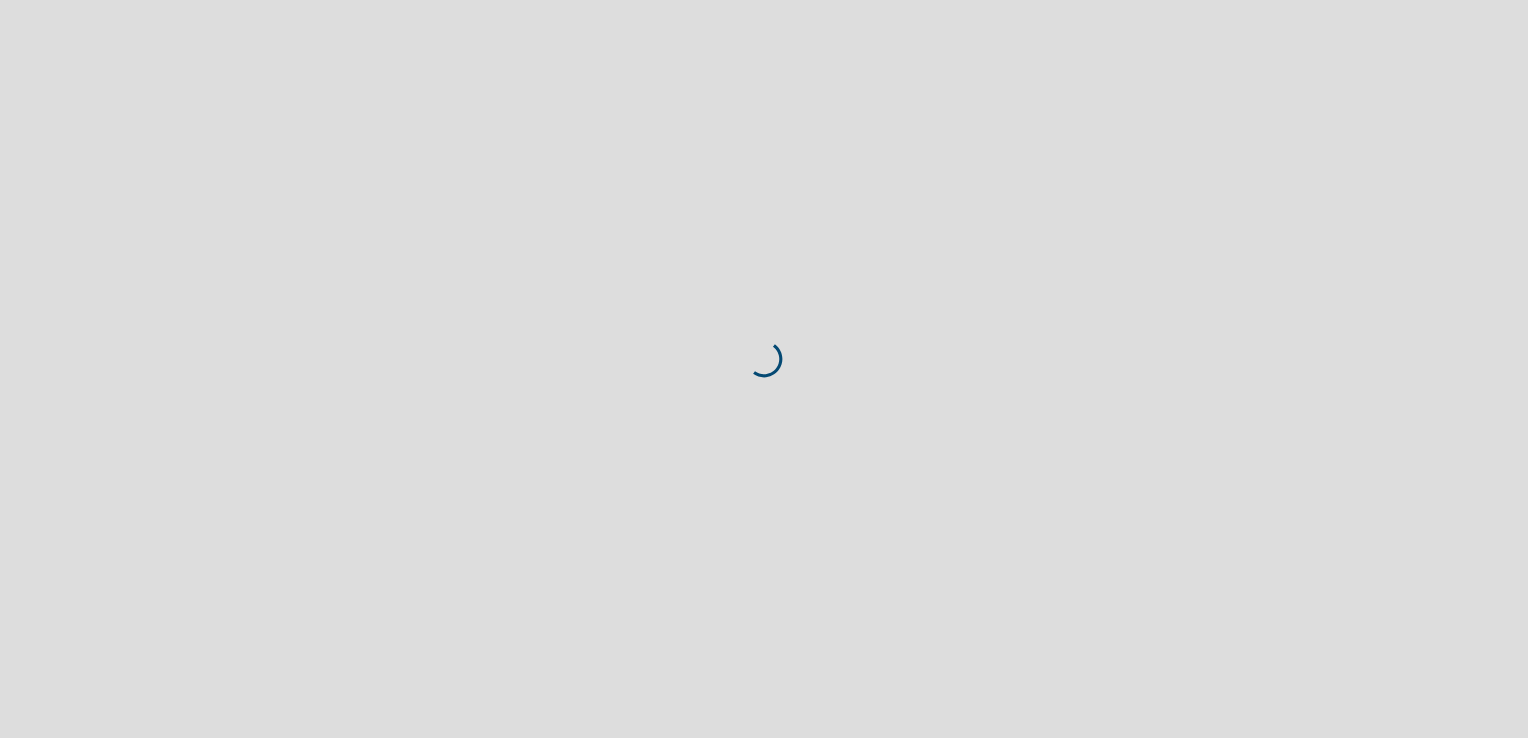 scroll, scrollTop: 0, scrollLeft: 0, axis: both 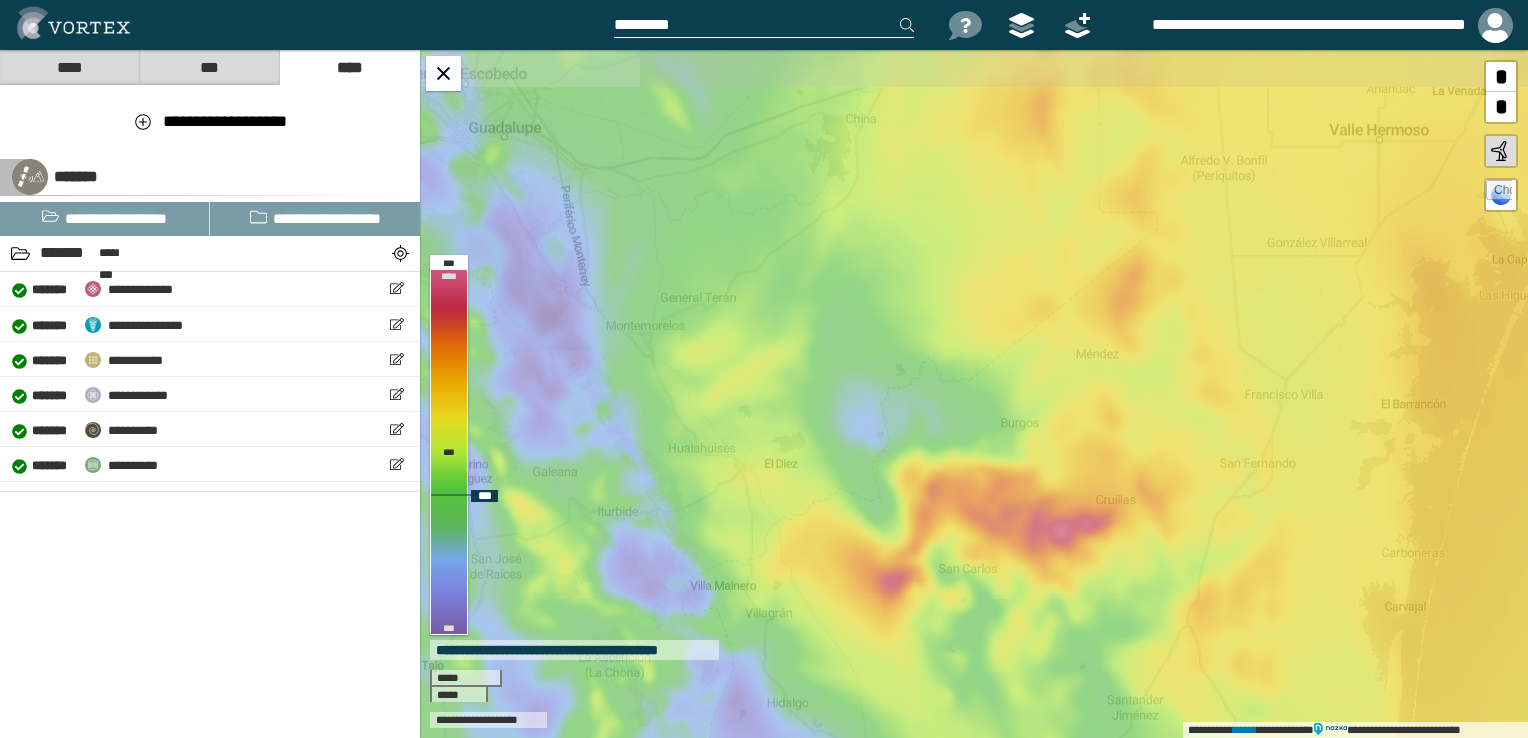 drag, startPoint x: 784, startPoint y: 269, endPoint x: 907, endPoint y: 366, distance: 156.6461 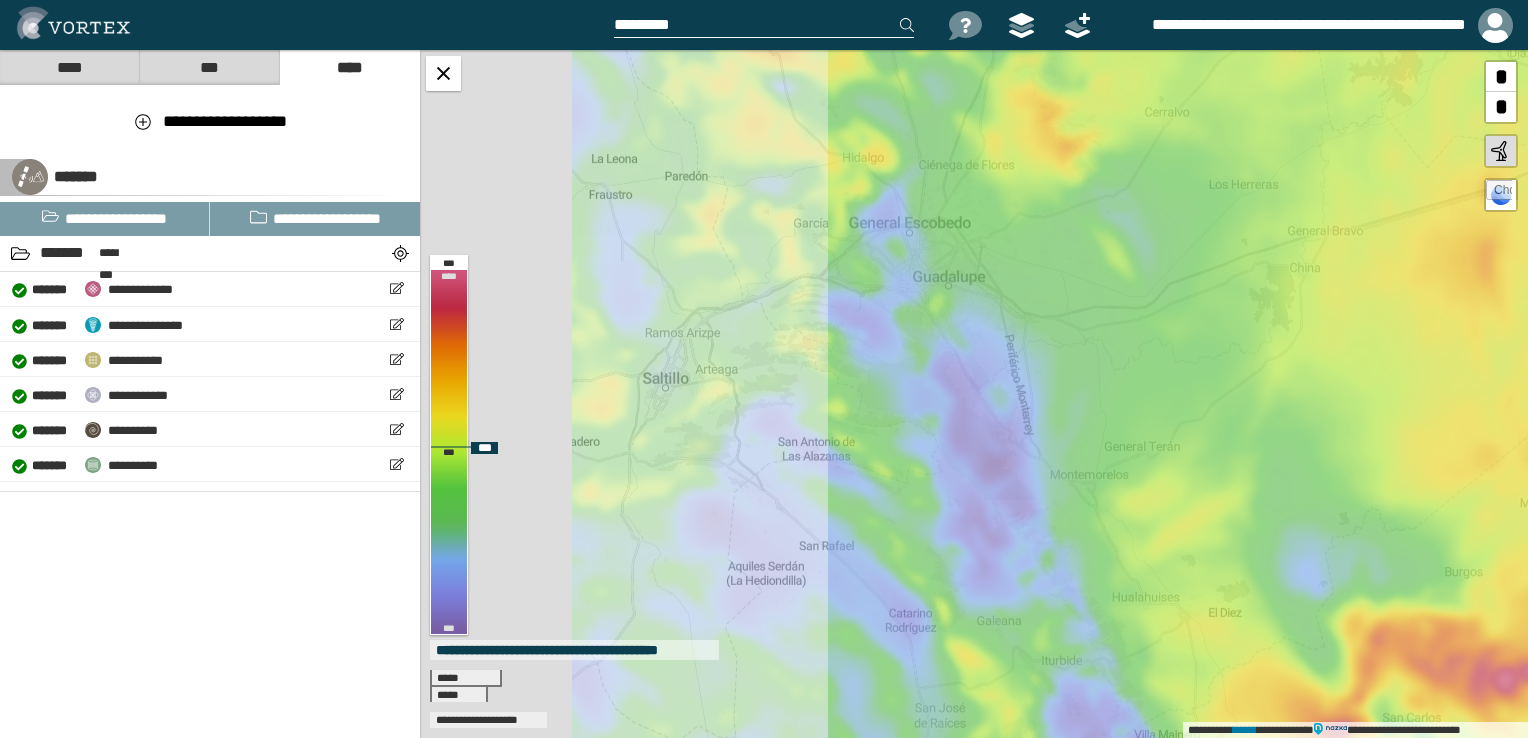 drag, startPoint x: 888, startPoint y: 435, endPoint x: 1165, endPoint y: 506, distance: 285.95453 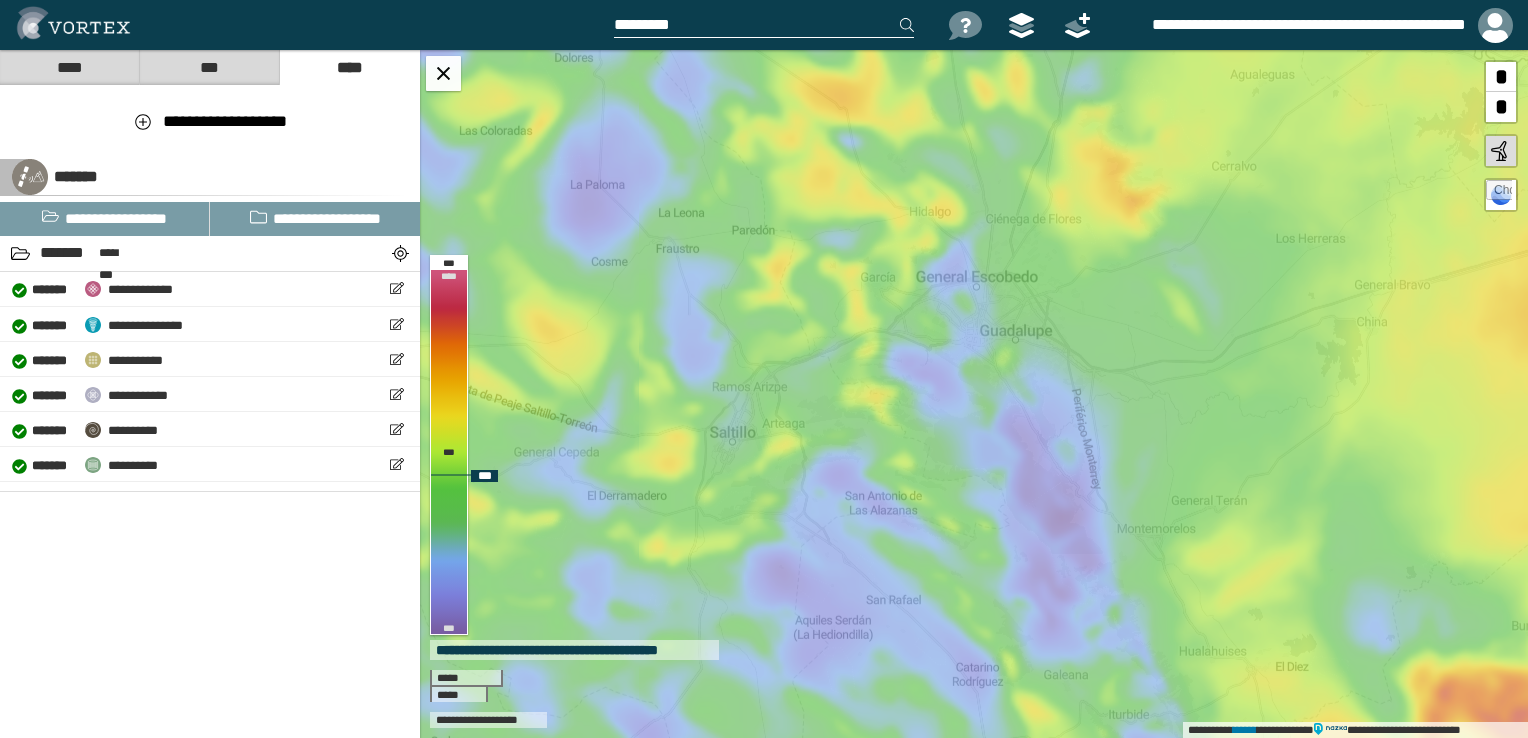 drag, startPoint x: 1440, startPoint y: 494, endPoint x: 1271, endPoint y: 518, distance: 170.69563 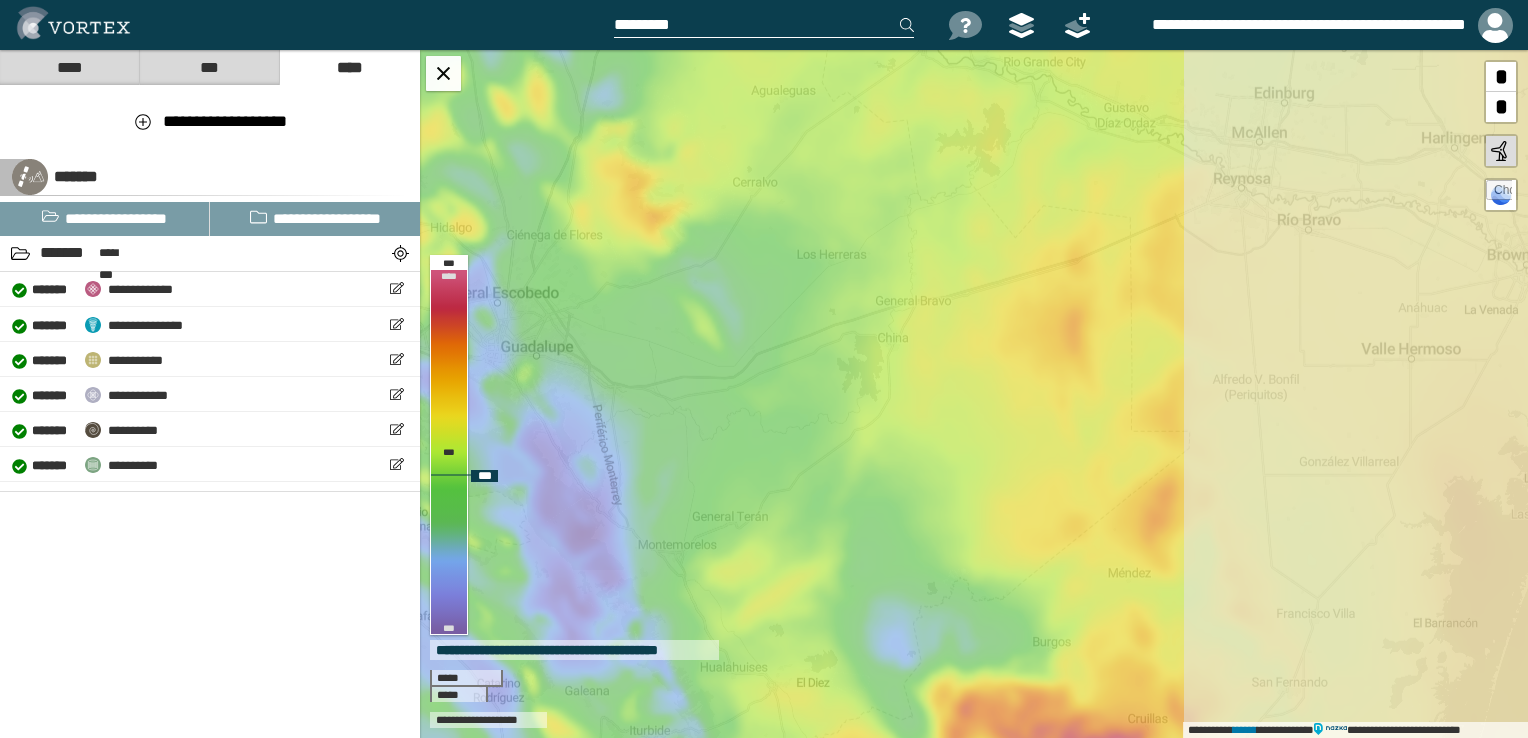 drag, startPoint x: 1302, startPoint y: 355, endPoint x: 823, endPoint y: 371, distance: 479.26715 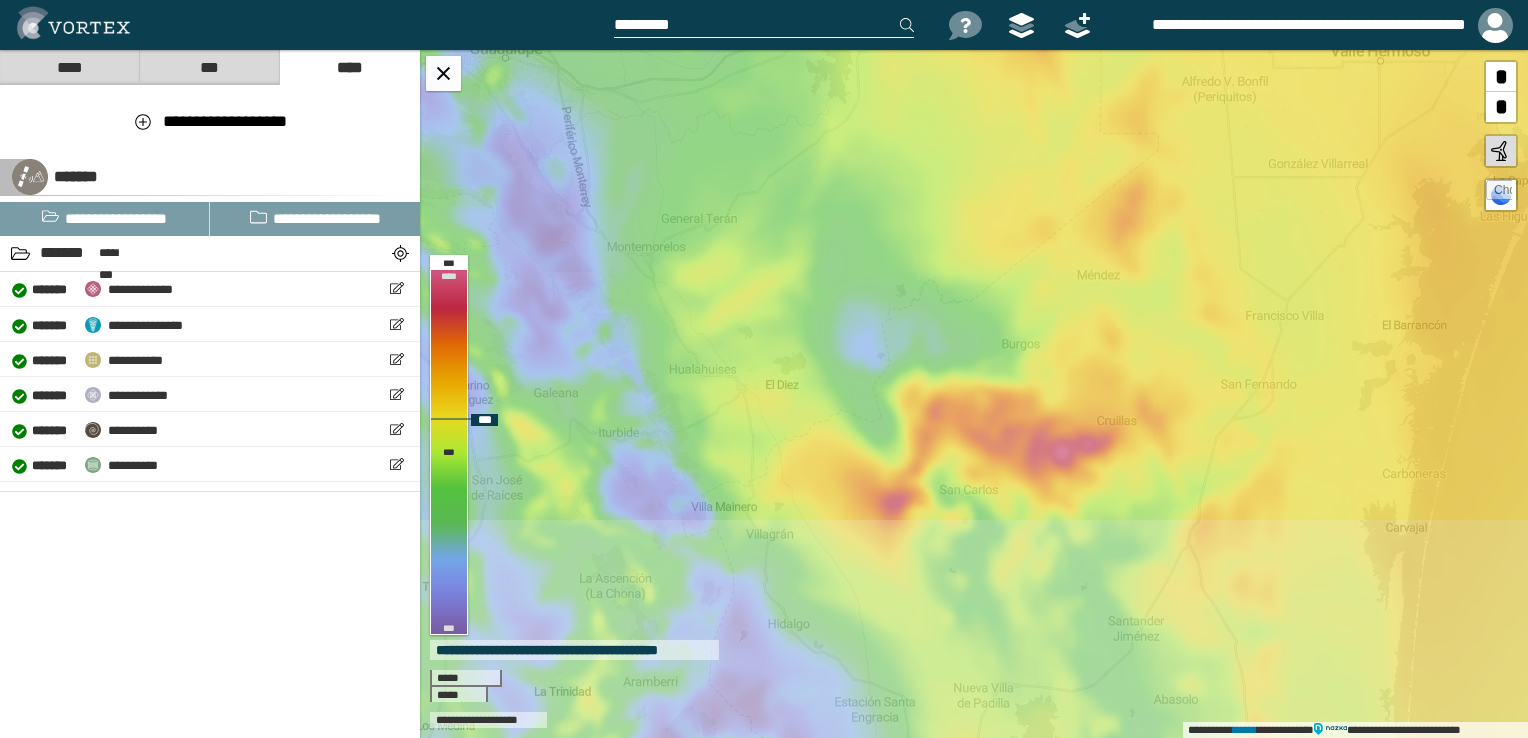 drag, startPoint x: 1128, startPoint y: 467, endPoint x: 1096, endPoint y: 153, distance: 315.62637 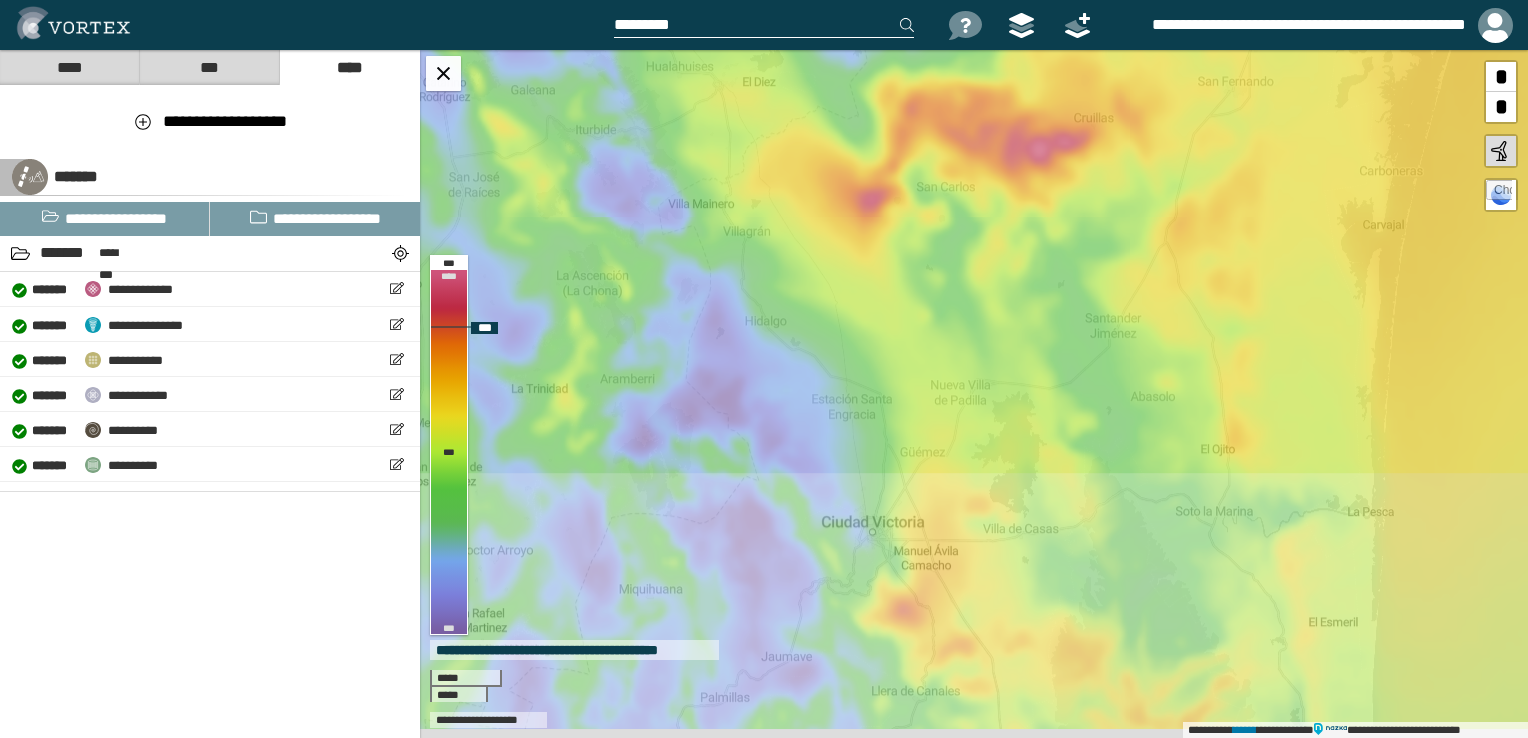 drag, startPoint x: 1090, startPoint y: 238, endPoint x: 1081, endPoint y: 147, distance: 91.44397 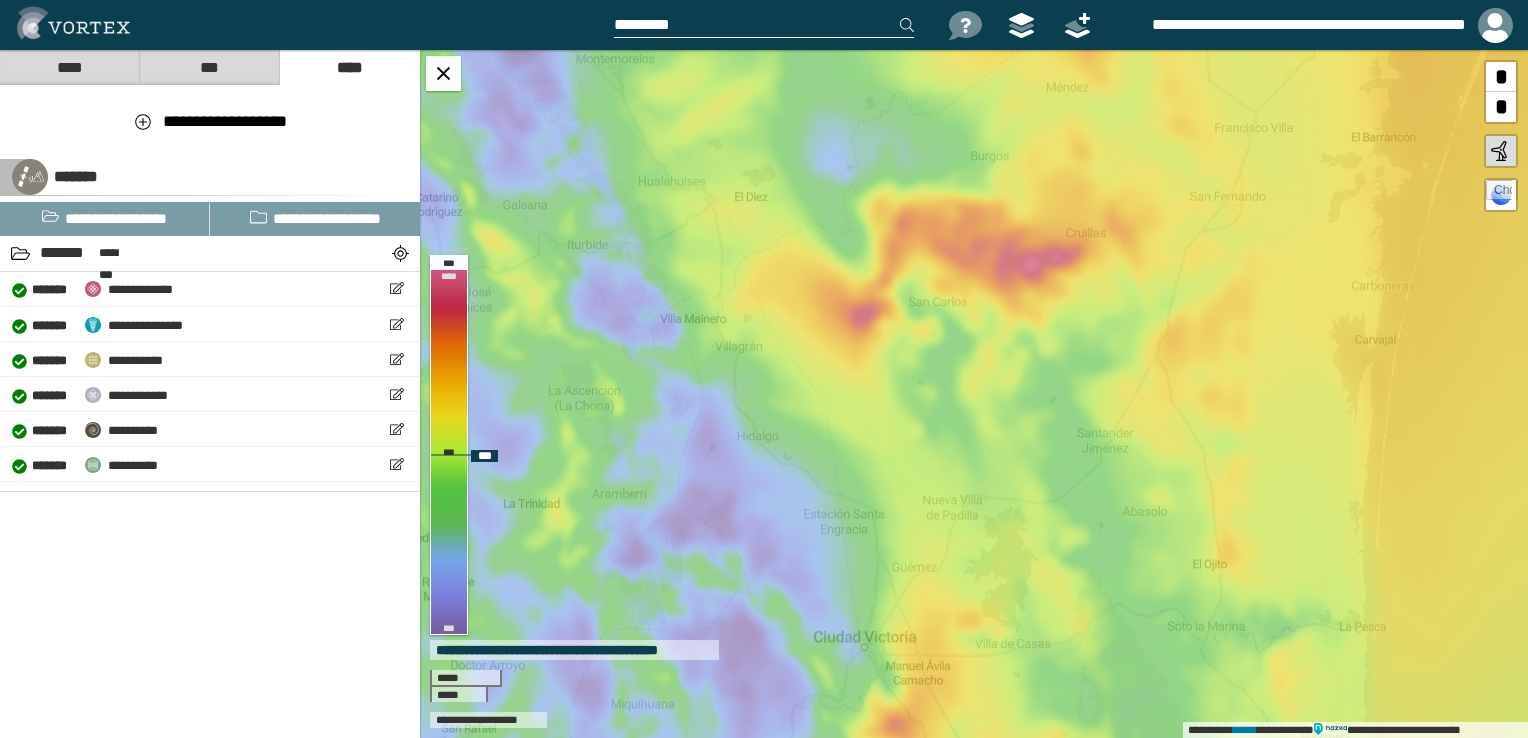 drag, startPoint x: 1196, startPoint y: 394, endPoint x: 1188, endPoint y: 509, distance: 115.27792 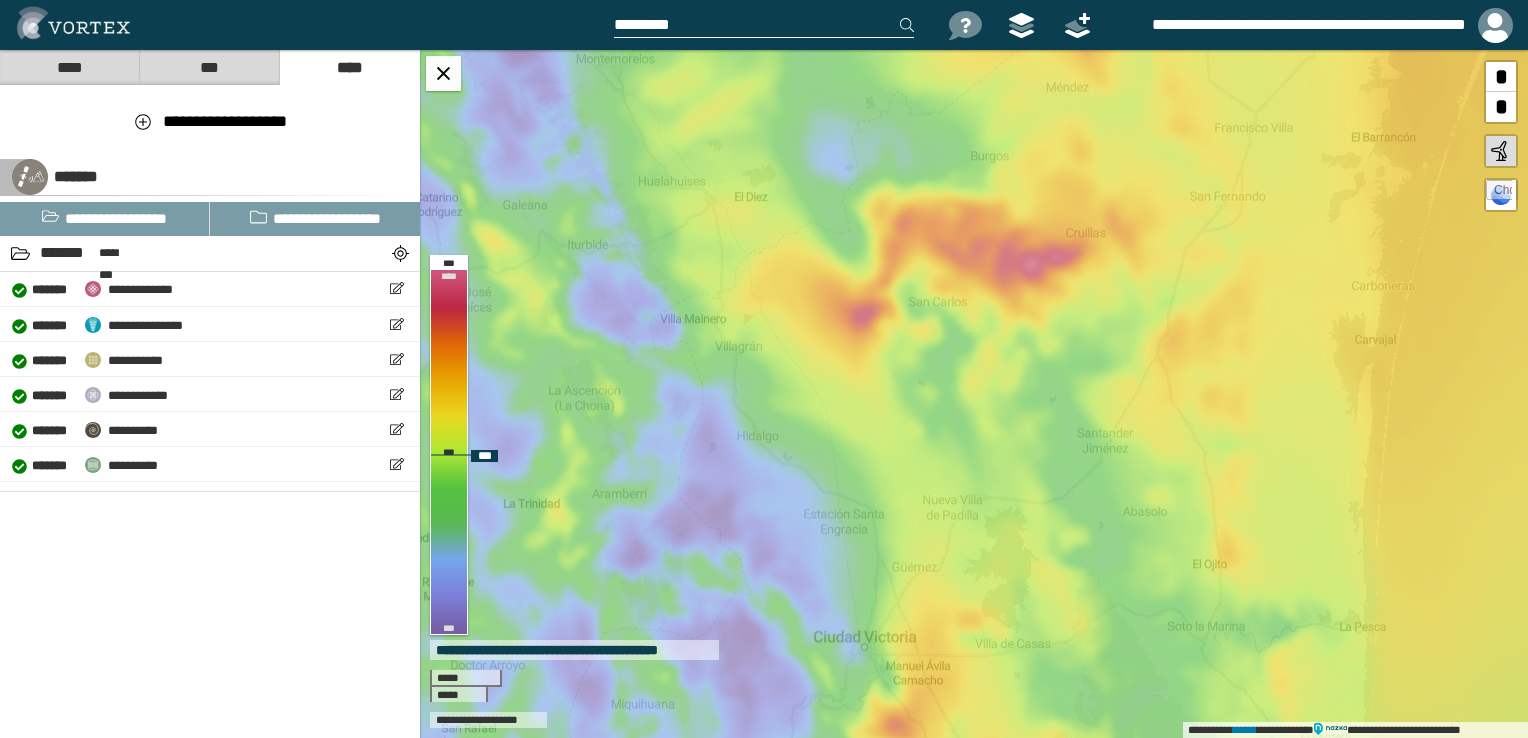 click on "**********" at bounding box center [974, 394] 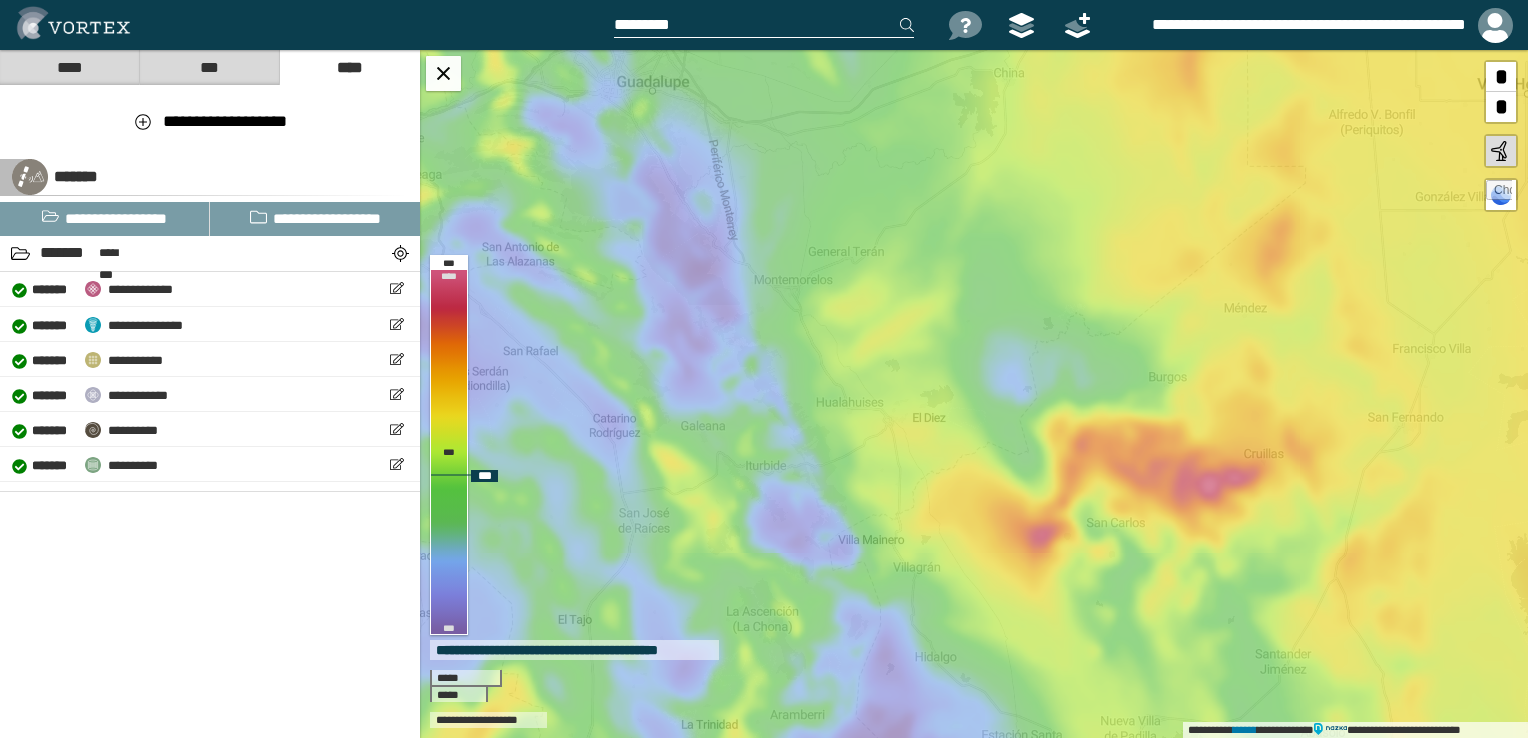 drag, startPoint x: 774, startPoint y: 374, endPoint x: 950, endPoint y: 596, distance: 283.30197 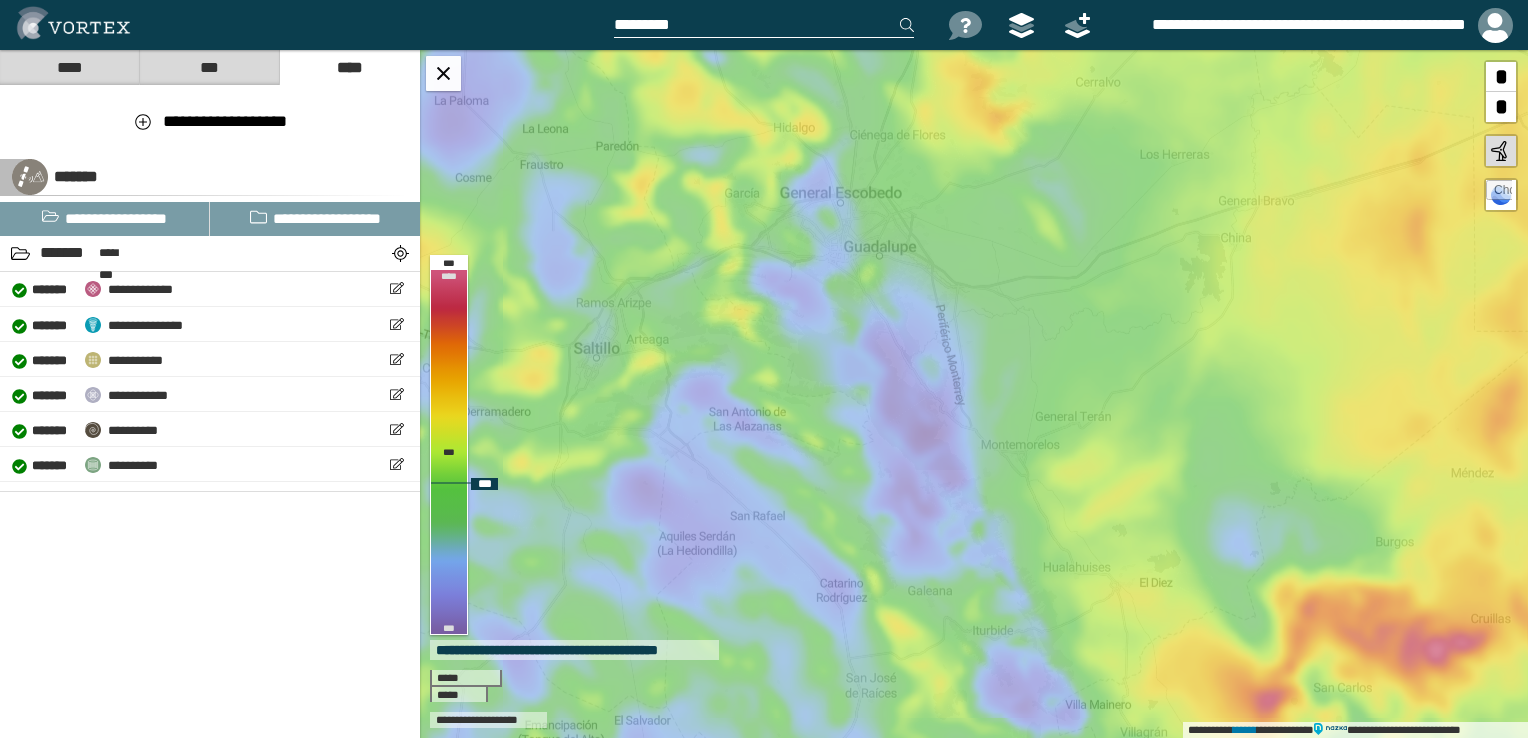 drag, startPoint x: 996, startPoint y: 581, endPoint x: 1072, endPoint y: 638, distance: 95 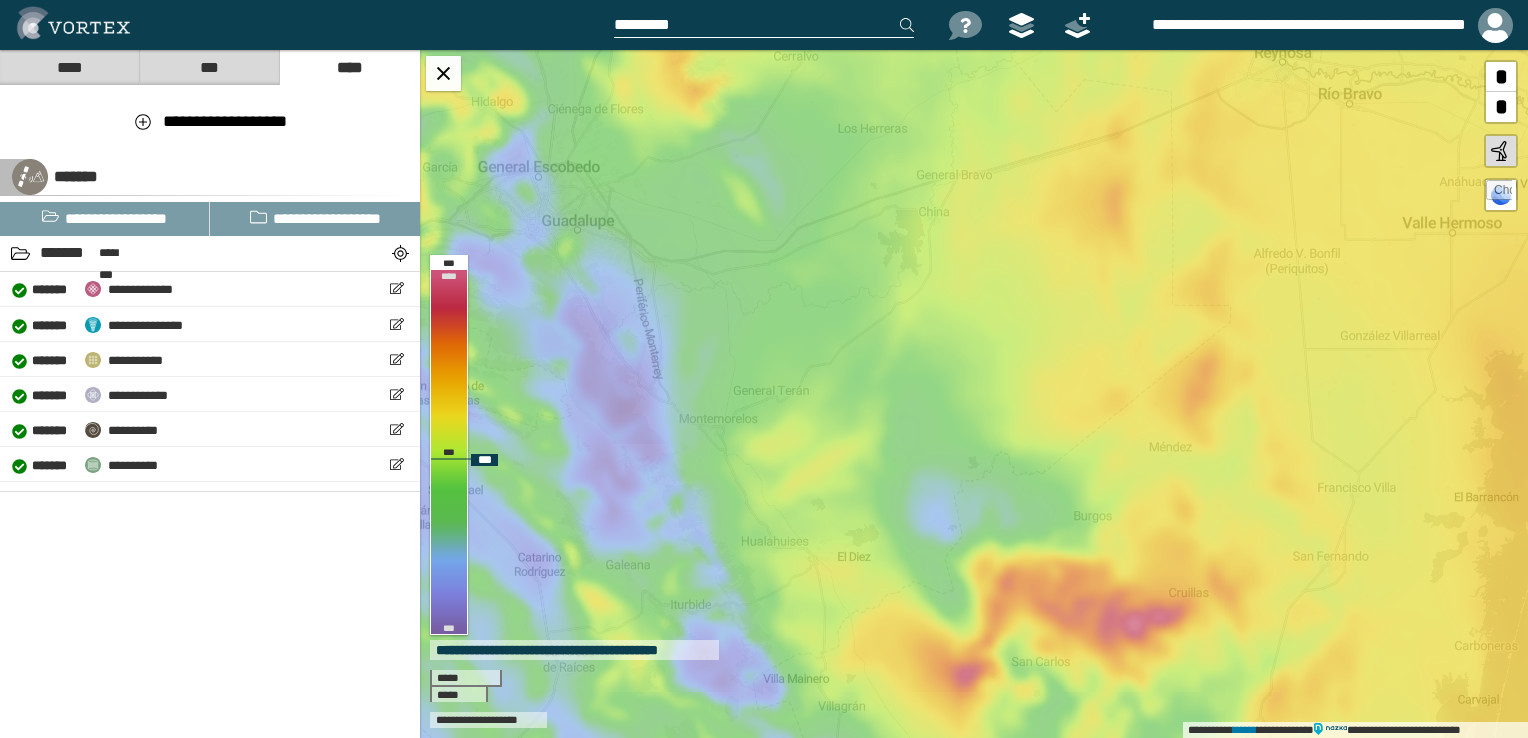 drag, startPoint x: 1150, startPoint y: 578, endPoint x: 892, endPoint y: 565, distance: 258.3273 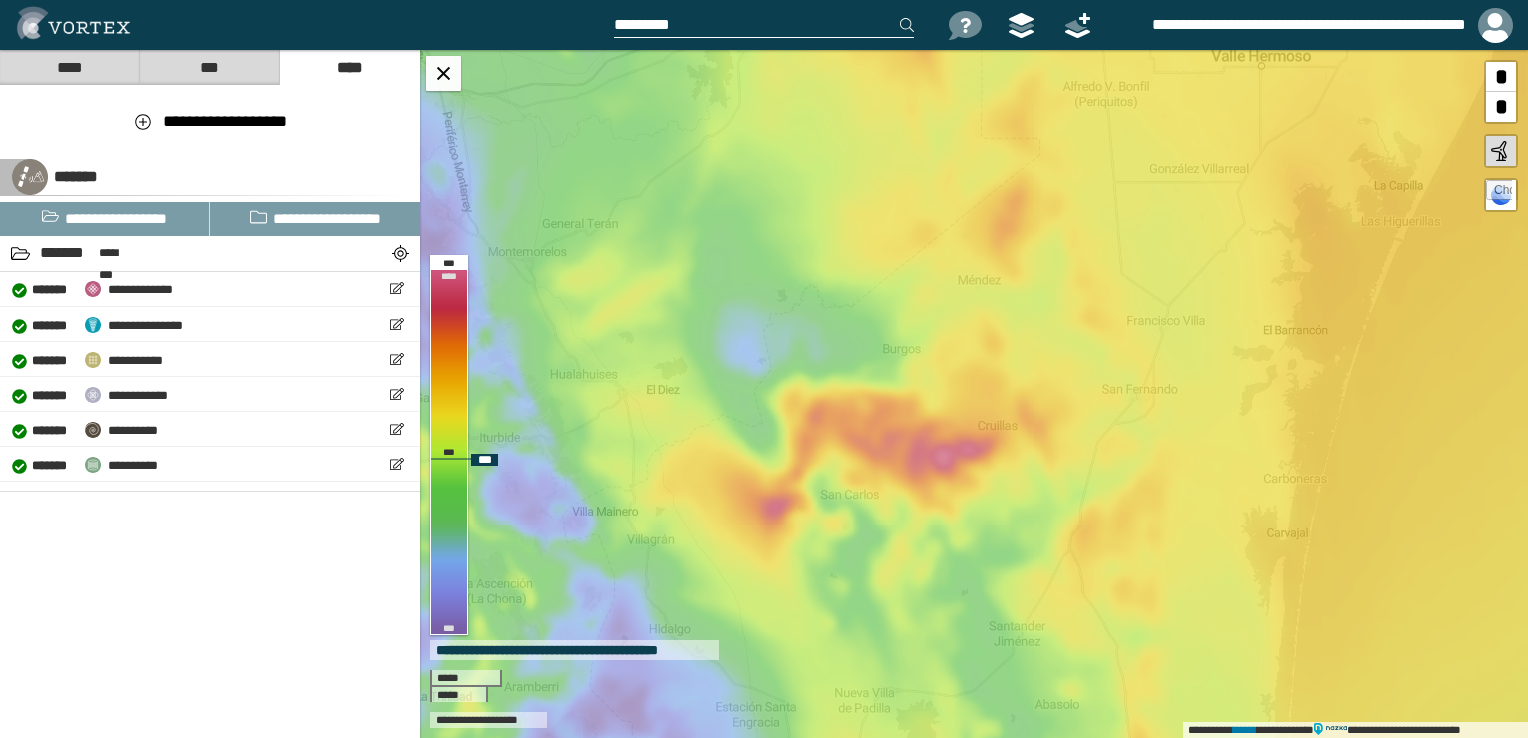 drag, startPoint x: 1235, startPoint y: 664, endPoint x: 1044, endPoint y: 497, distance: 253.71243 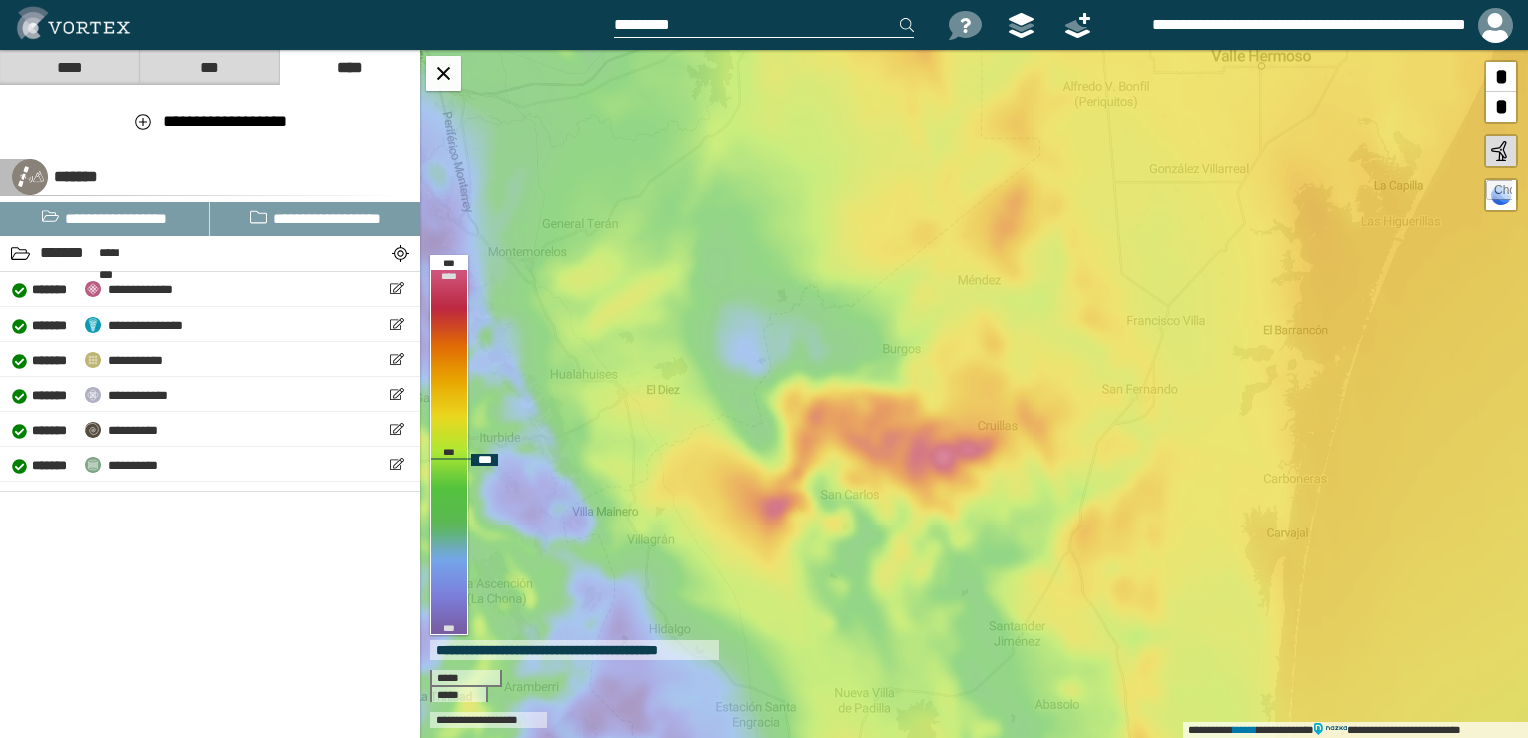 click on "**********" at bounding box center (974, 394) 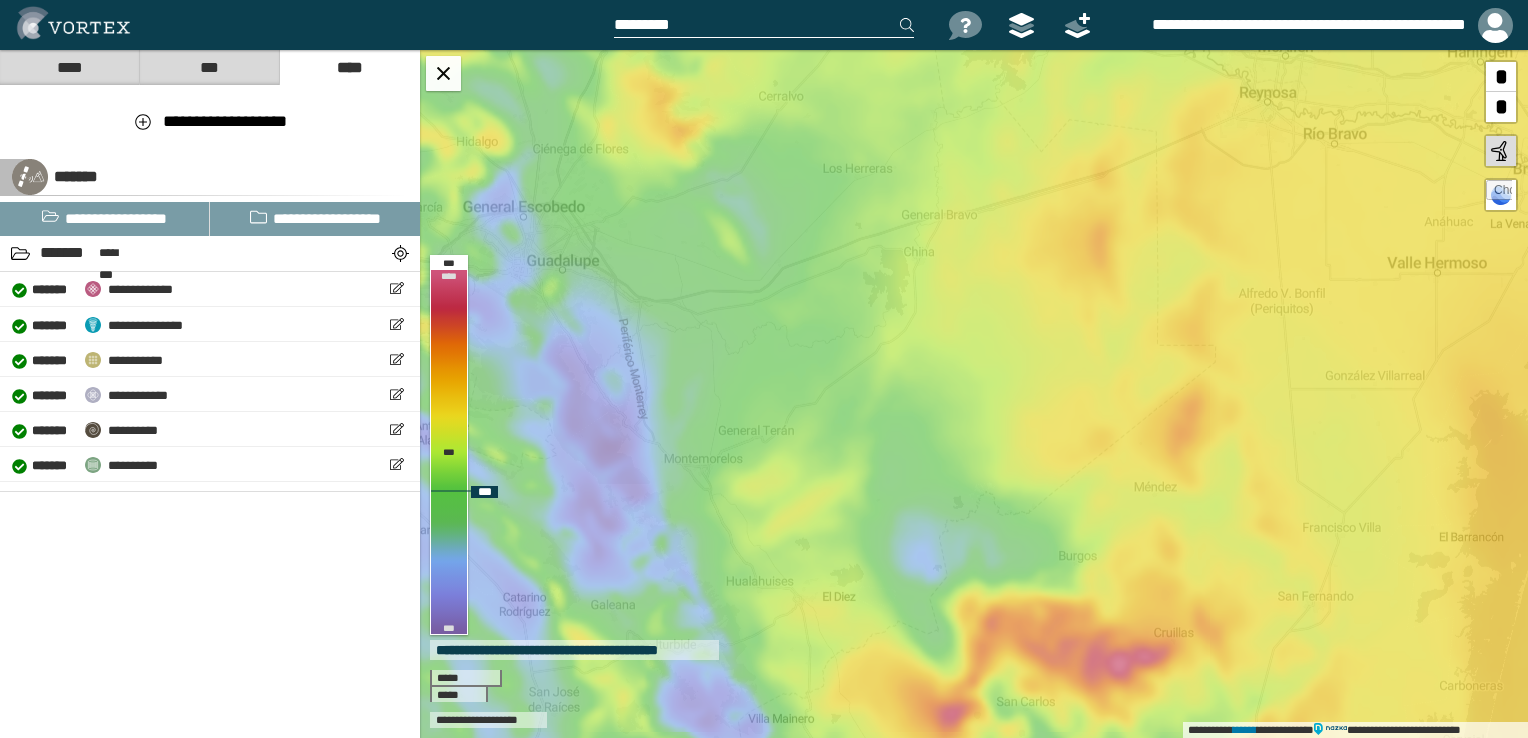 drag, startPoint x: 843, startPoint y: 462, endPoint x: 879, endPoint y: 501, distance: 53.075417 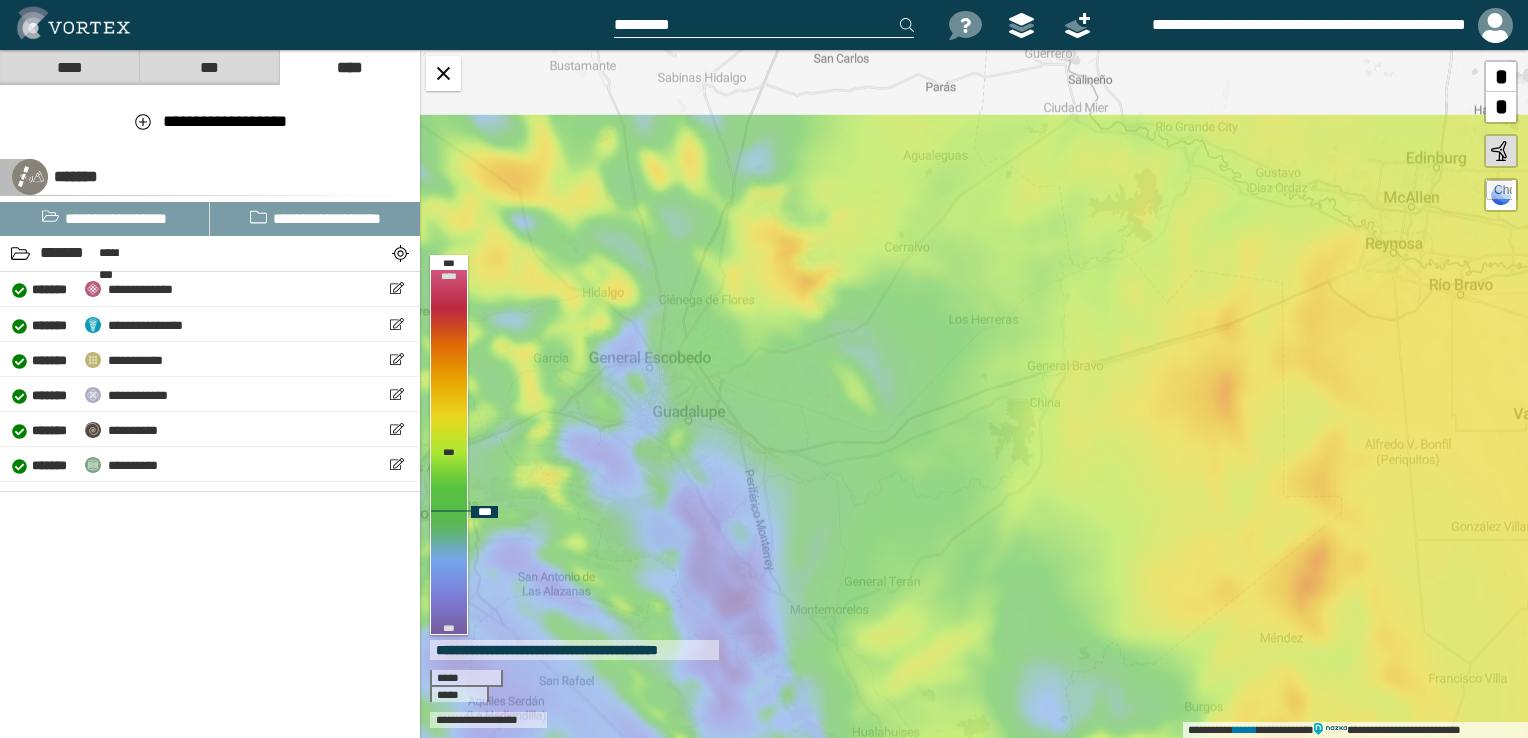 drag, startPoint x: 782, startPoint y: 421, endPoint x: 826, endPoint y: 461, distance: 59.464275 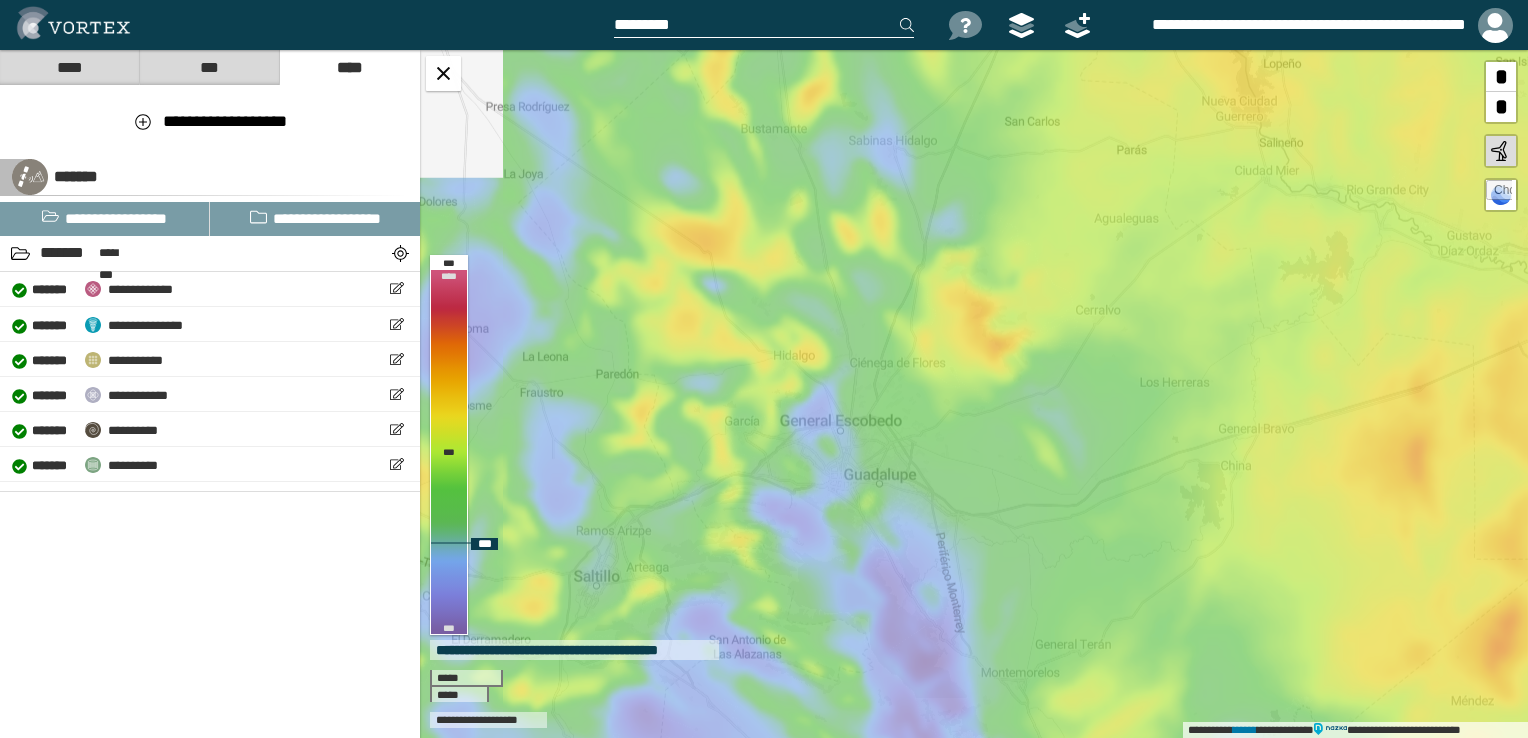 drag, startPoint x: 701, startPoint y: 442, endPoint x: 892, endPoint y: 505, distance: 201.12186 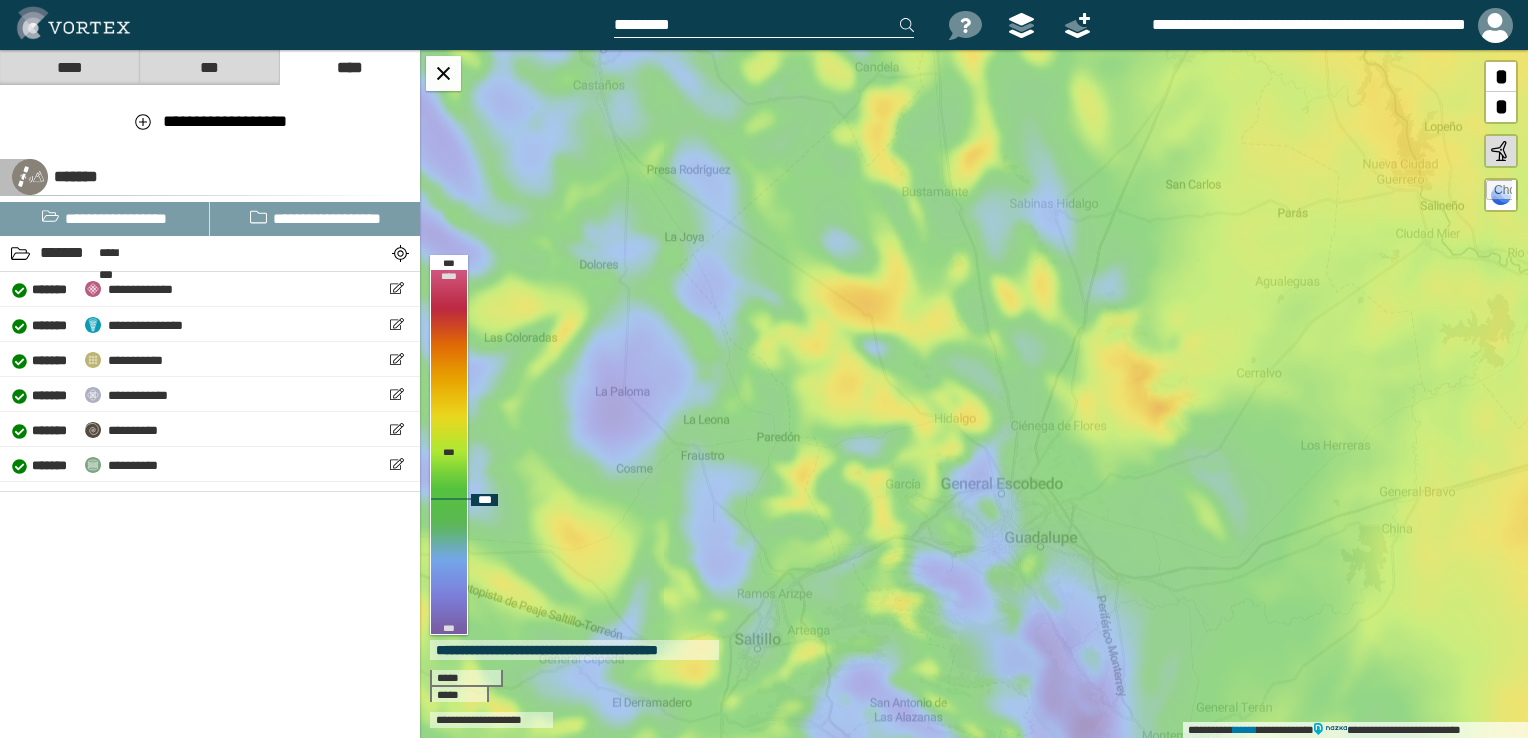 drag, startPoint x: 683, startPoint y: 431, endPoint x: 844, endPoint y: 494, distance: 172.88725 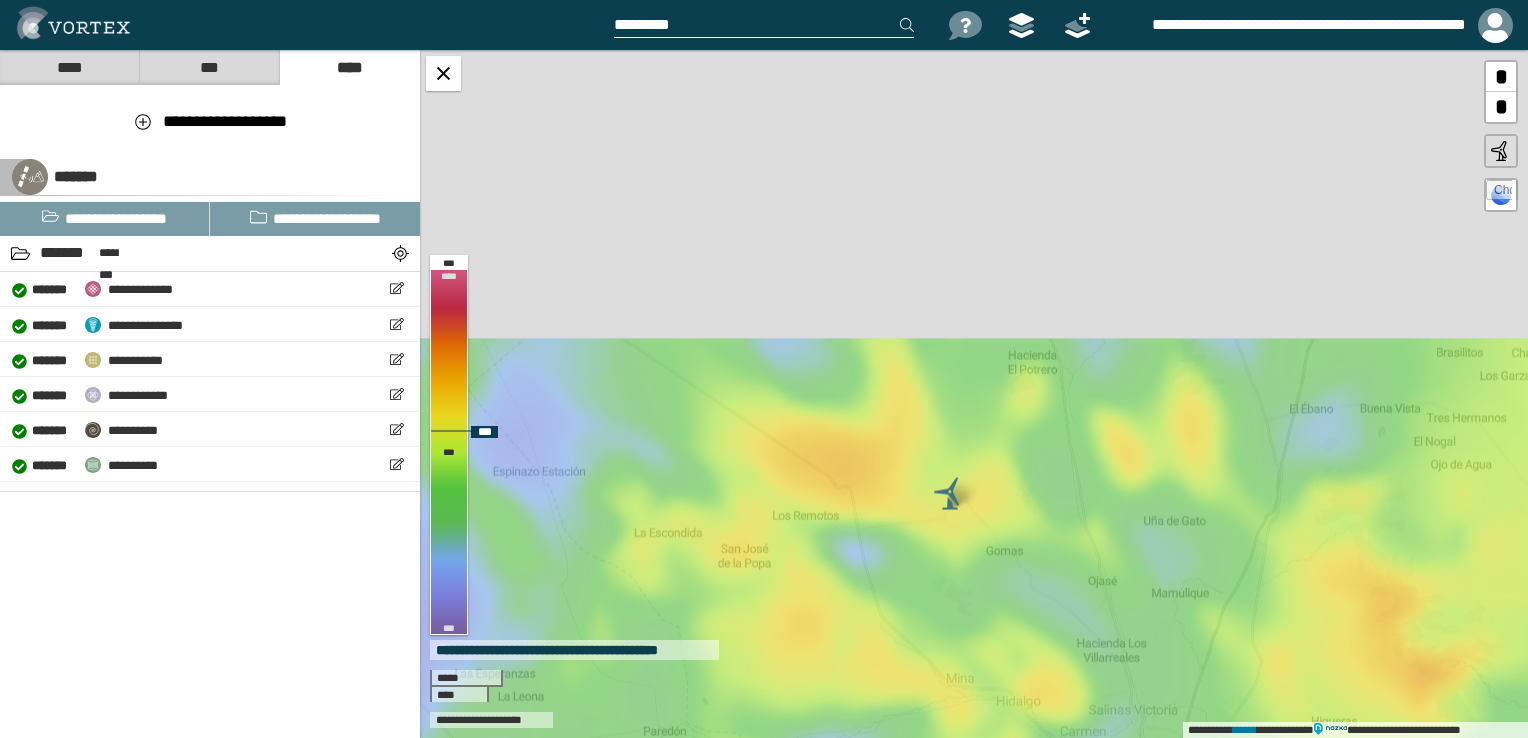 drag, startPoint x: 954, startPoint y: 168, endPoint x: 941, endPoint y: 499, distance: 331.2552 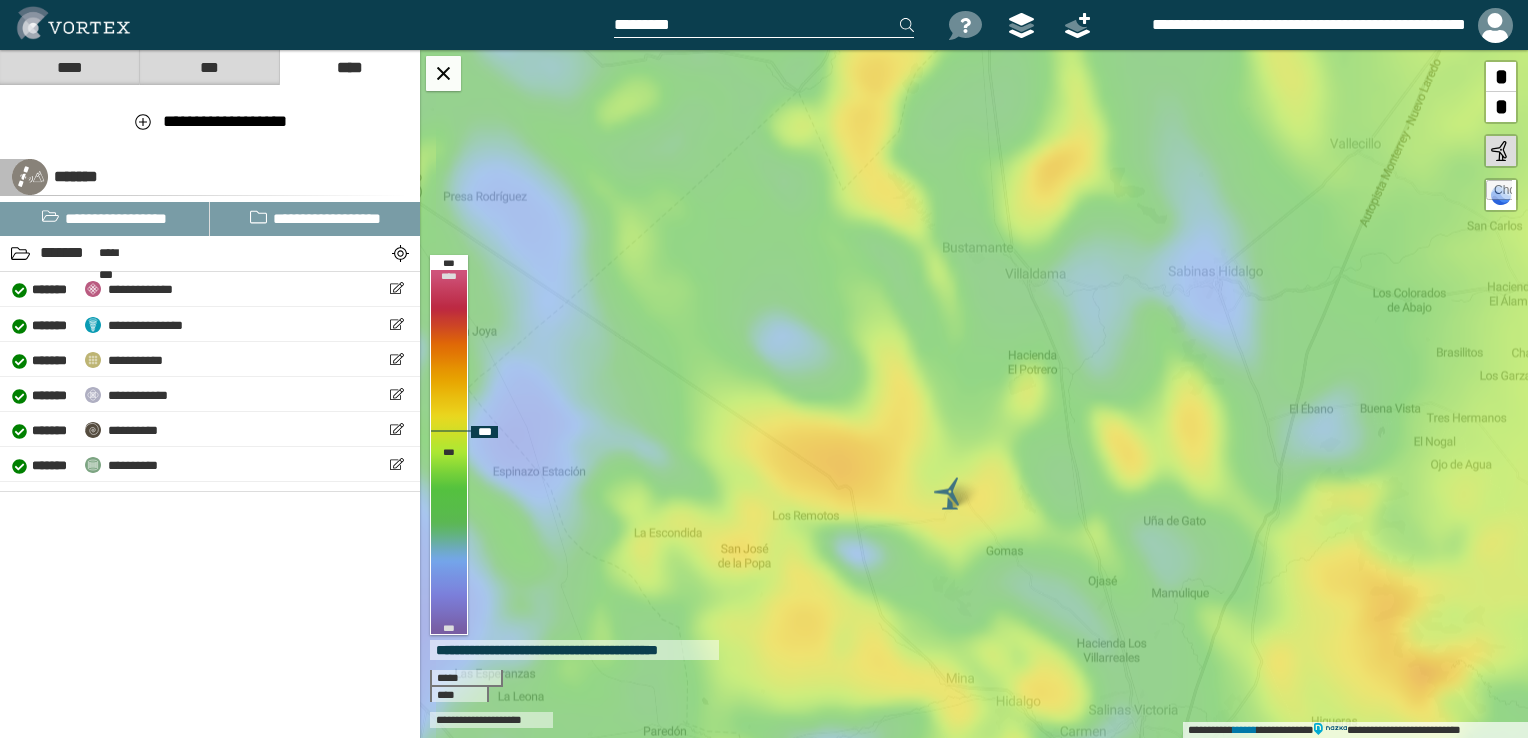 click at bounding box center [950, 494] 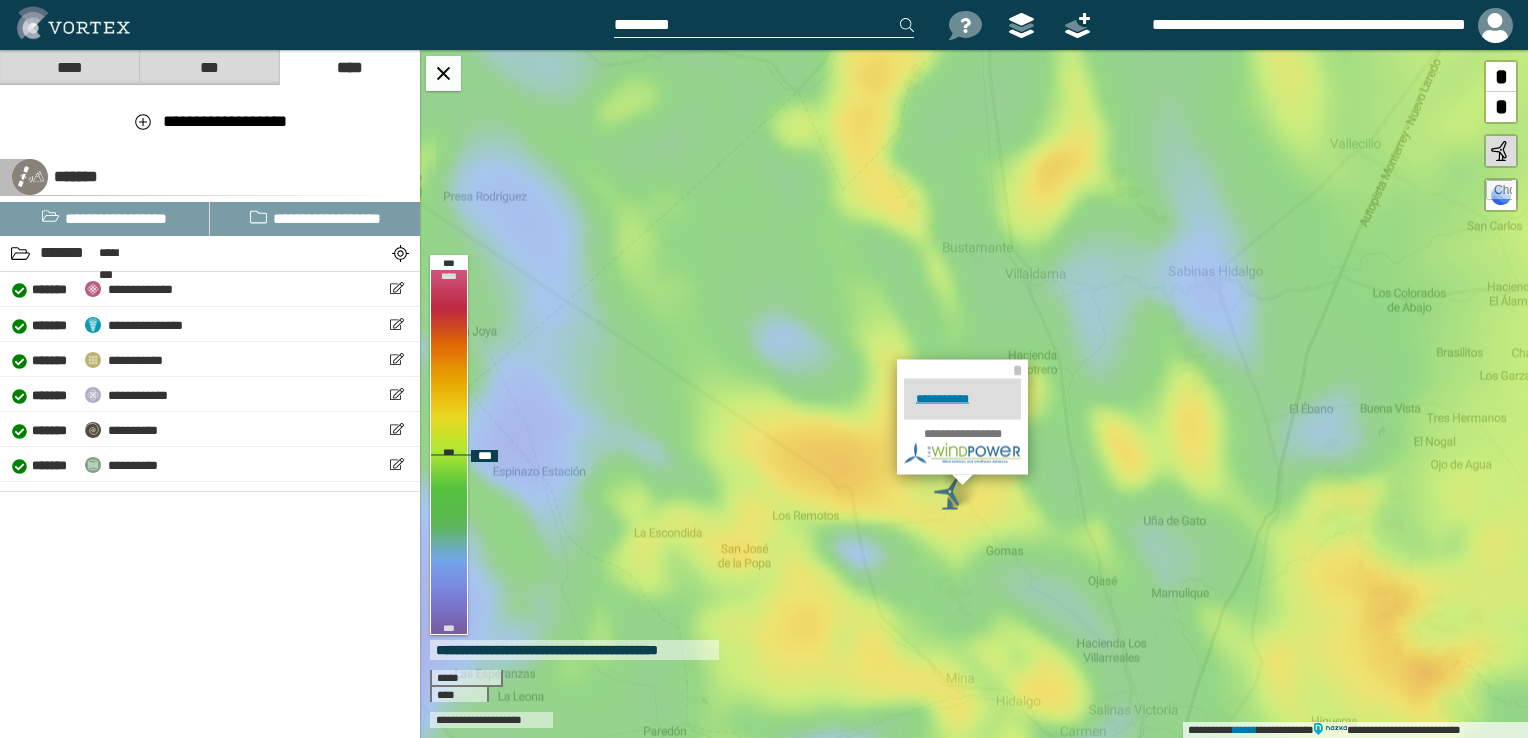 click on "[FIRST] [LAST] [STREET] [CITY], [STATE] [ZIP]" at bounding box center [974, 394] 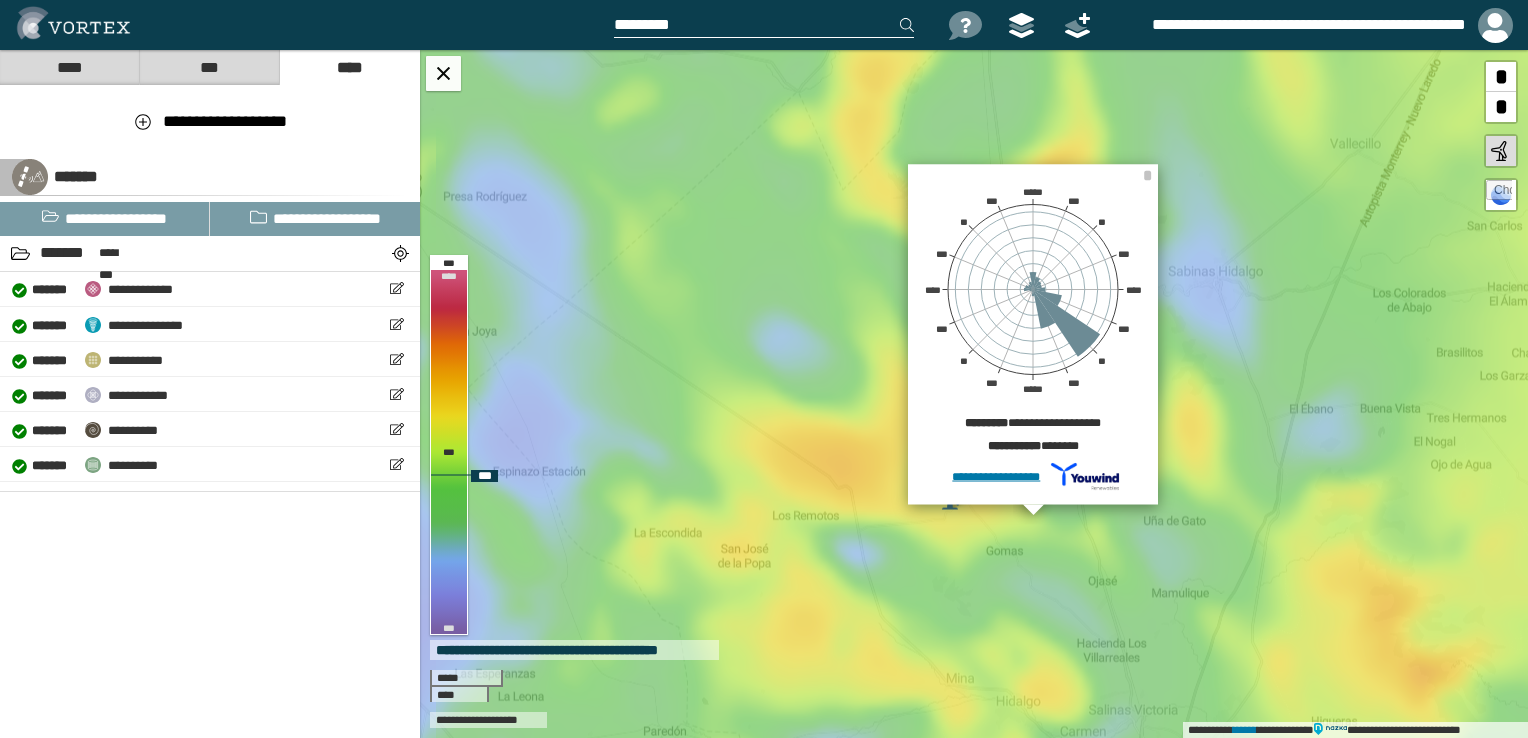 click on "[FIRST] [LAST] [STREET] [CITY], [STATE] [ZIP]" at bounding box center (974, 394) 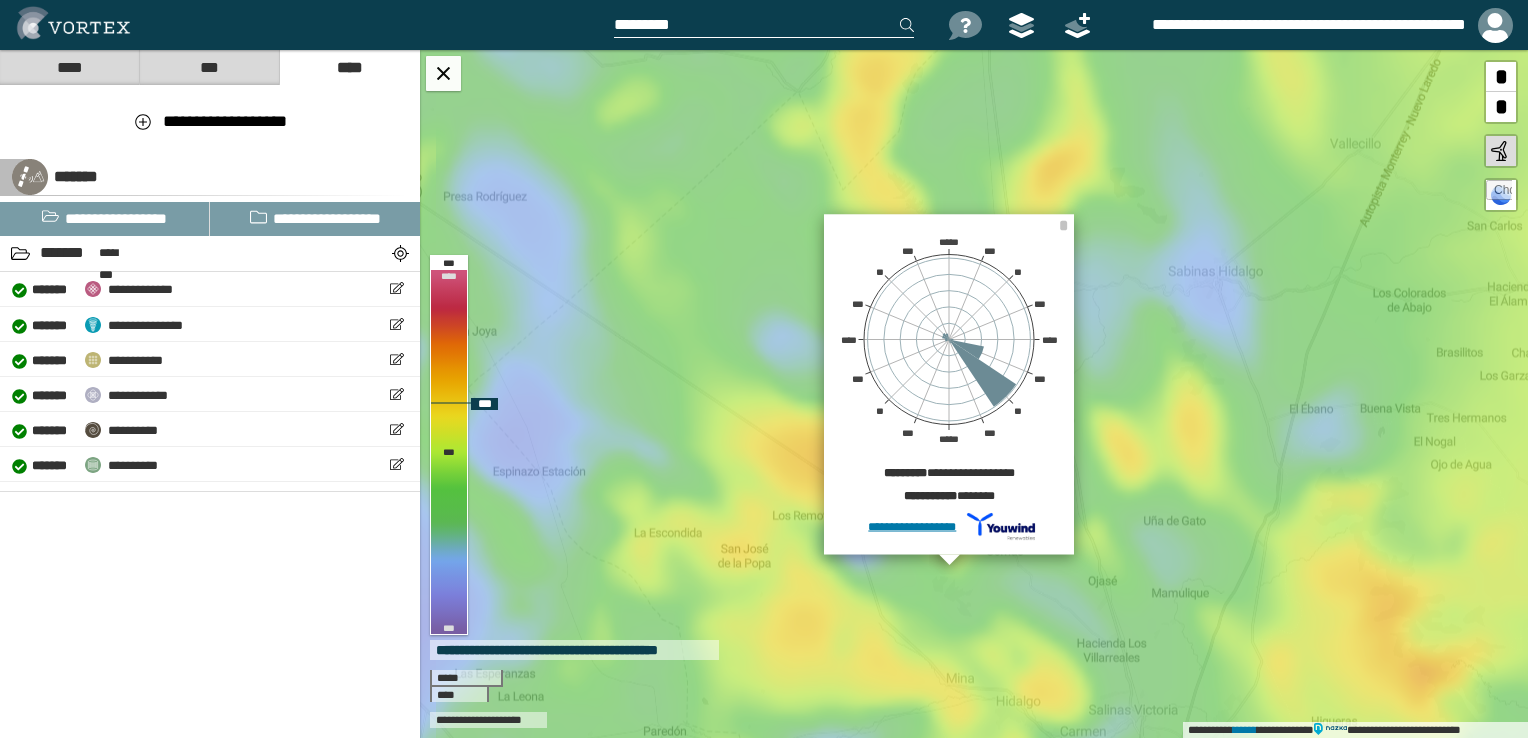 click on "[FIRST] [LAST] [STREET] [CITY], [STATE] [ZIP]" at bounding box center [974, 394] 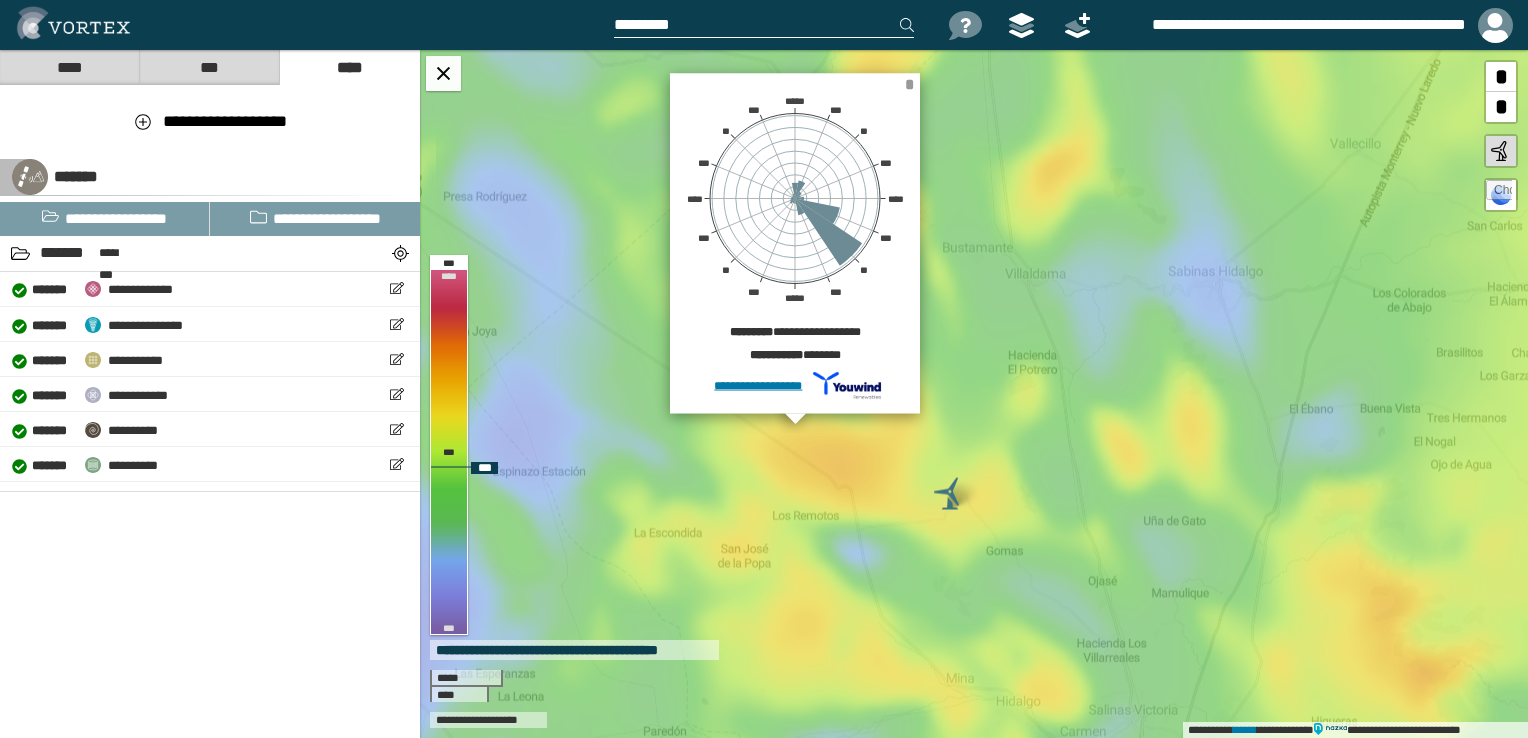 click on "*" at bounding box center (909, 84) 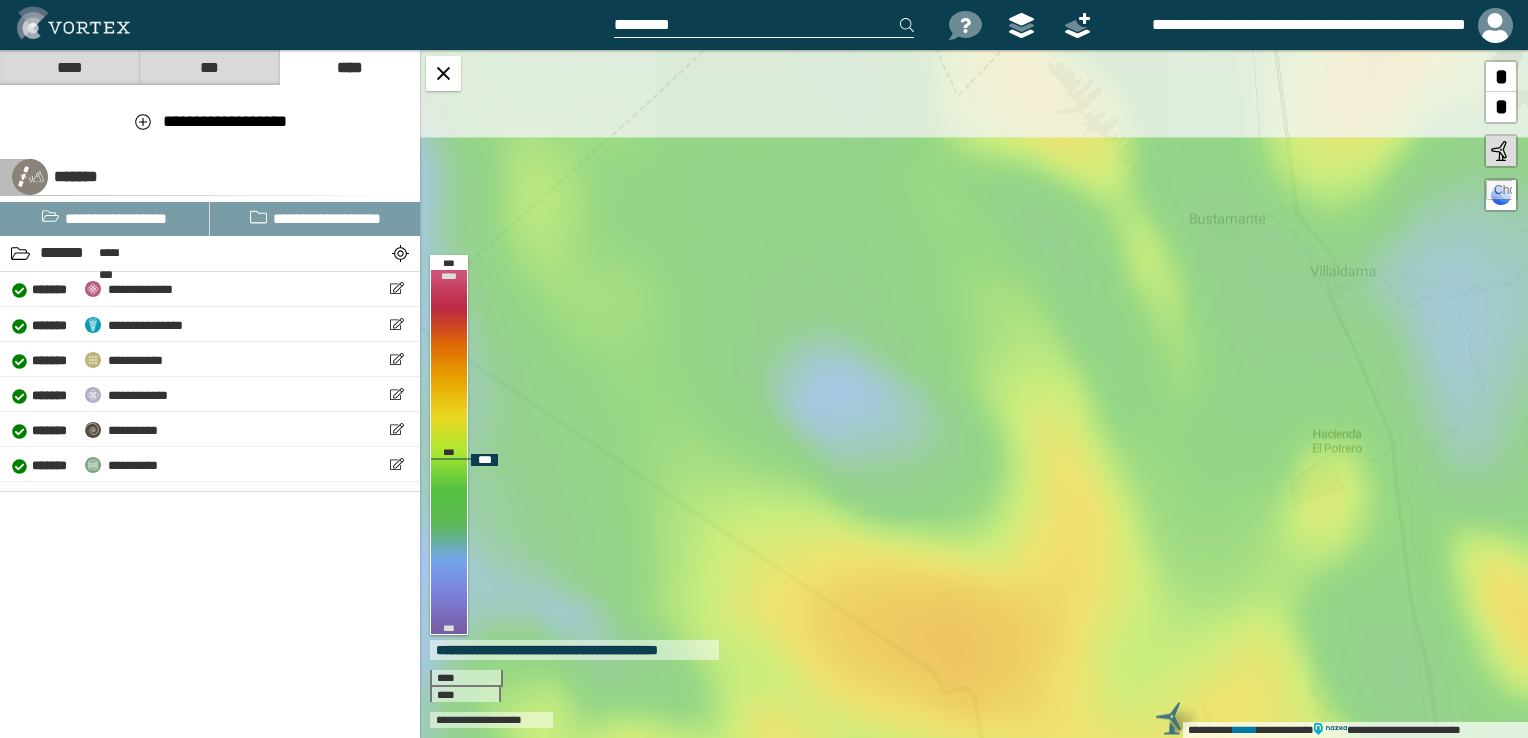 drag, startPoint x: 755, startPoint y: 407, endPoint x: 904, endPoint y: 535, distance: 196.43065 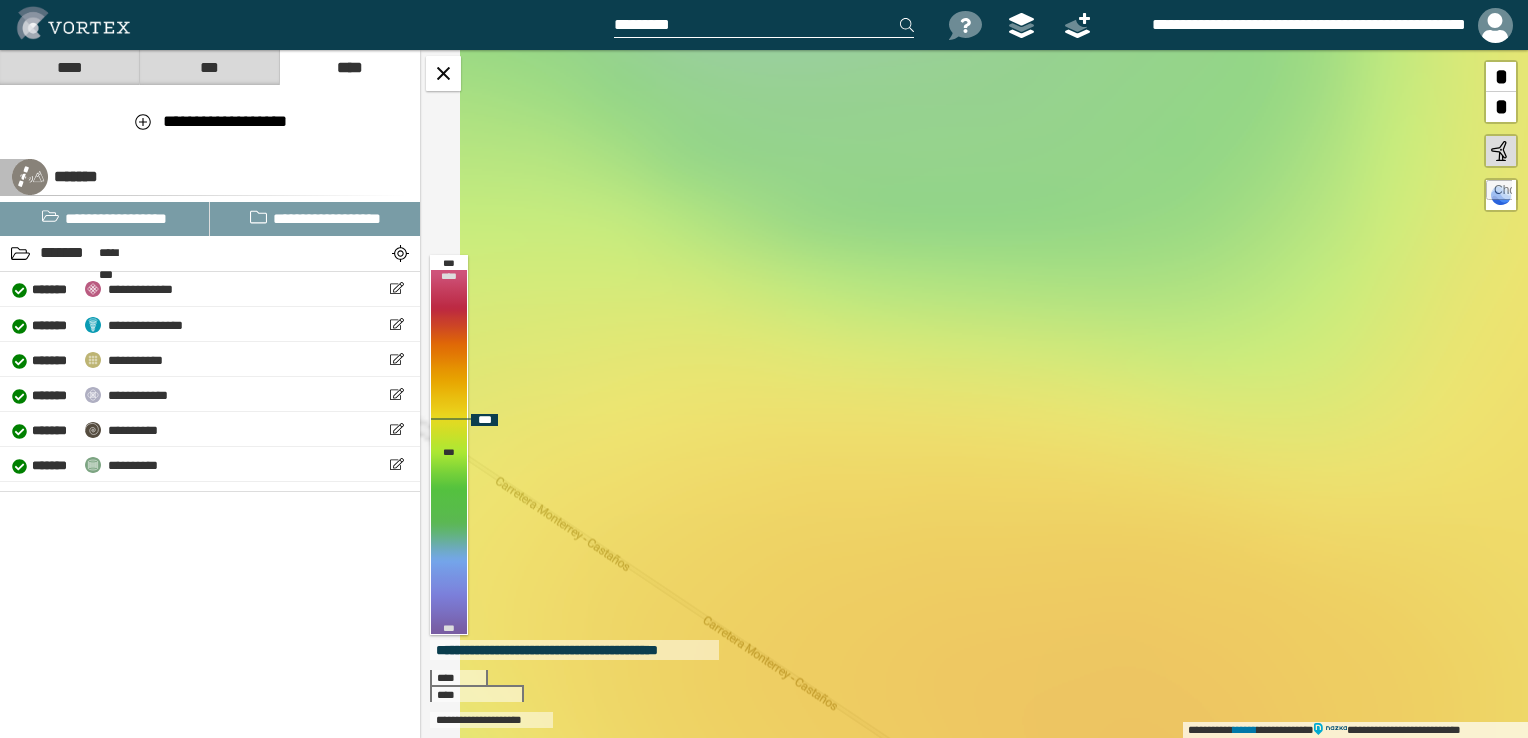drag, startPoint x: 909, startPoint y: 588, endPoint x: 1000, endPoint y: 405, distance: 204.3771 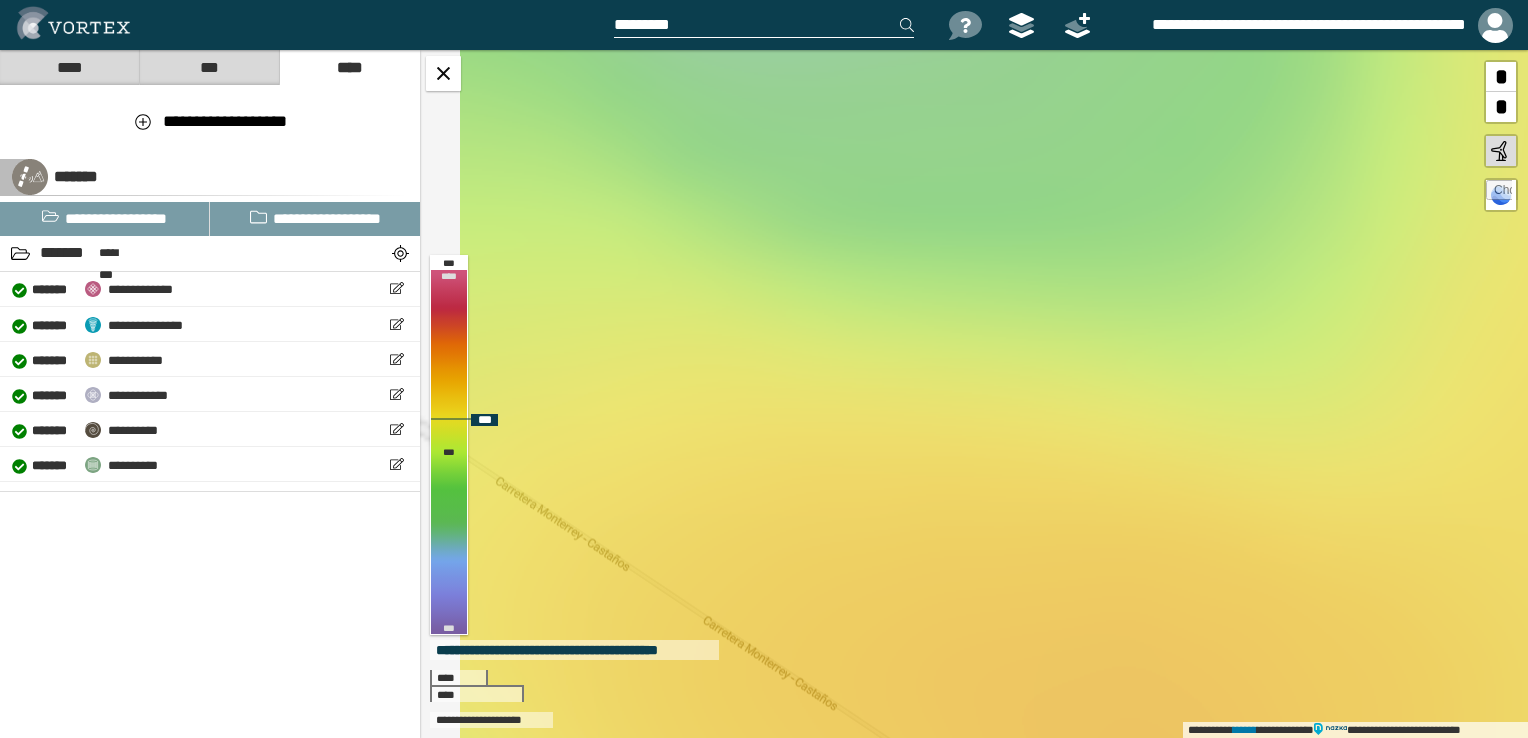 click on "**********" at bounding box center [974, 394] 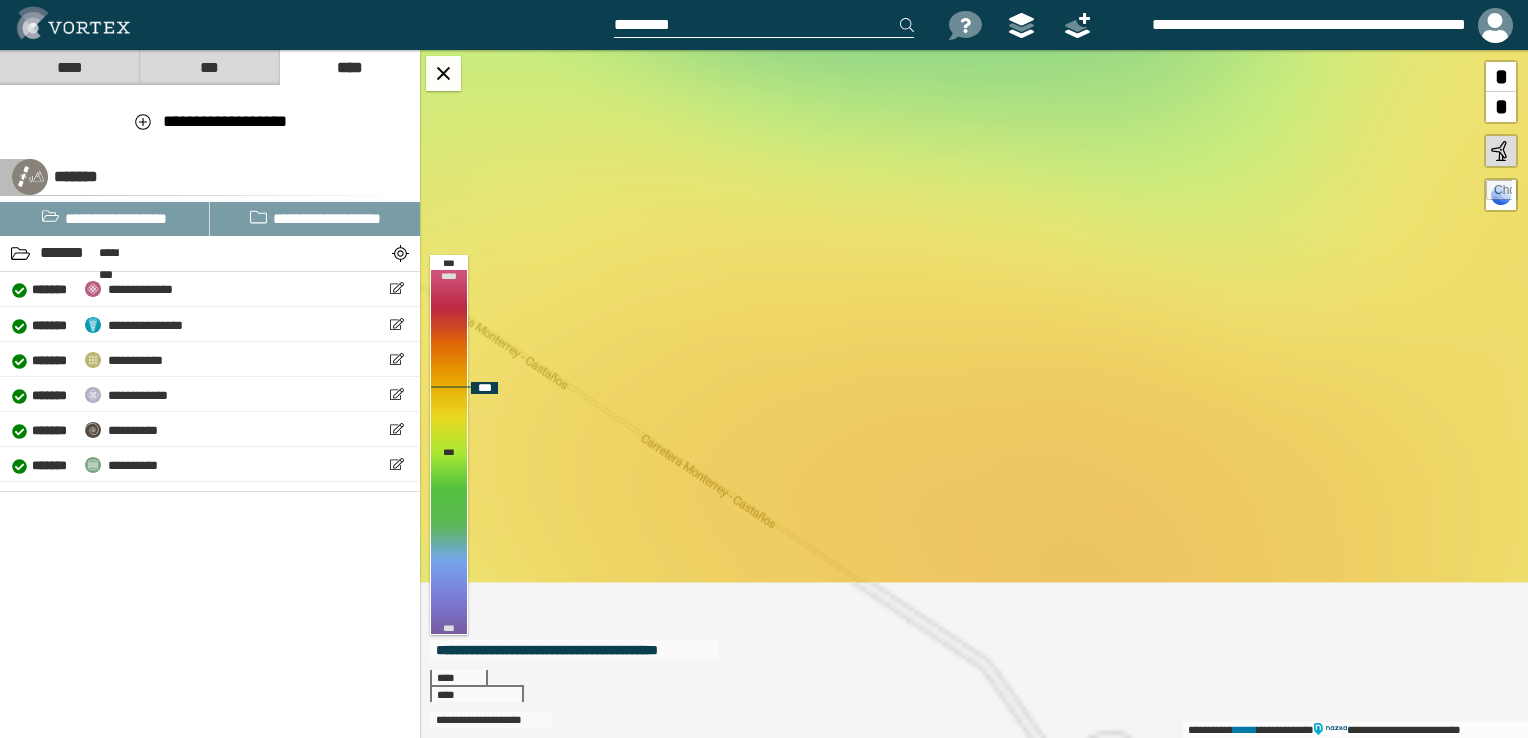 drag, startPoint x: 1061, startPoint y: 570, endPoint x: 856, endPoint y: 333, distance: 313.35922 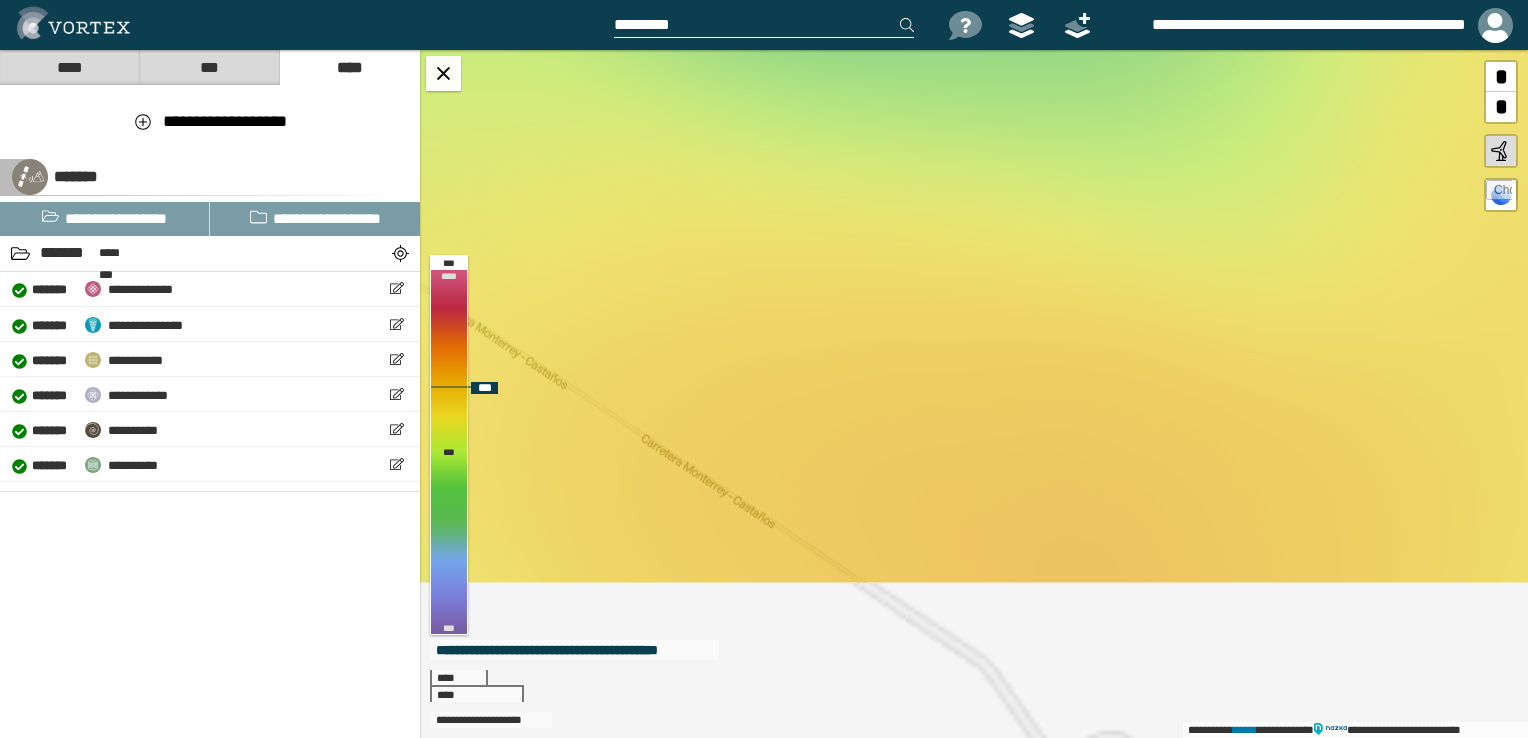 click on "**********" at bounding box center (974, 394) 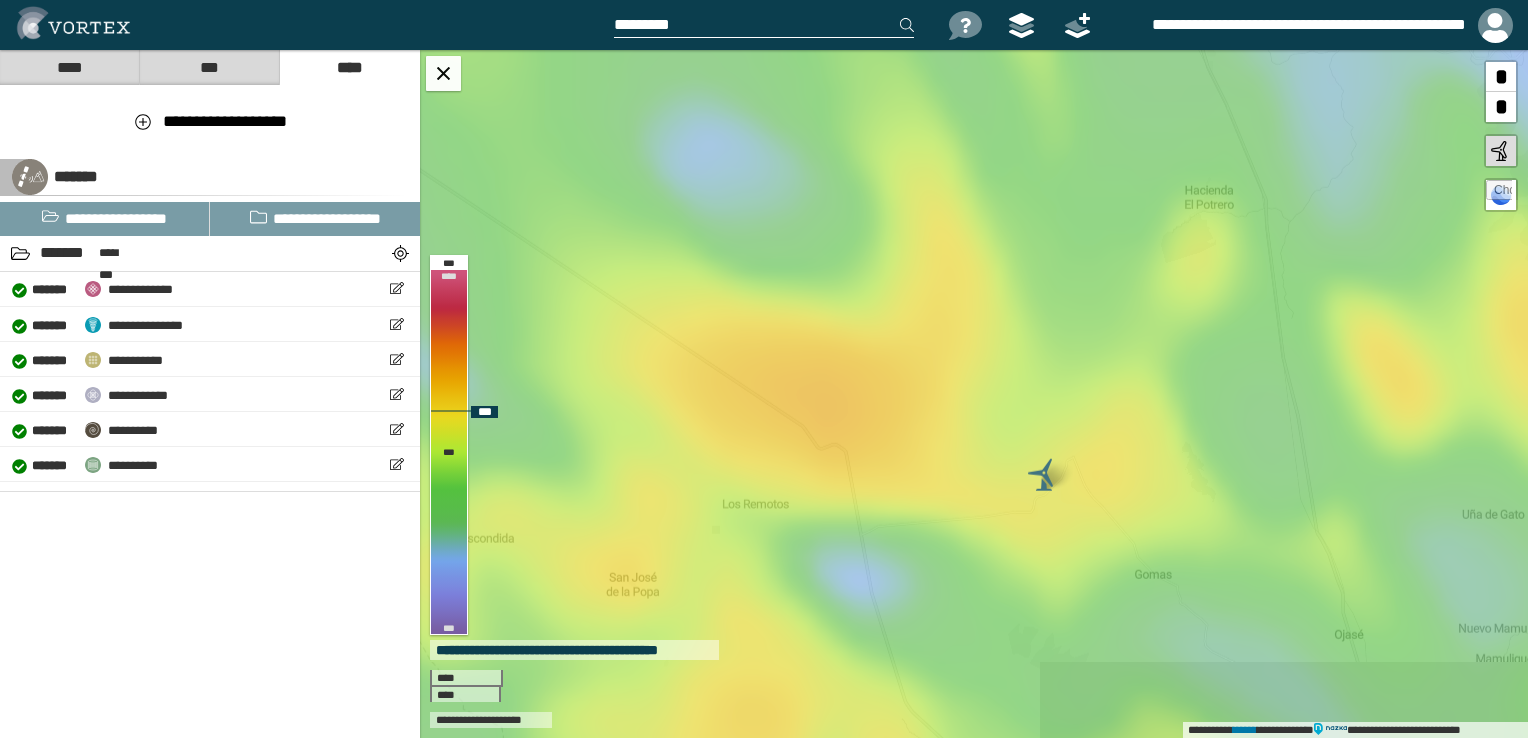 drag, startPoint x: 1048, startPoint y: 503, endPoint x: 900, endPoint y: 432, distance: 164.14932 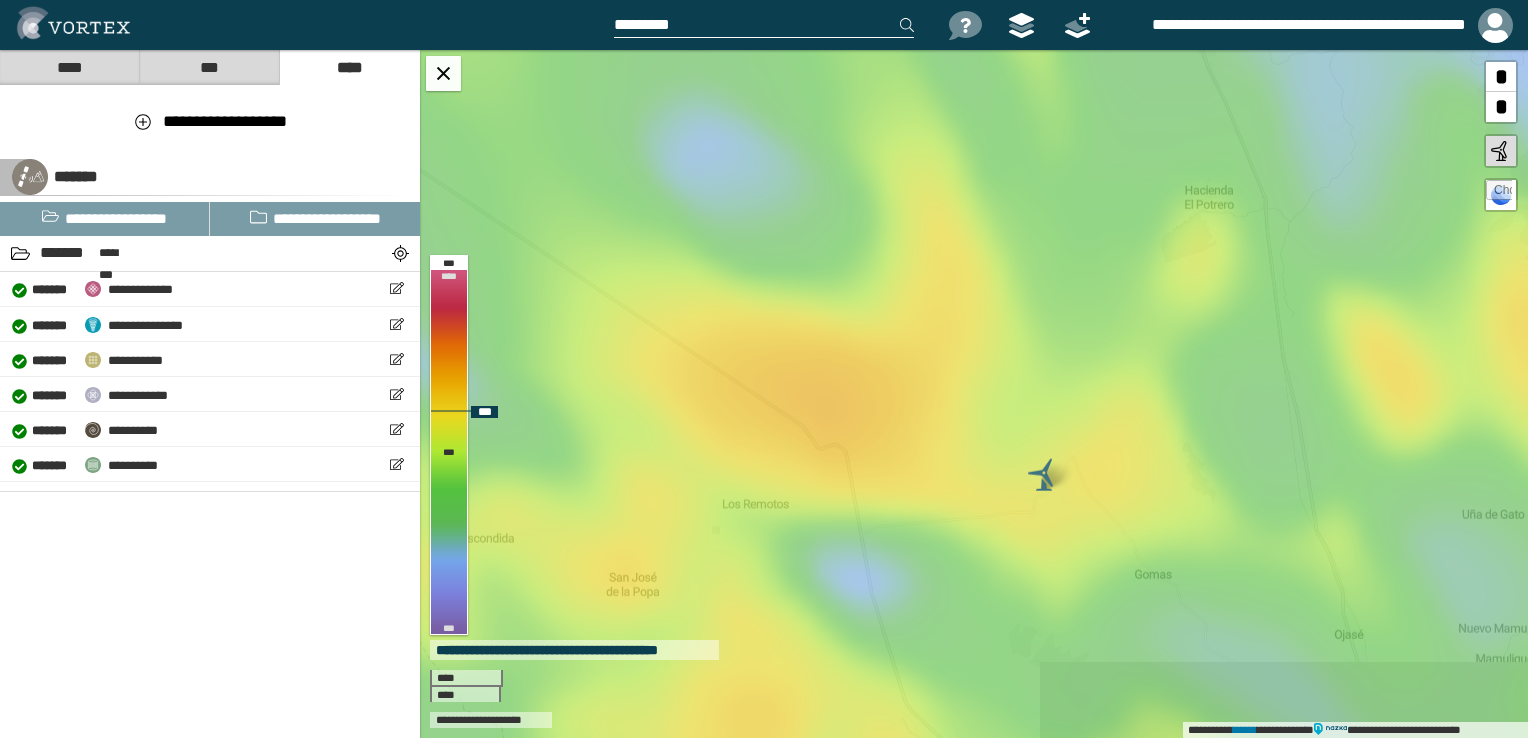 click on "**********" at bounding box center (974, 394) 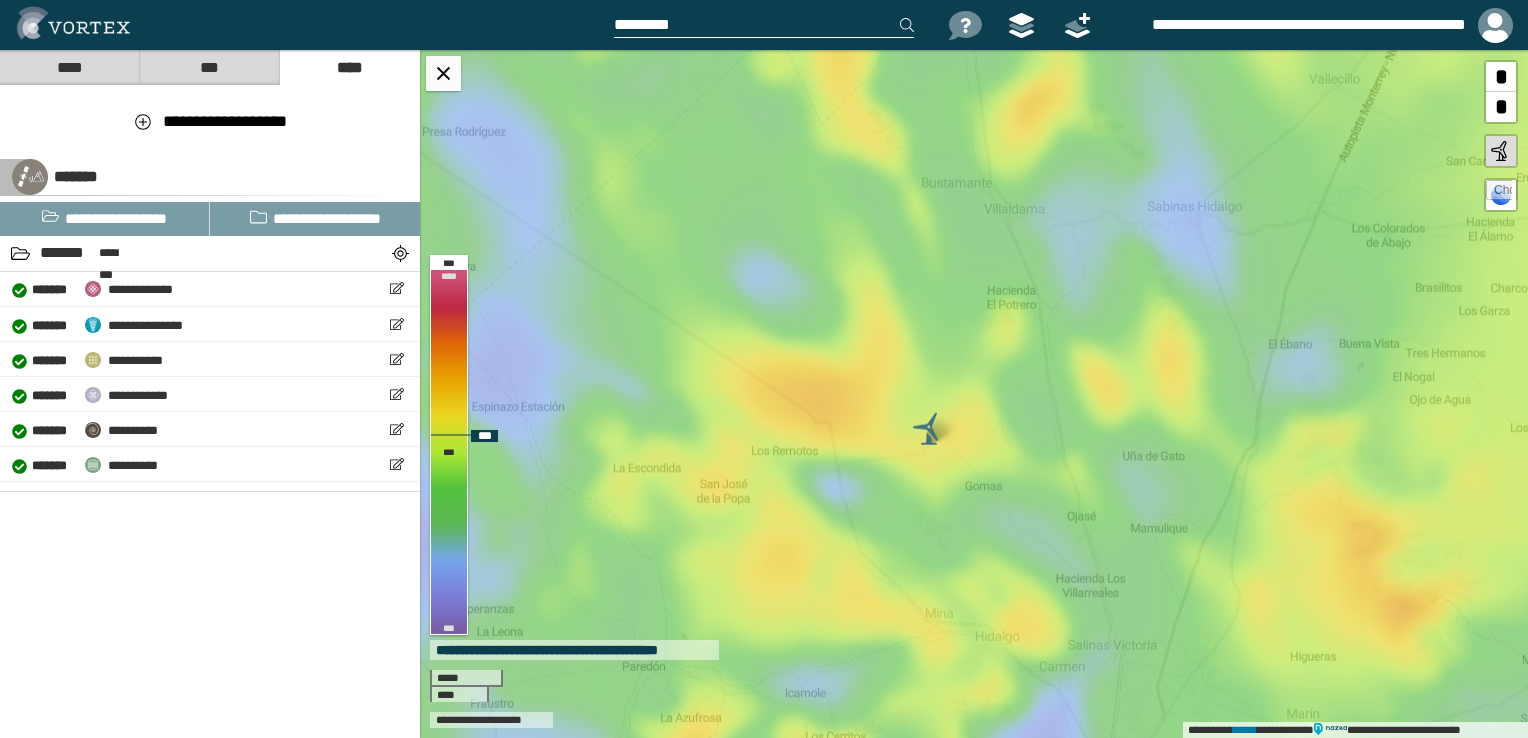 click at bounding box center [929, 429] 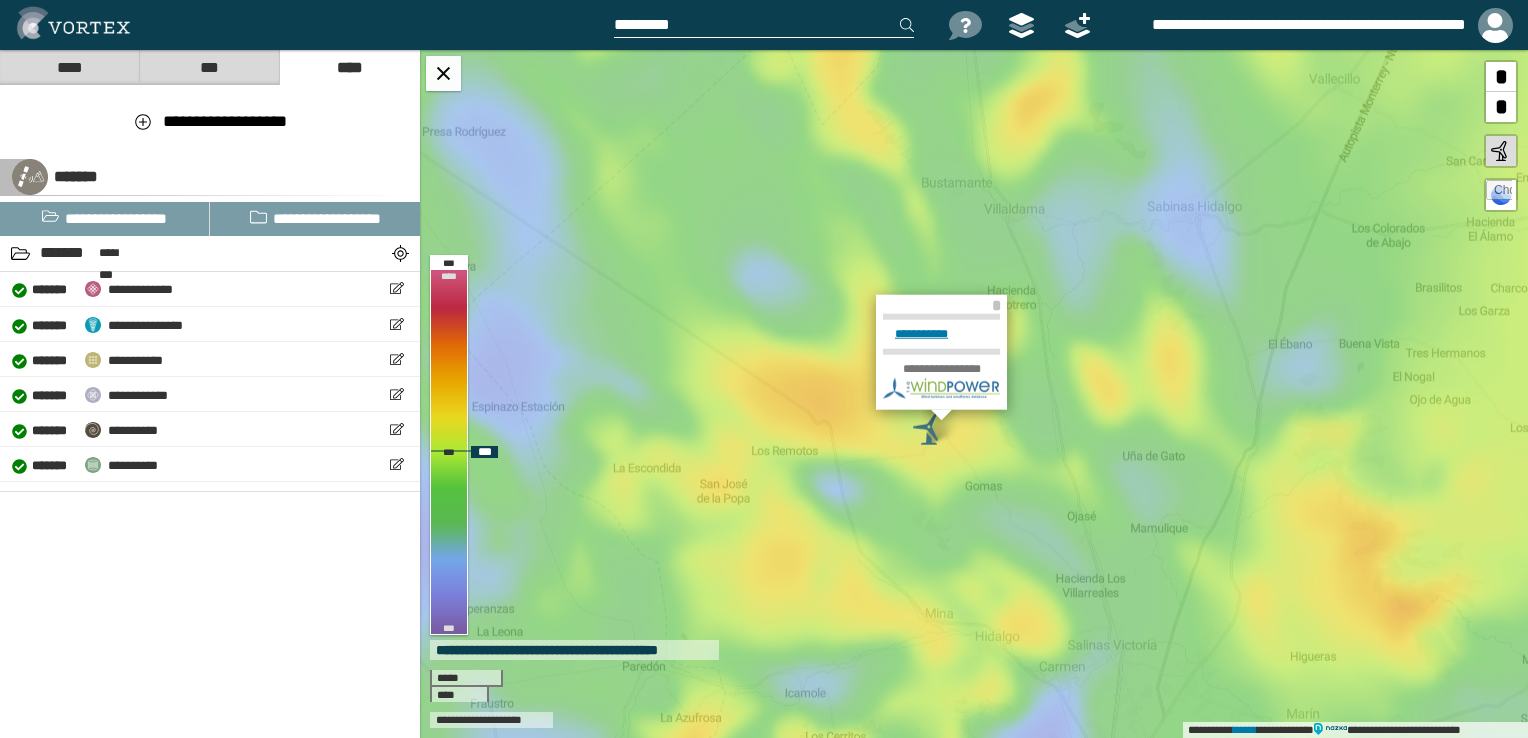 click on "**********" at bounding box center [941, 334] 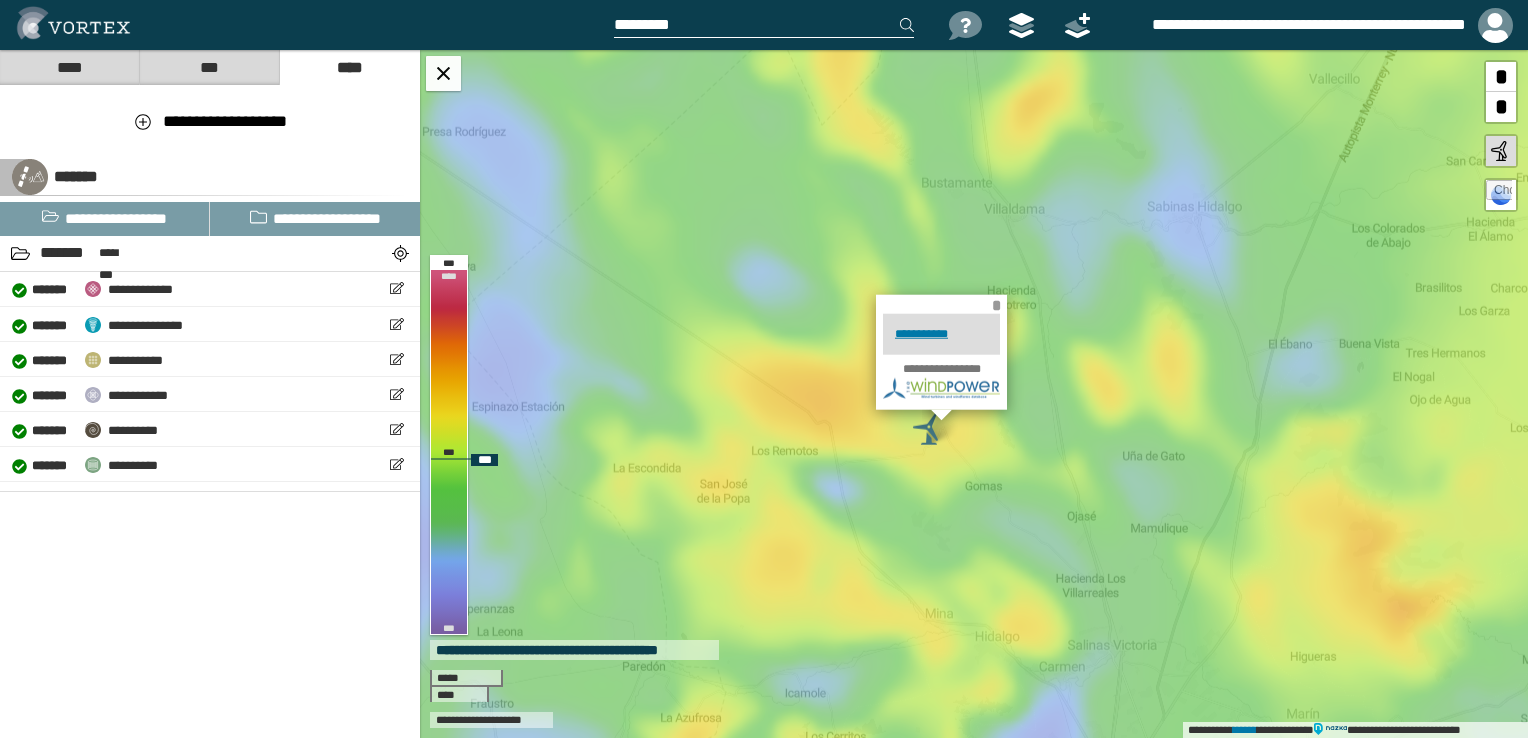 click on "*" at bounding box center [996, 305] 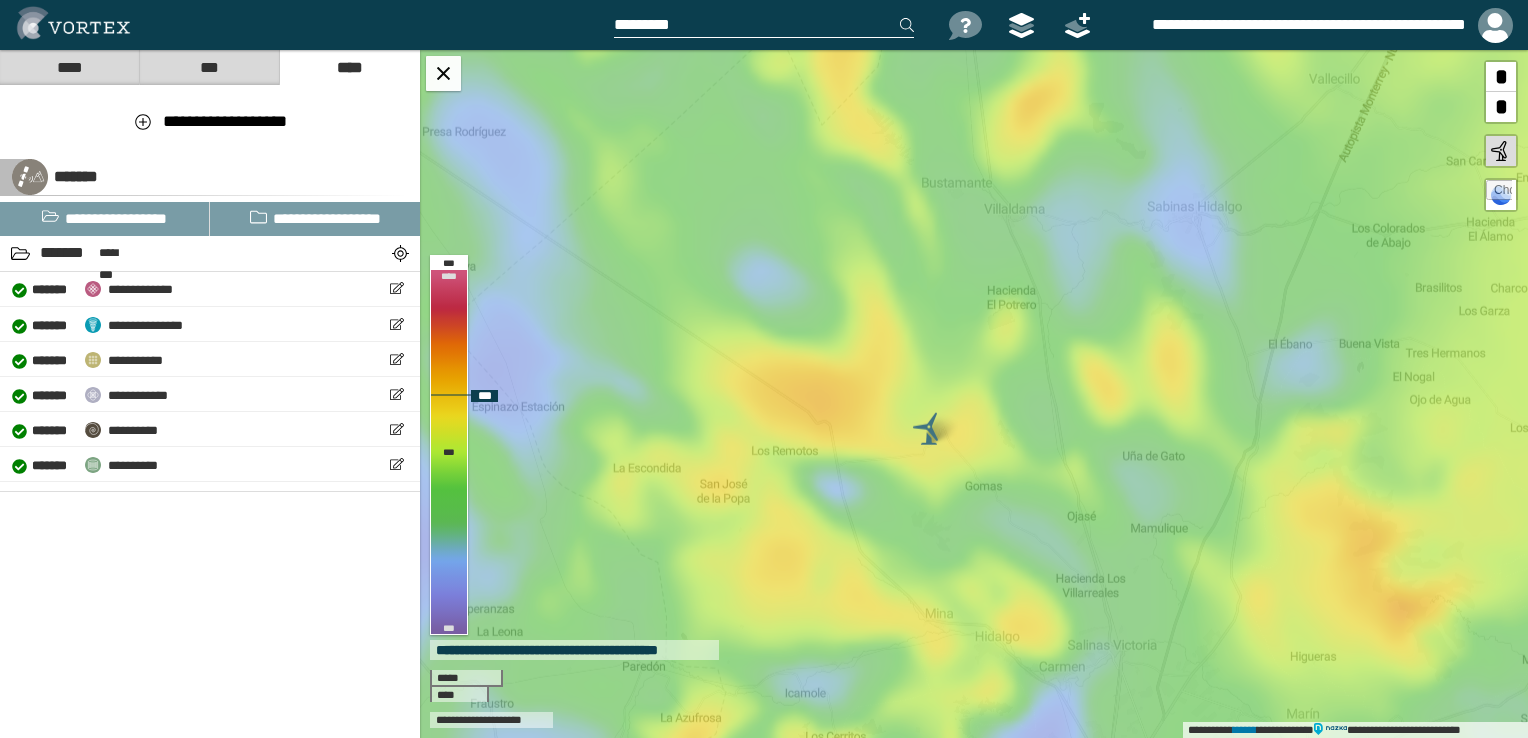 click on "**********" at bounding box center (974, 394) 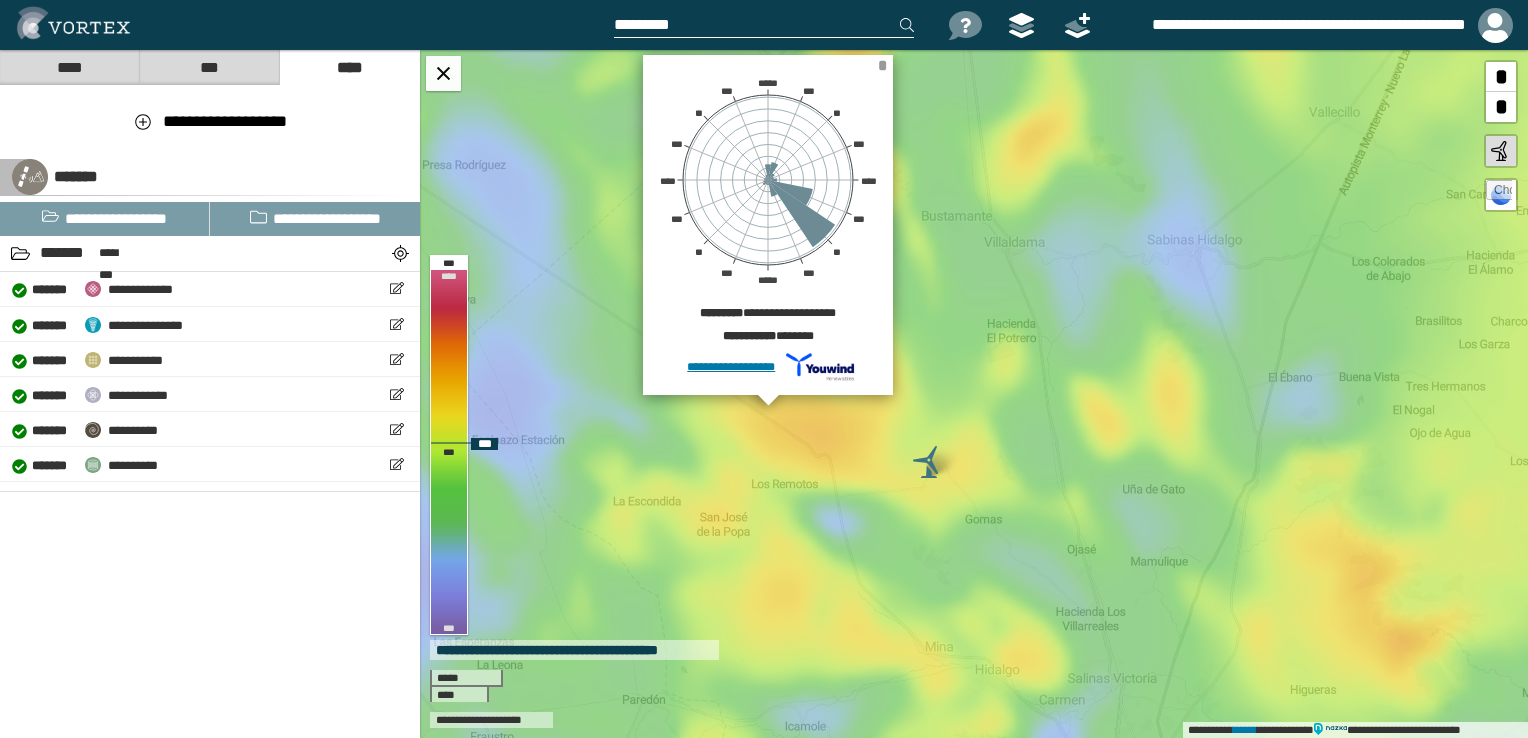 click on "*" at bounding box center [882, 65] 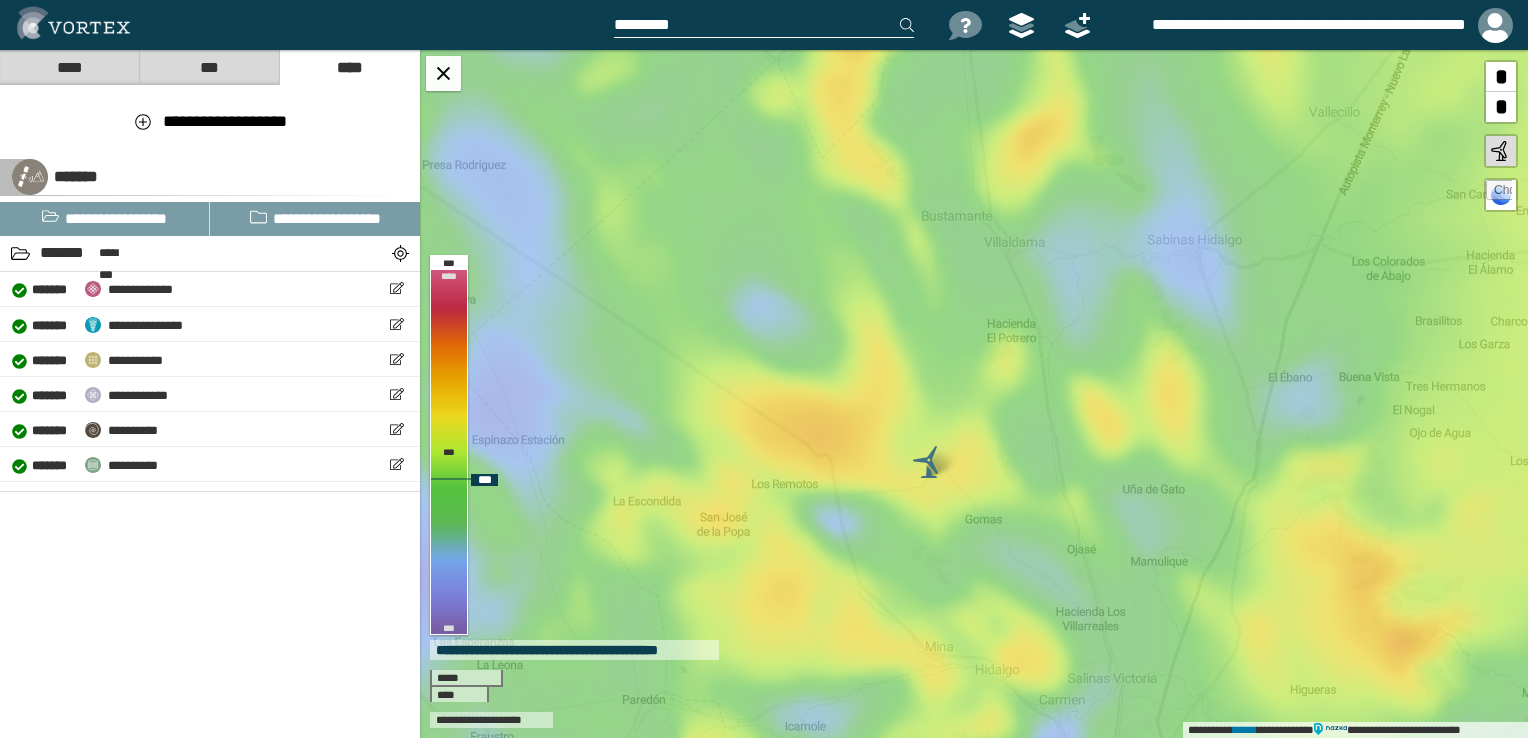 click on "**********" at bounding box center (974, 394) 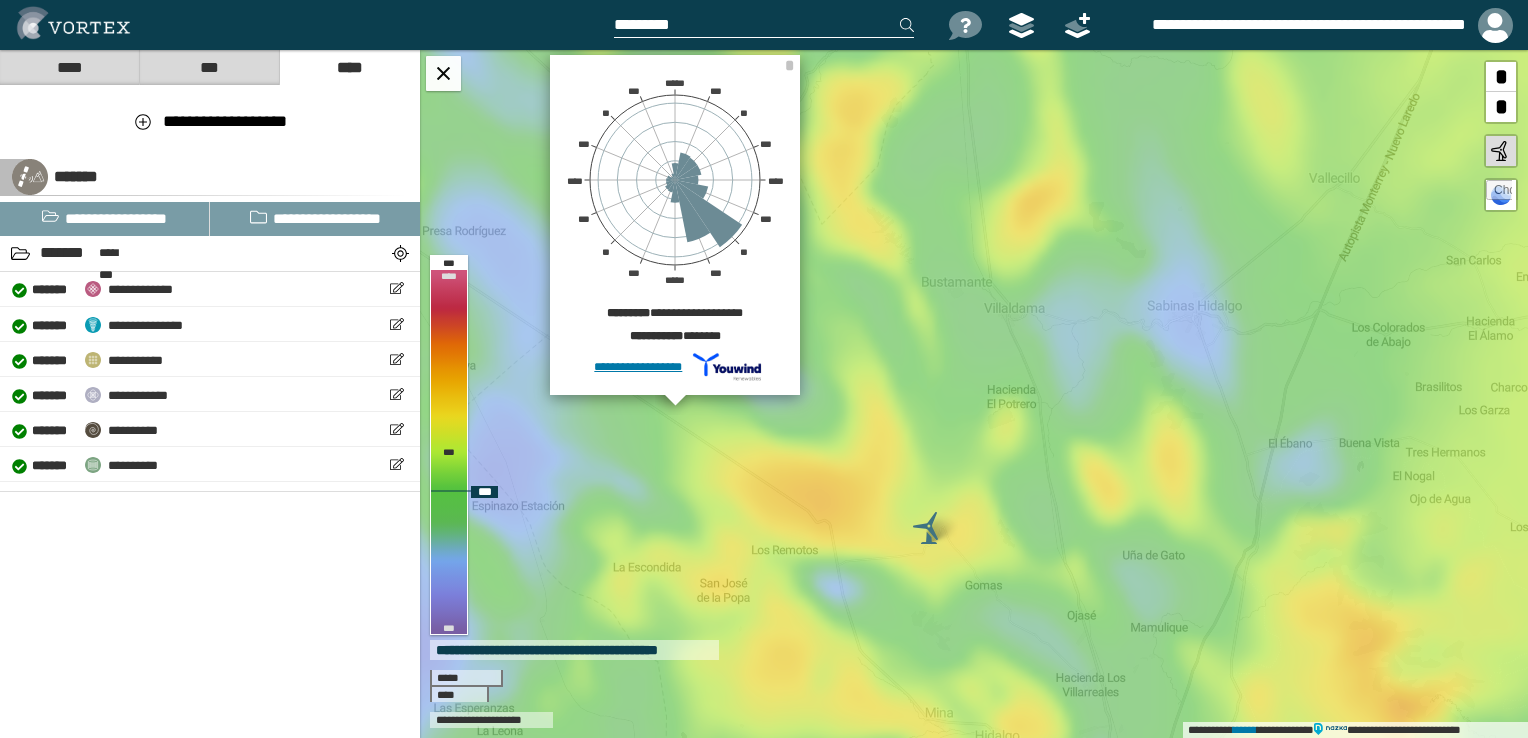 click on "**********" at bounding box center [674, 367] 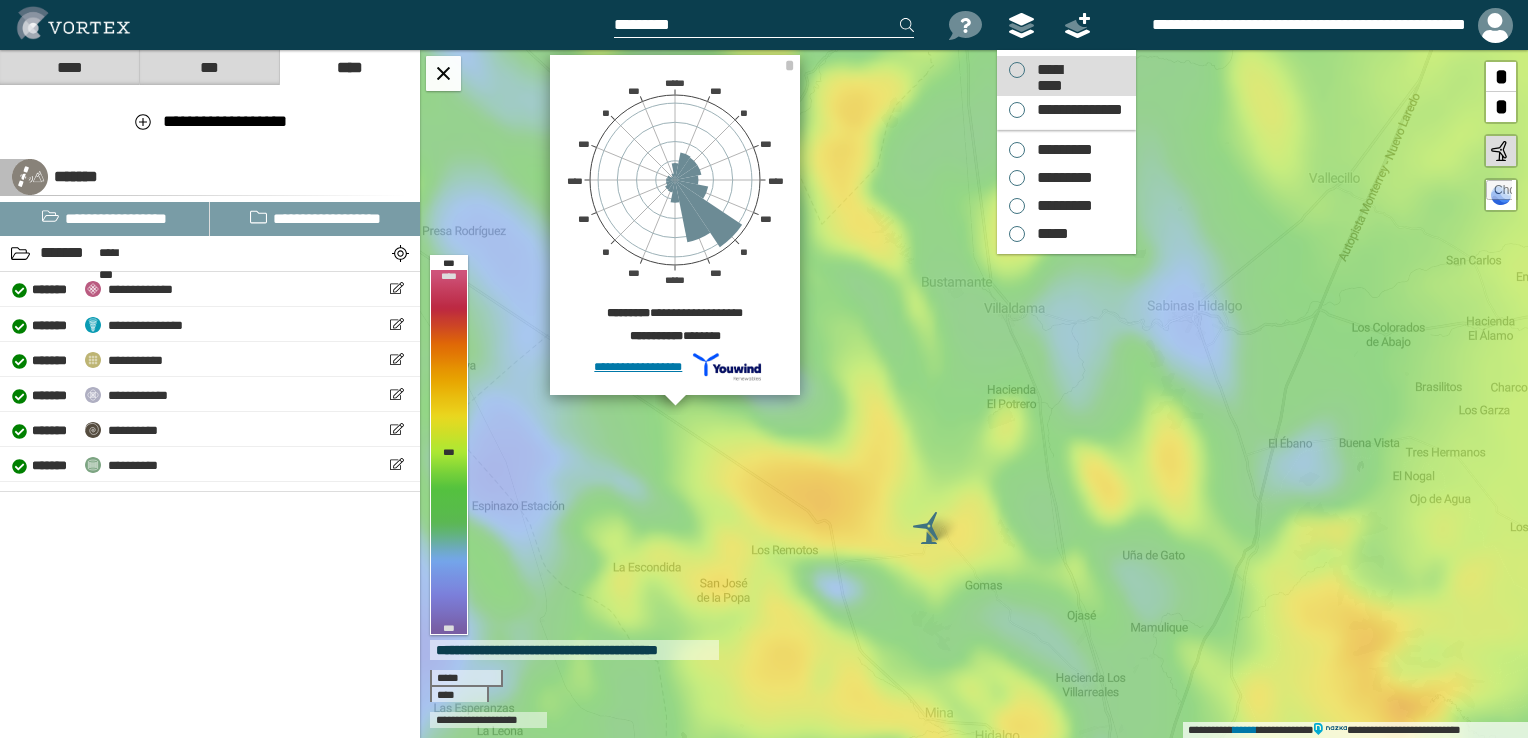 click on "*********" at bounding box center [1049, 70] 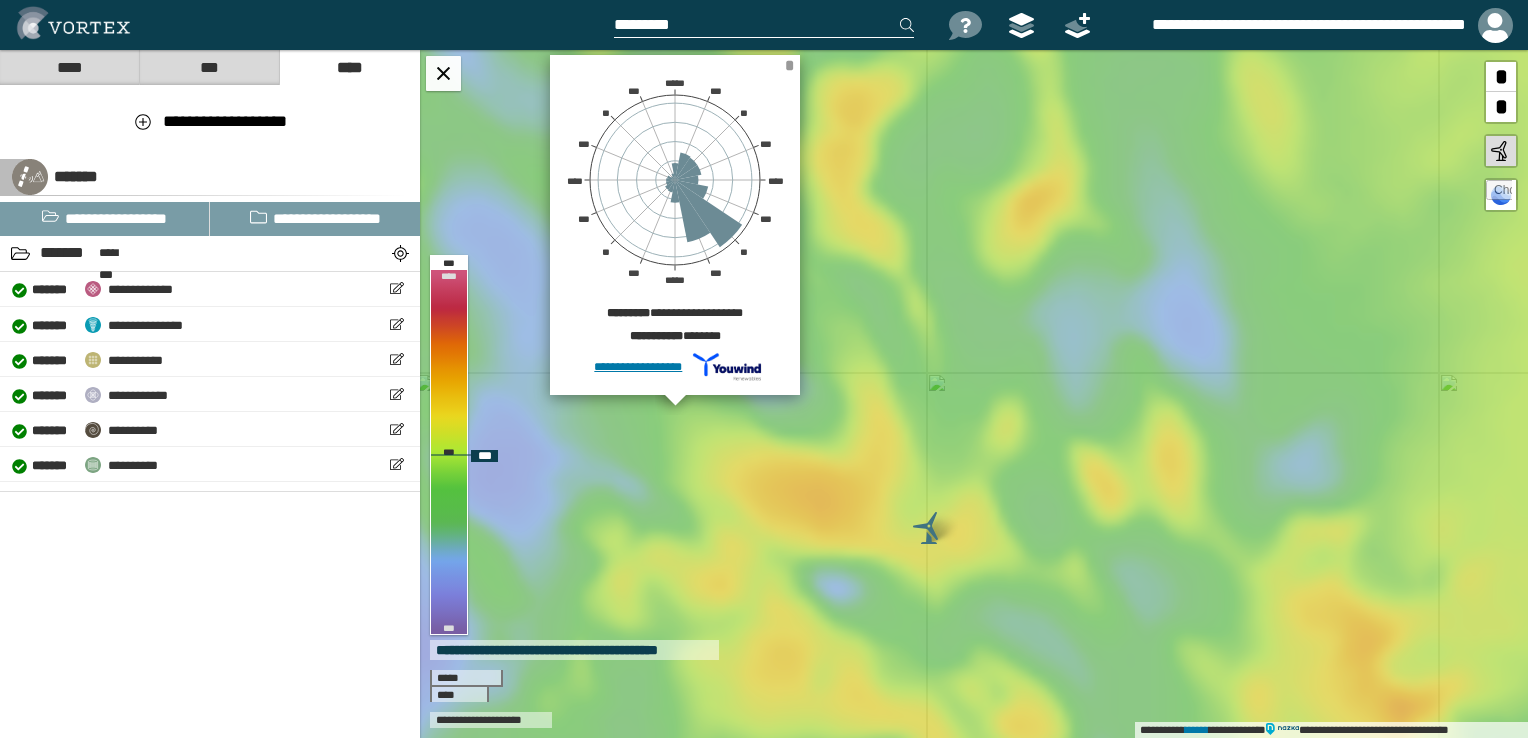 click on "*" at bounding box center (789, 65) 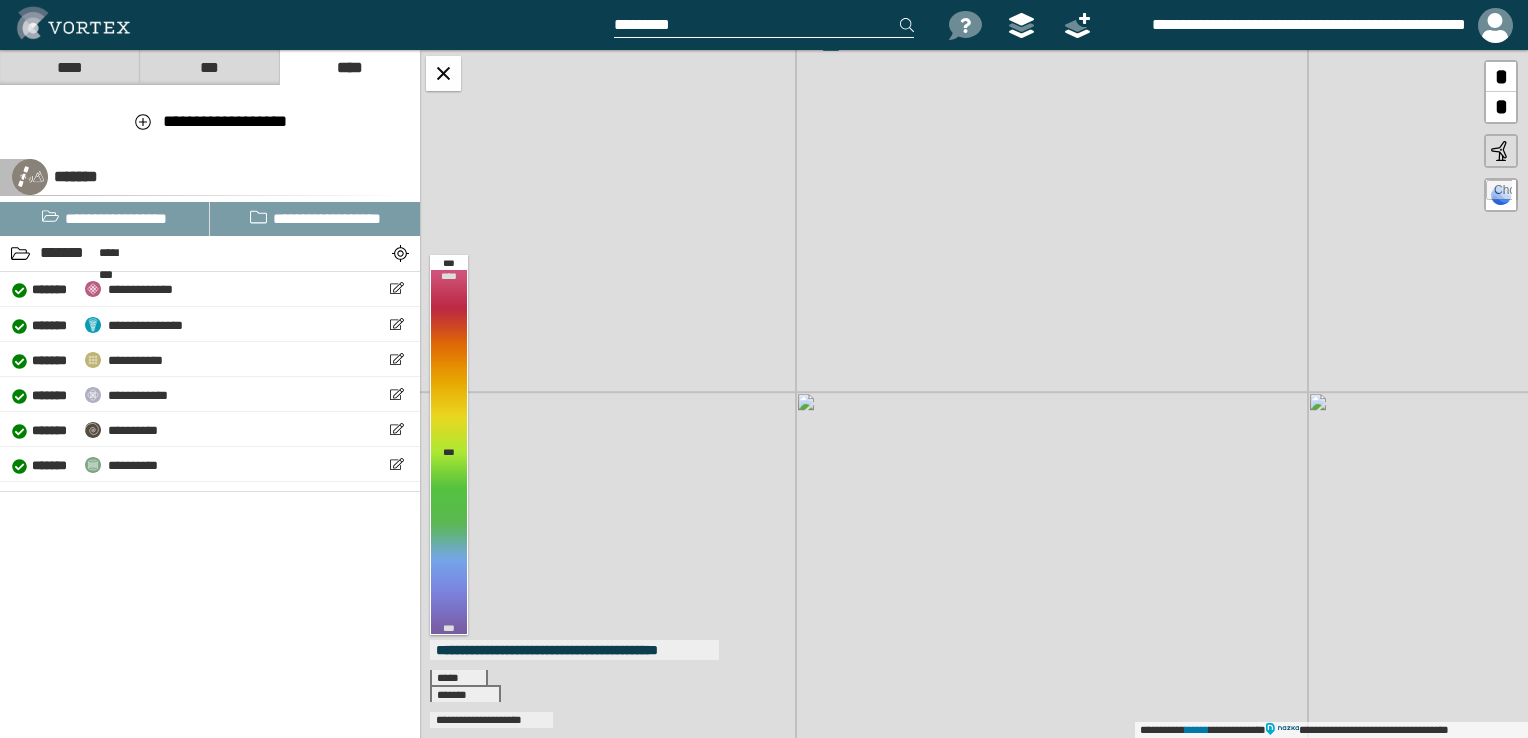 drag, startPoint x: 1093, startPoint y: 412, endPoint x: 1011, endPoint y: 164, distance: 261.2049 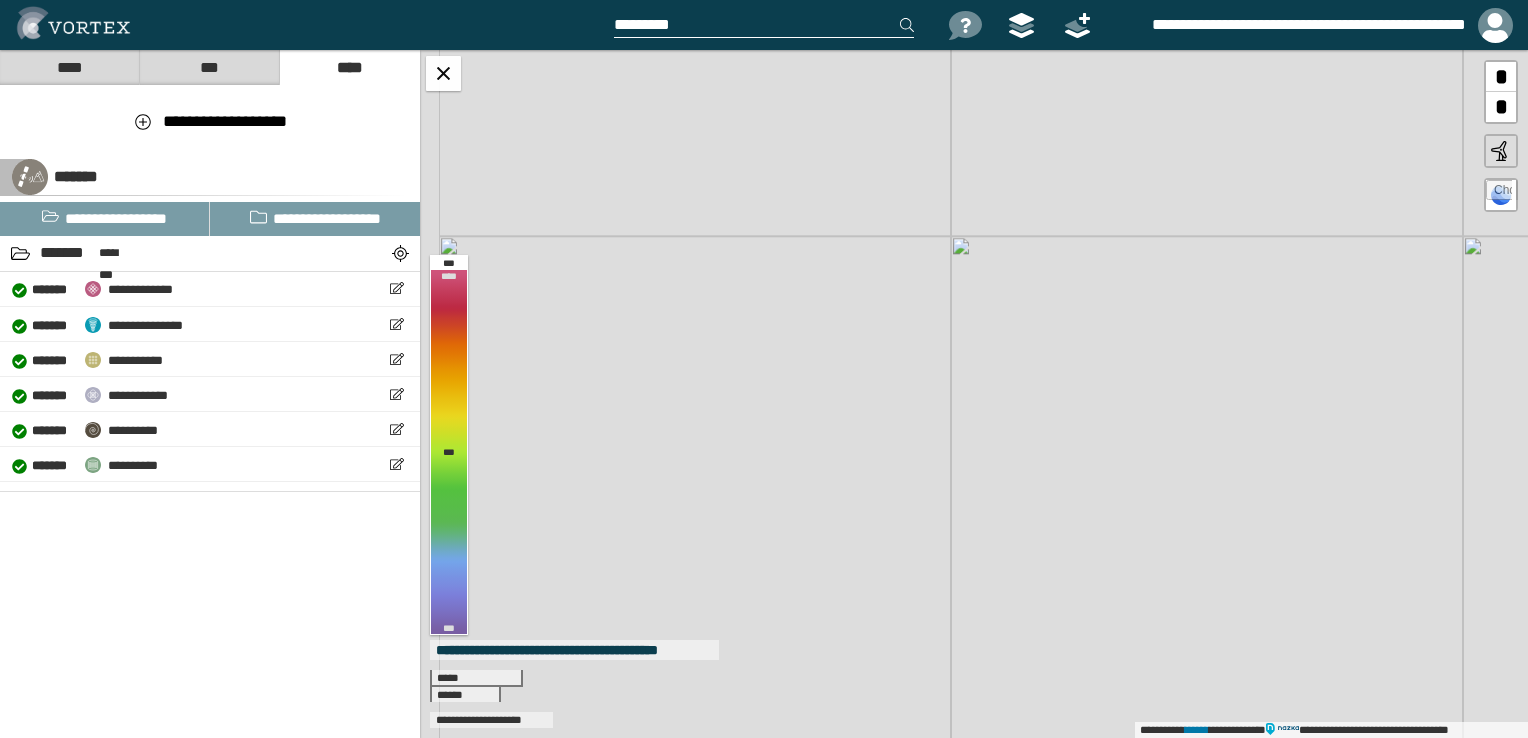 drag, startPoint x: 820, startPoint y: 360, endPoint x: 1177, endPoint y: 140, distance: 419.34354 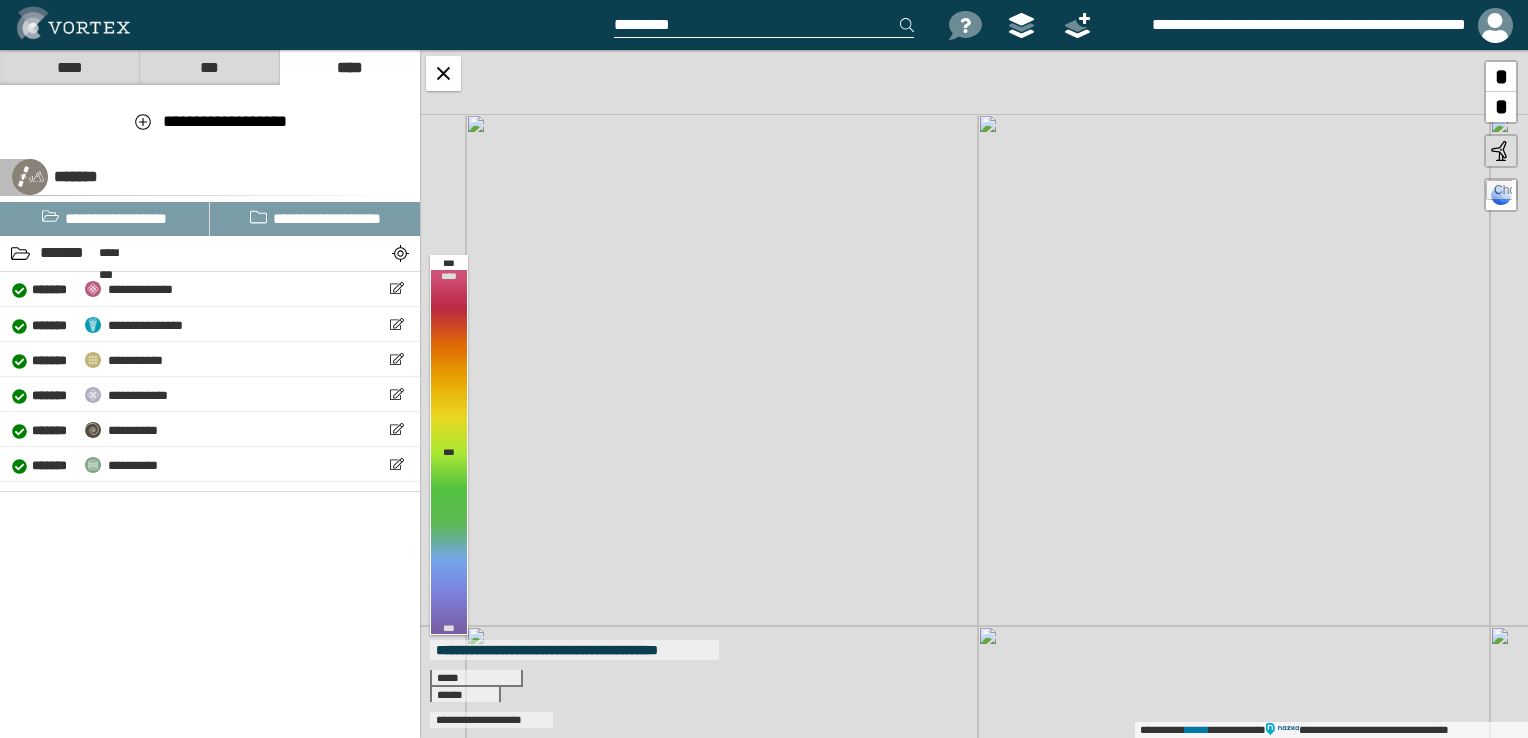 drag, startPoint x: 845, startPoint y: 286, endPoint x: 872, endPoint y: 676, distance: 390.9335 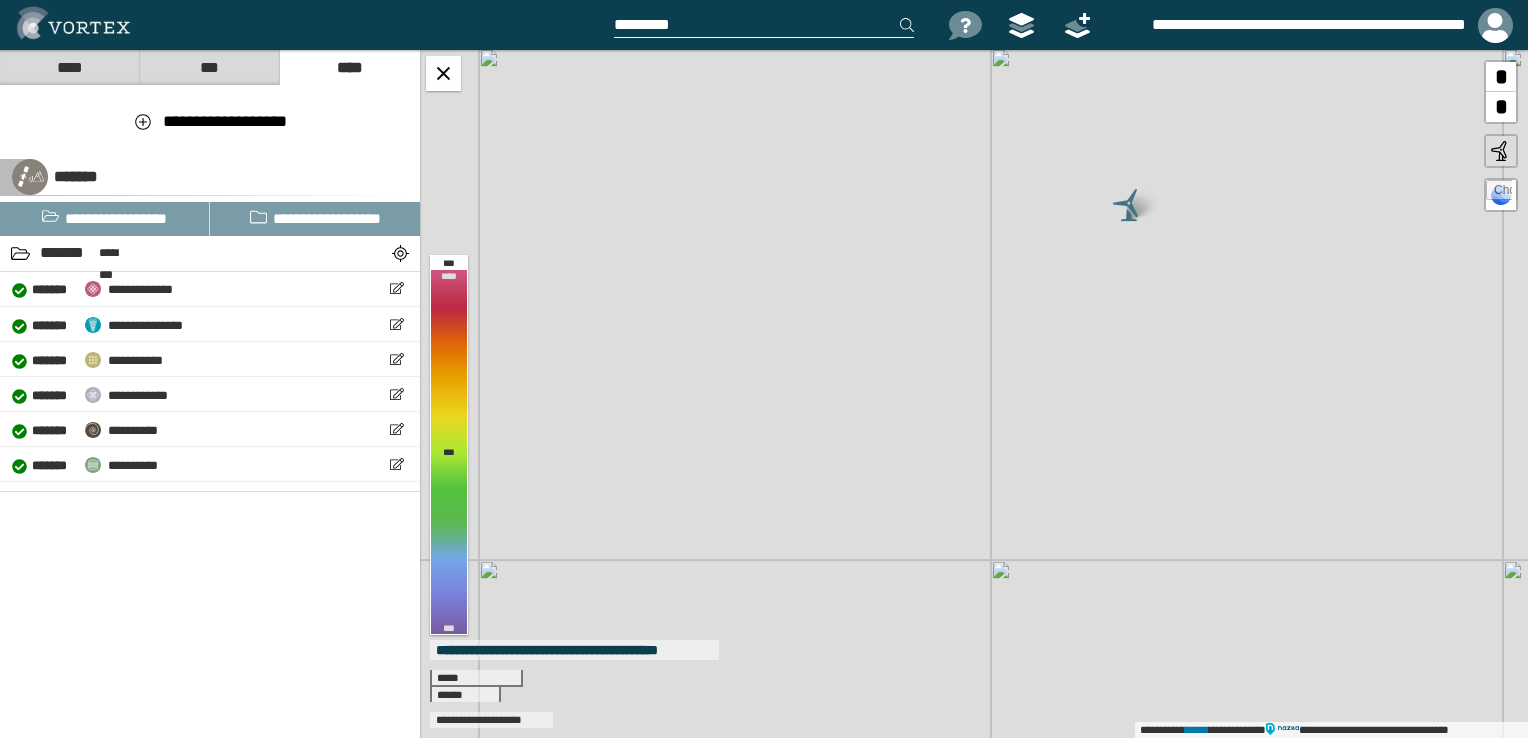 drag, startPoint x: 1012, startPoint y: 234, endPoint x: 1042, endPoint y: 122, distance: 115.948265 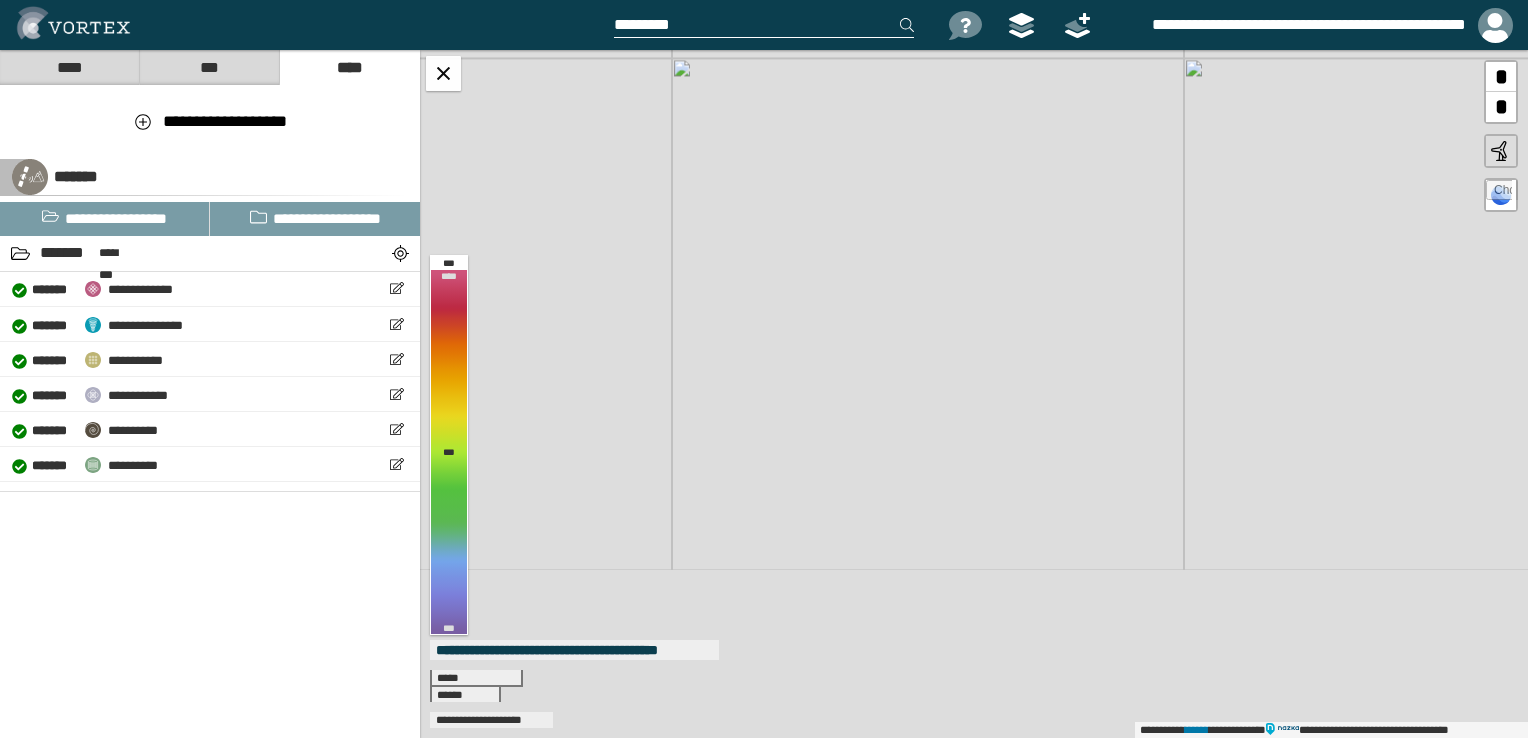 drag, startPoint x: 949, startPoint y: 455, endPoint x: 1116, endPoint y: 40, distance: 447.34103 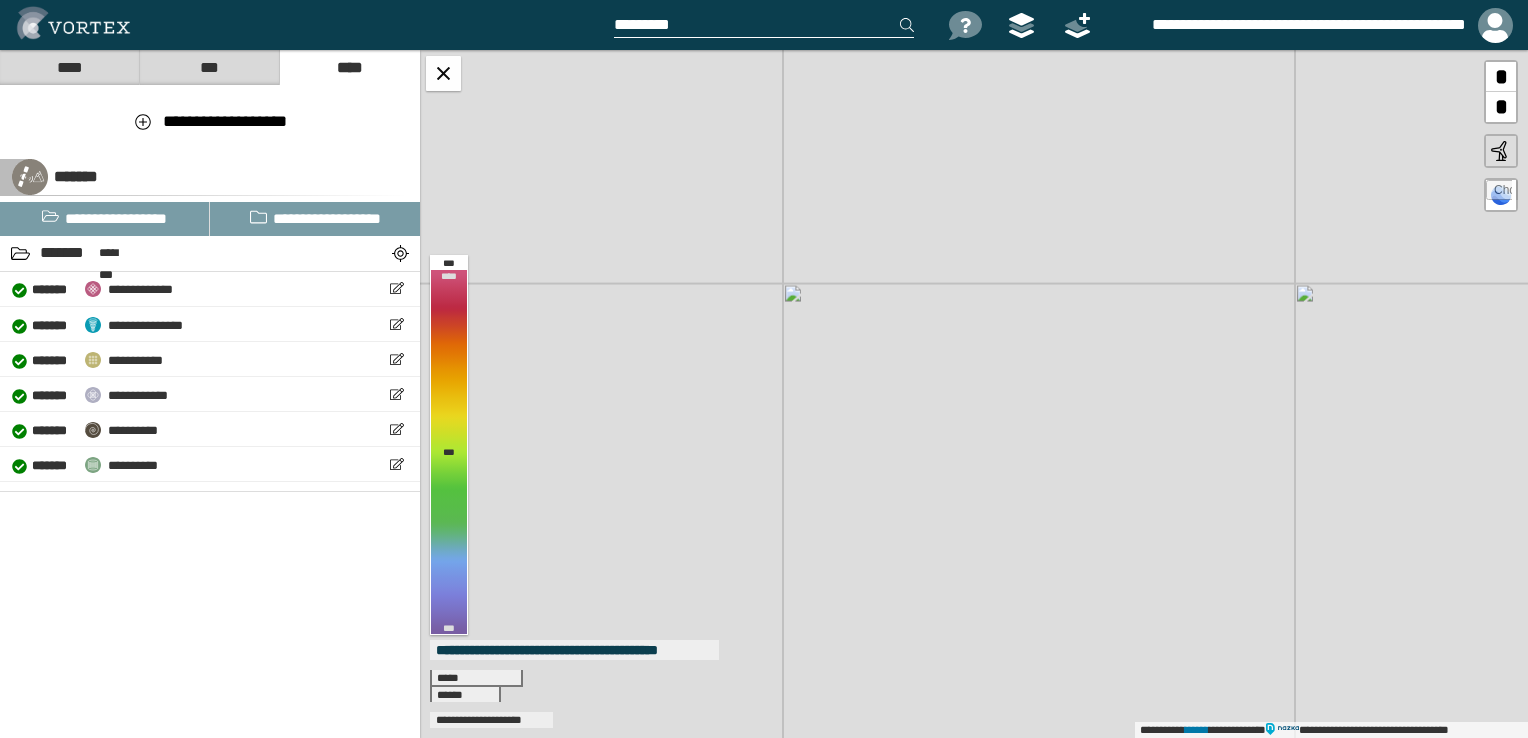 drag, startPoint x: 943, startPoint y: 458, endPoint x: 1051, endPoint y: 184, distance: 294.51654 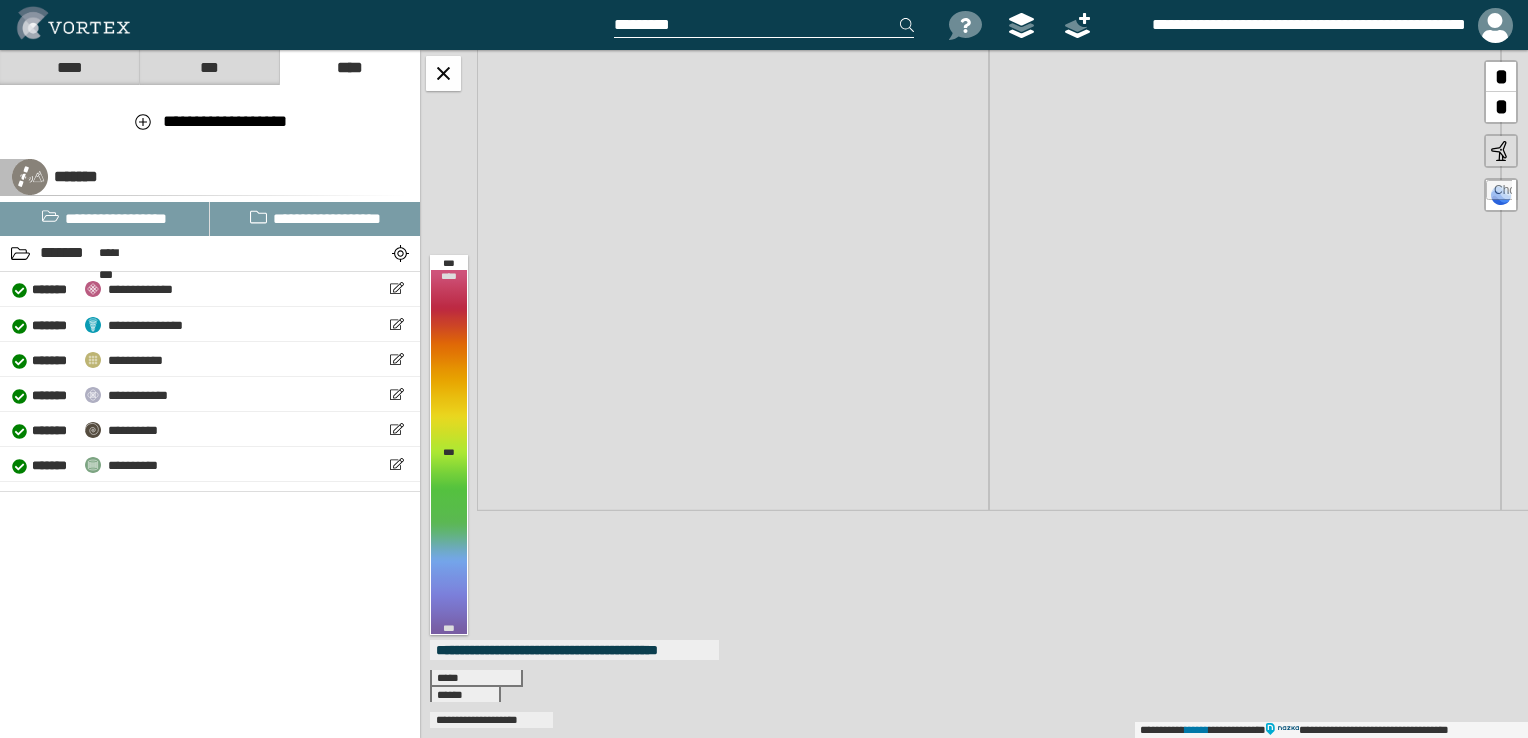 drag, startPoint x: 798, startPoint y: 515, endPoint x: 1018, endPoint y: 210, distance: 376.06516 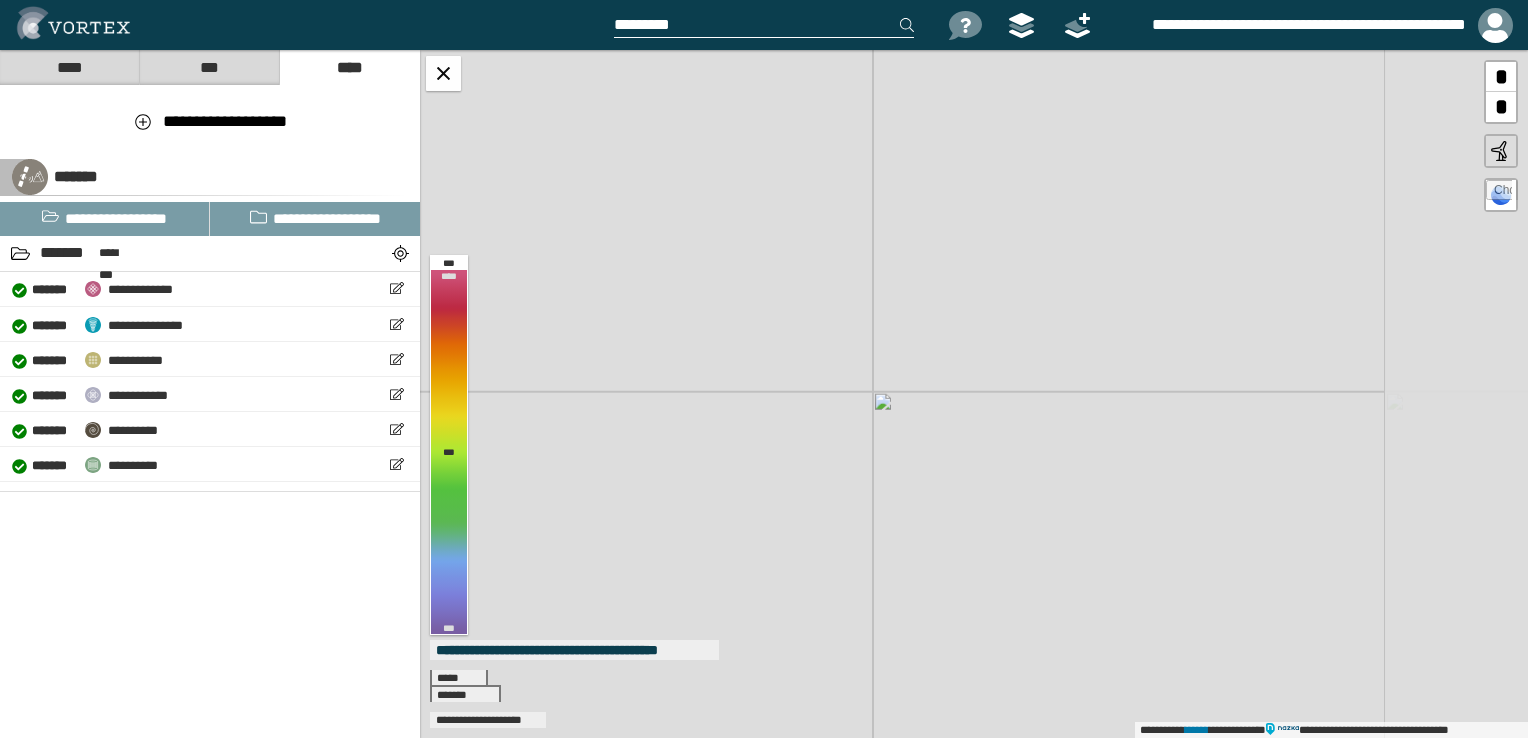 drag, startPoint x: 870, startPoint y: 321, endPoint x: 674, endPoint y: 314, distance: 196.12495 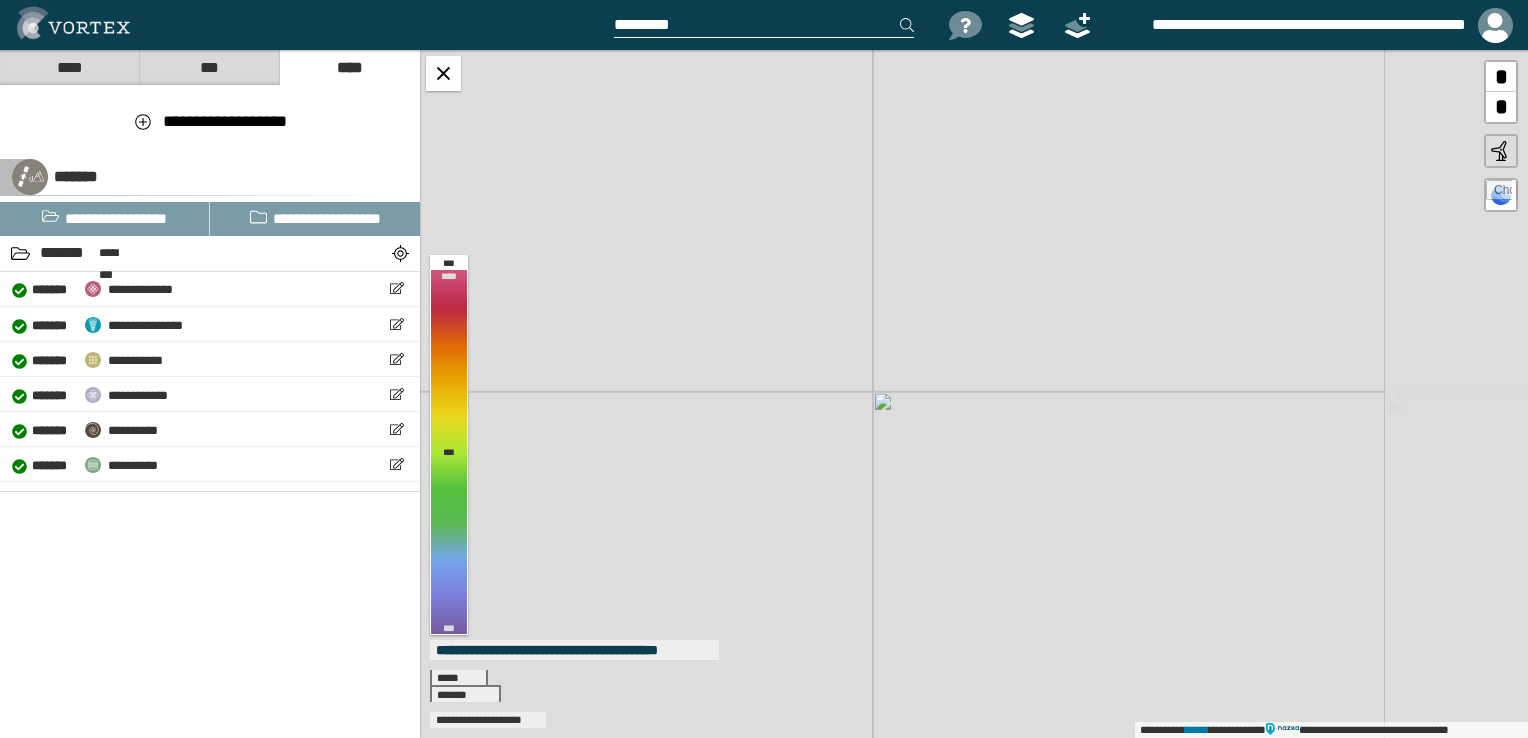 click on "**********" at bounding box center (974, 394) 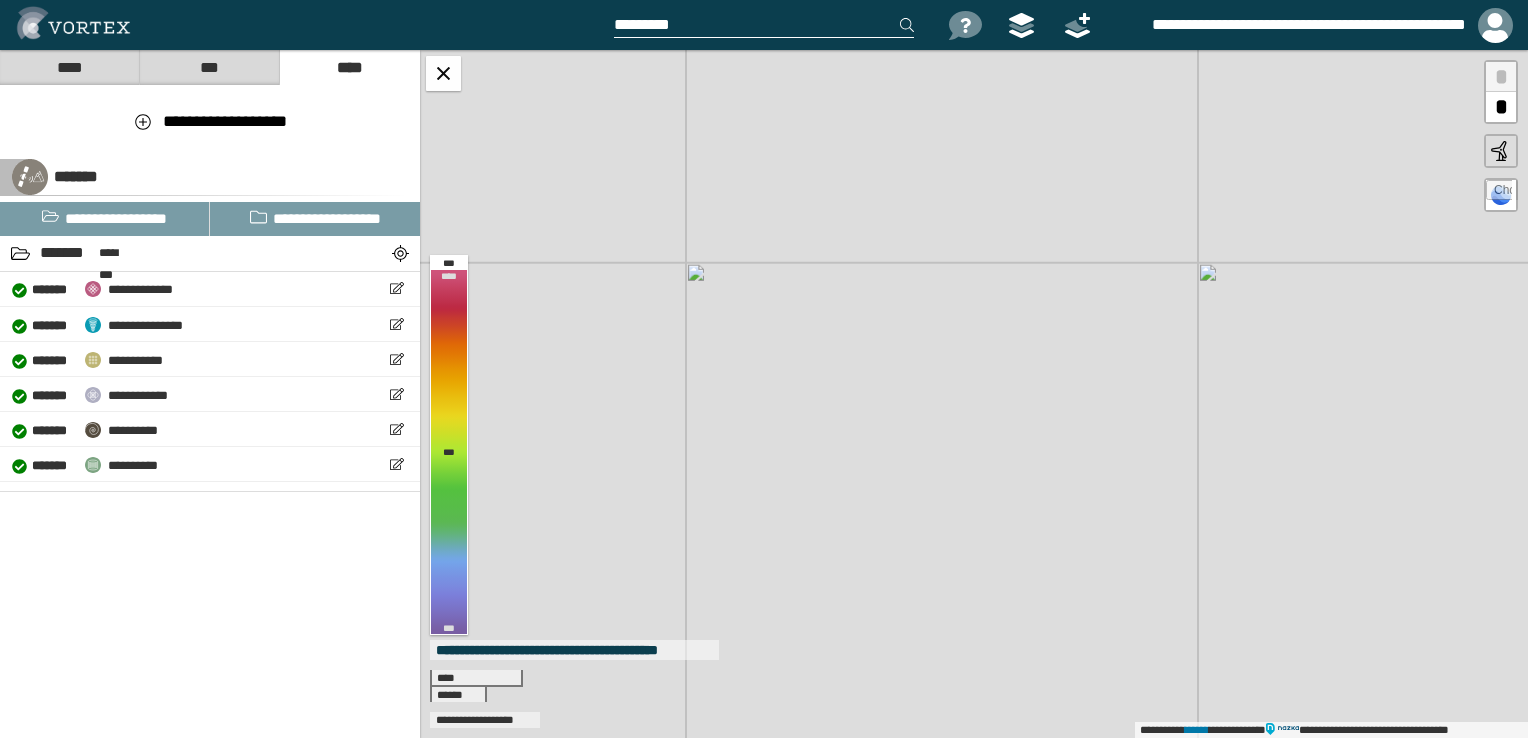 drag, startPoint x: 889, startPoint y: 322, endPoint x: 844, endPoint y: 308, distance: 47.127487 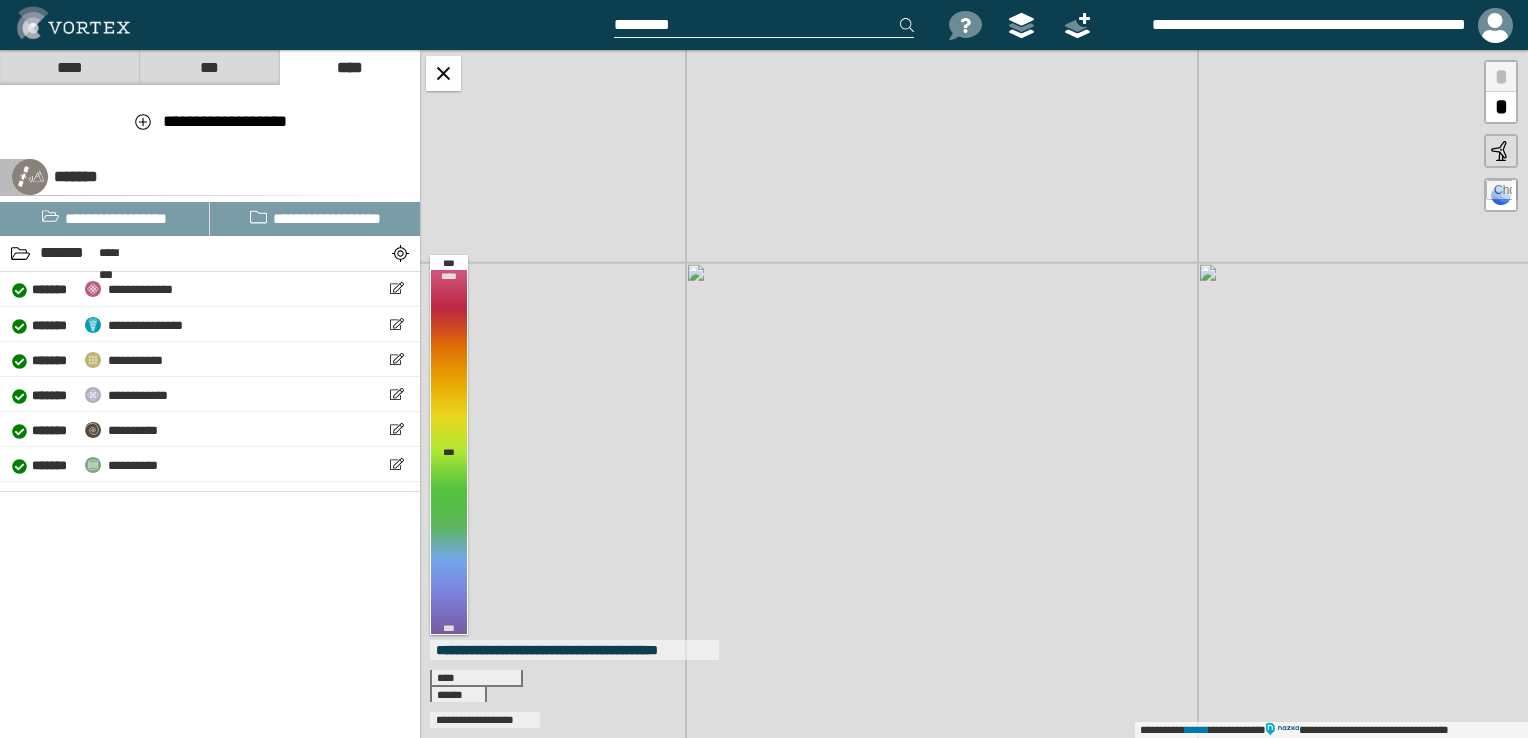 click on "[FIRST] [LAST] [STREET] [CITY], [STATE] [ZIP]" at bounding box center [974, 394] 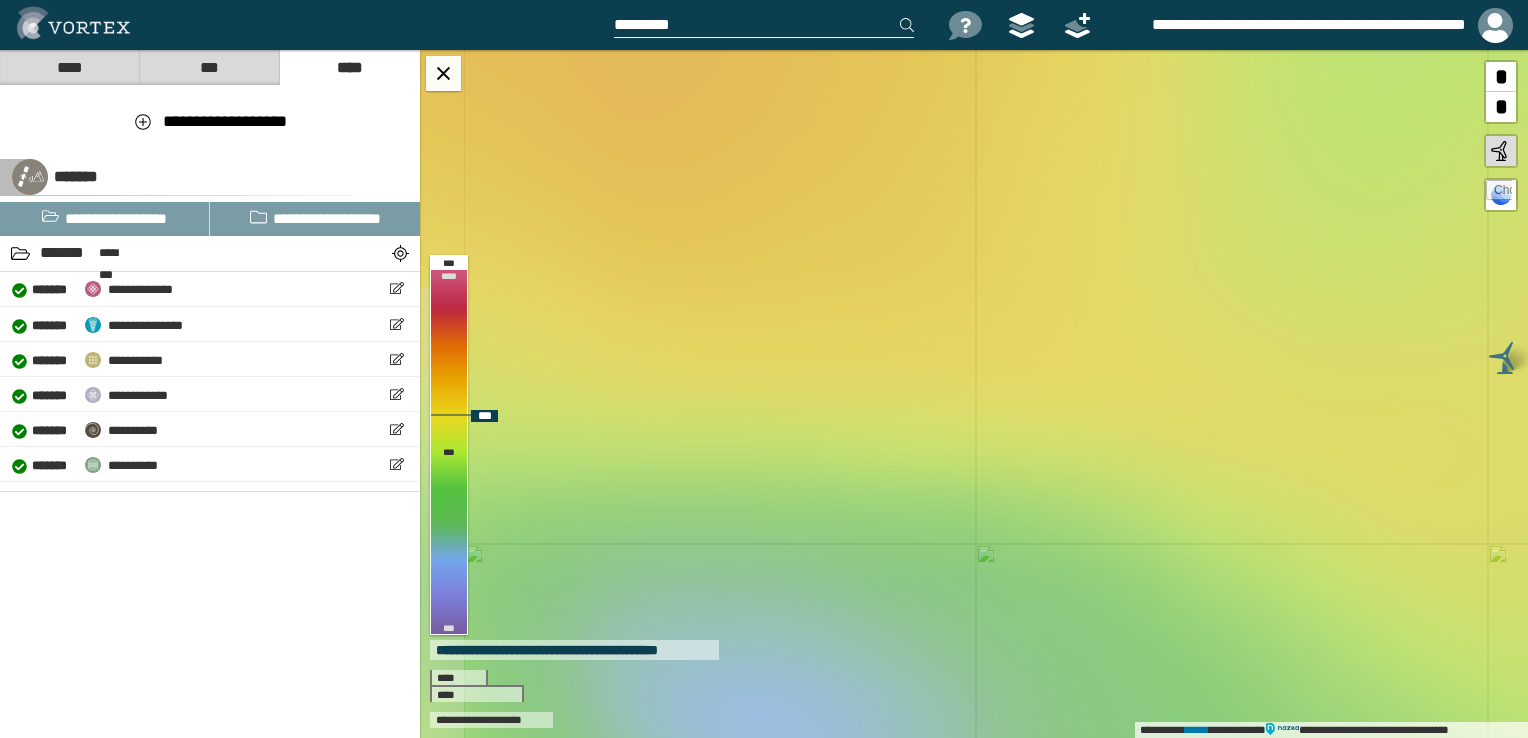 drag, startPoint x: 625, startPoint y: 272, endPoint x: 1119, endPoint y: 366, distance: 502.8638 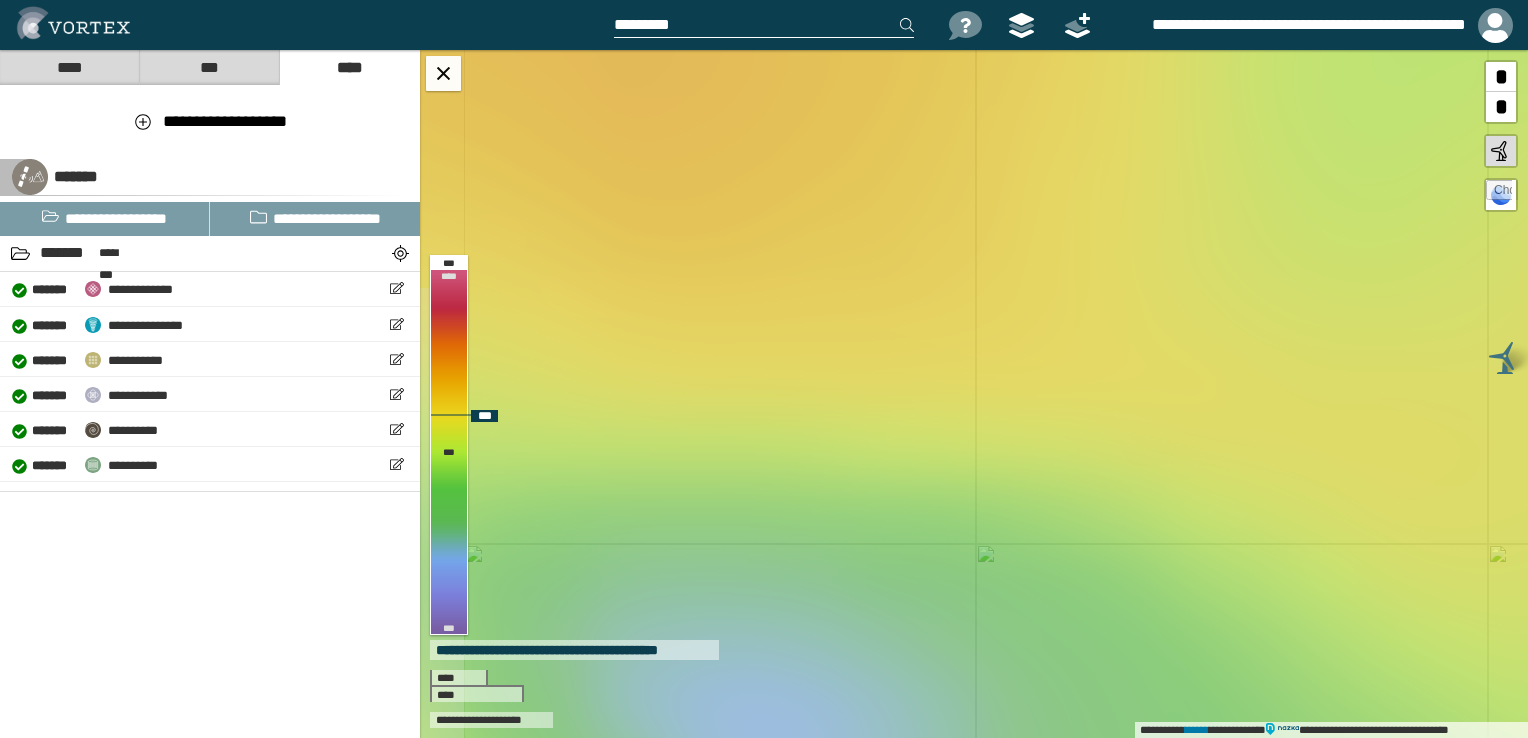 click on "**********" at bounding box center (974, 394) 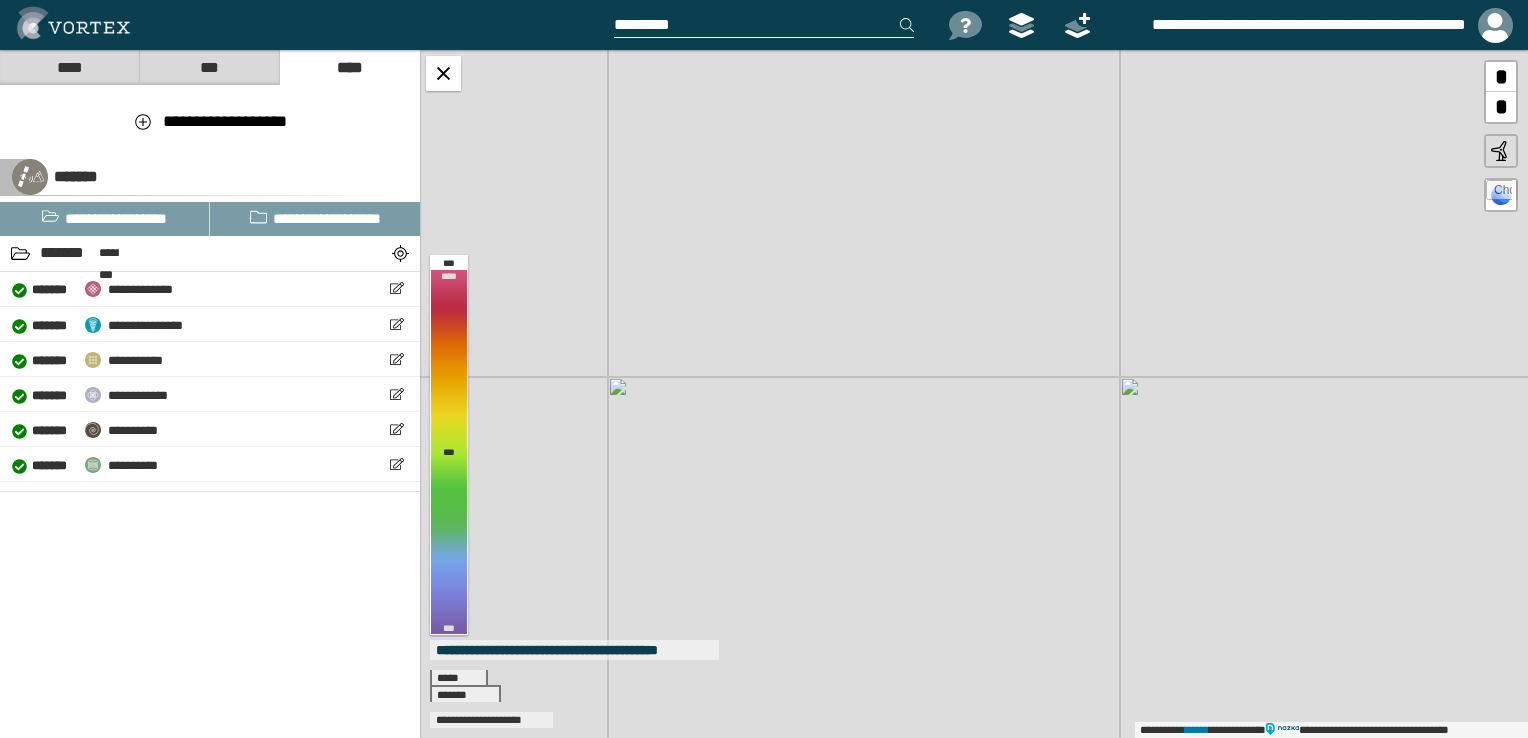 drag, startPoint x: 680, startPoint y: 250, endPoint x: 840, endPoint y: 296, distance: 166.48123 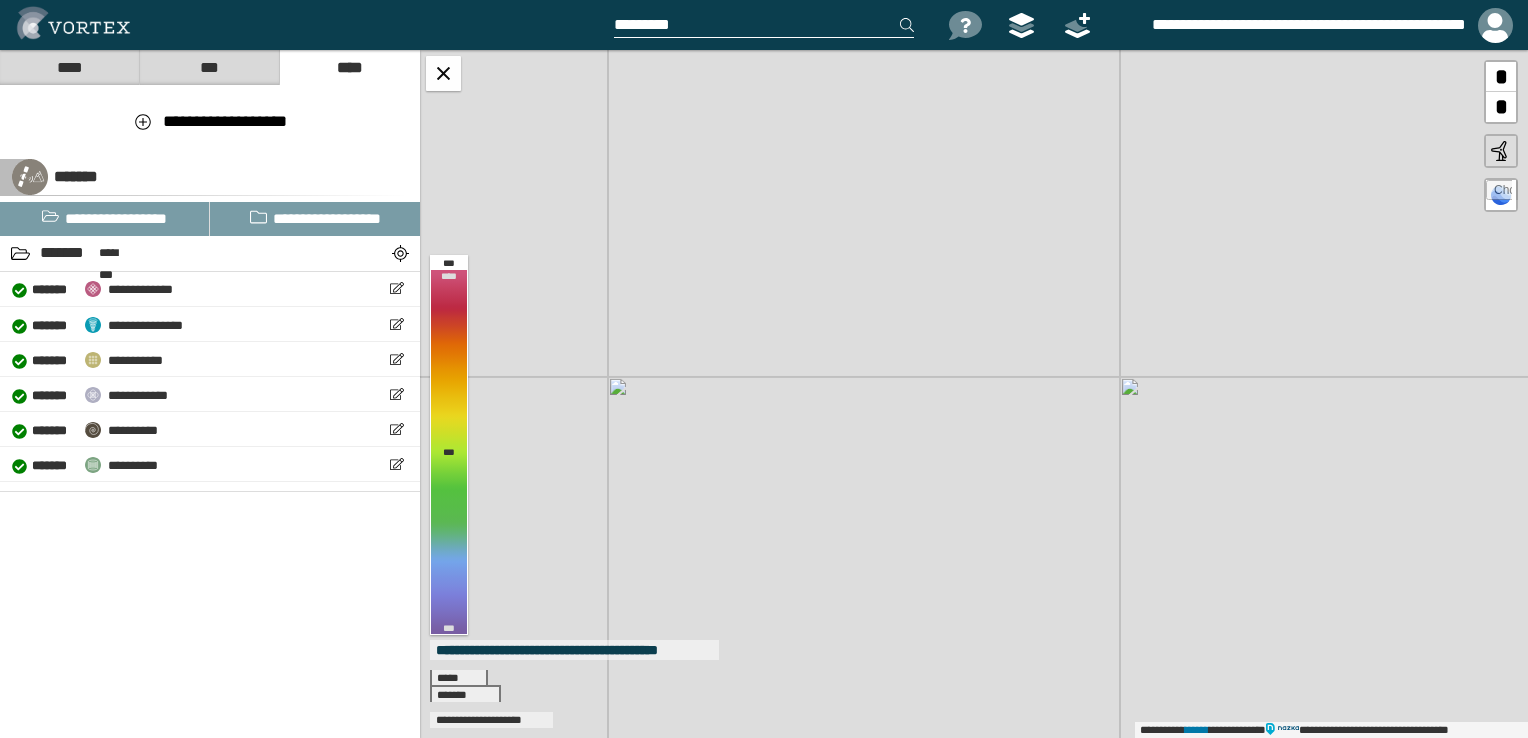 click on "**********" at bounding box center [974, 394] 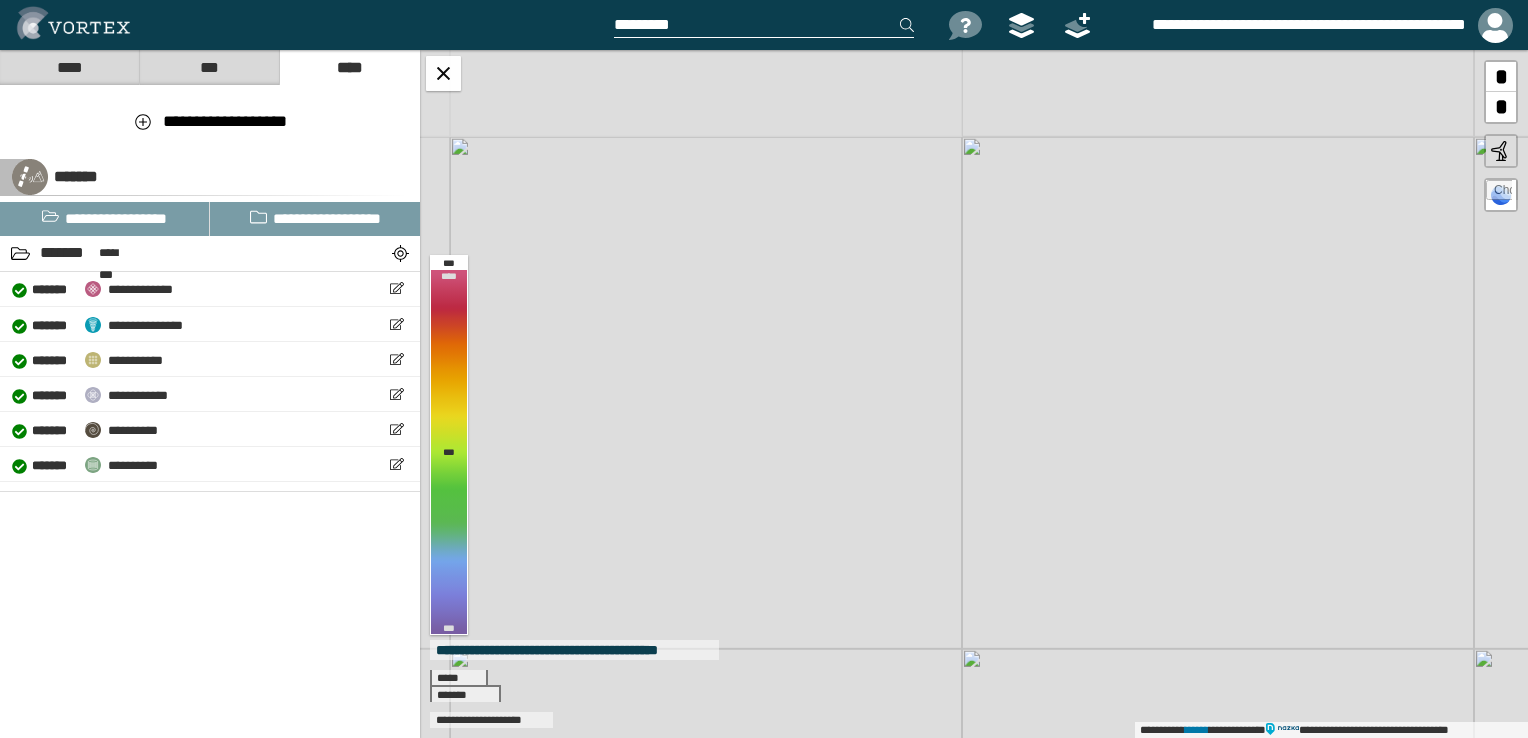 drag, startPoint x: 892, startPoint y: 322, endPoint x: 1159, endPoint y: 522, distance: 333.60007 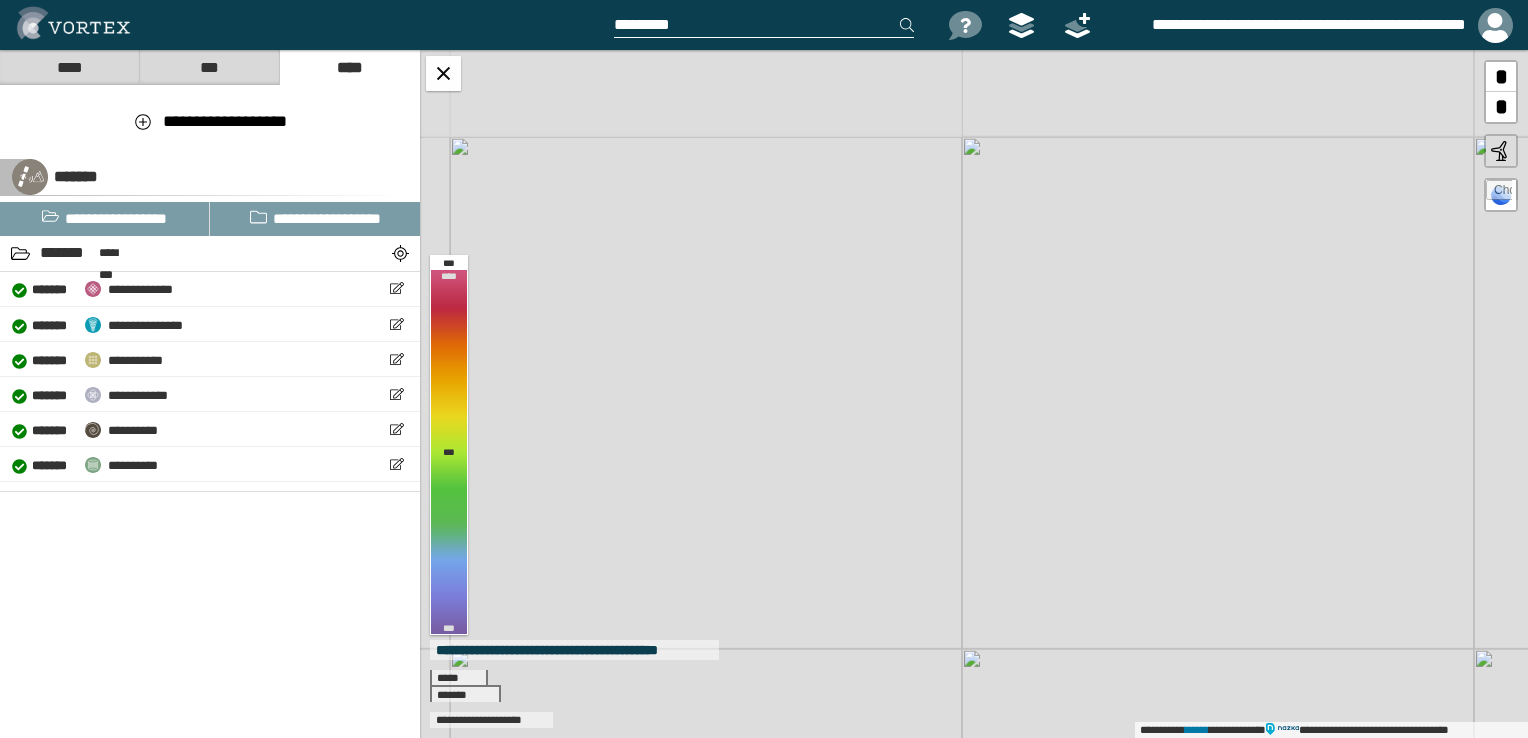 click on "**********" at bounding box center (974, 394) 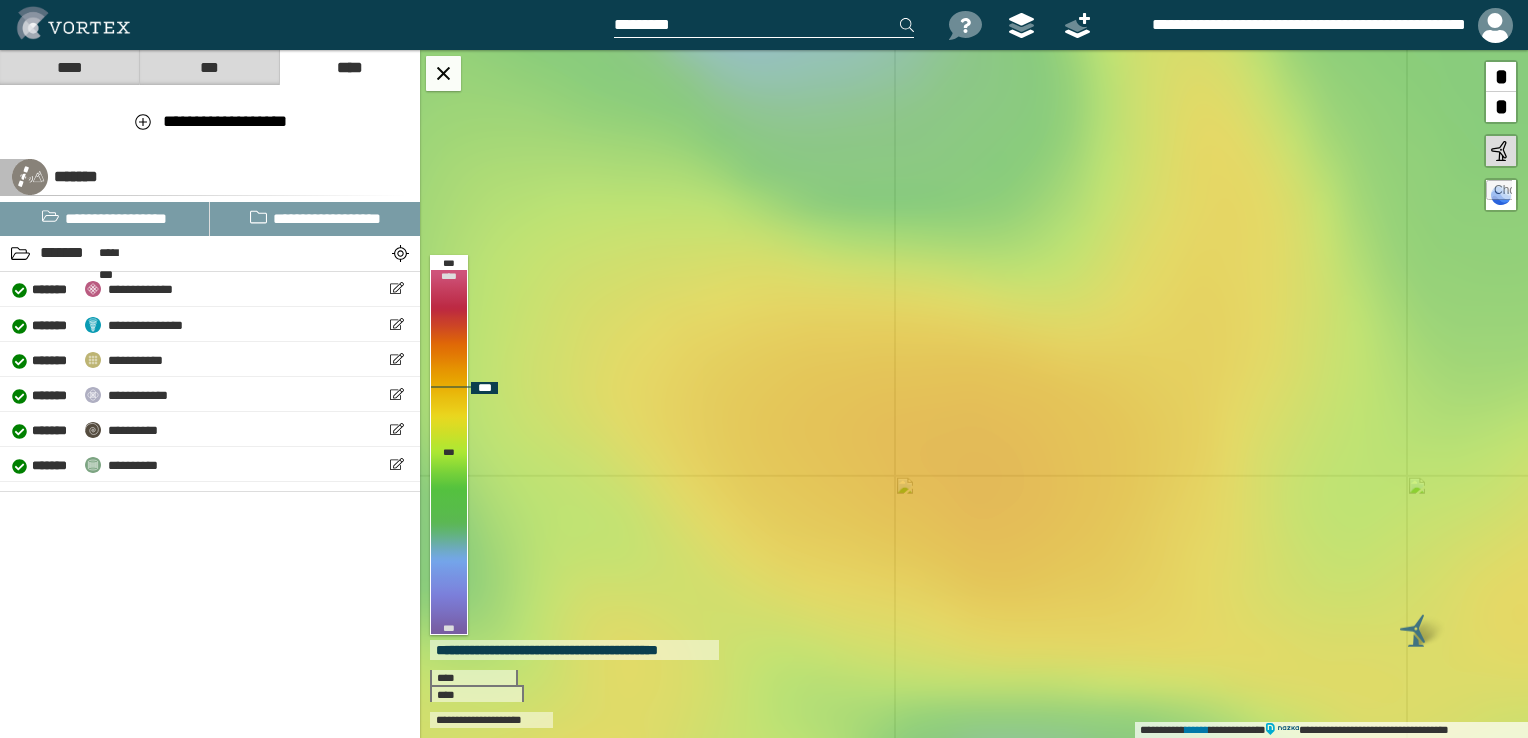 drag, startPoint x: 1125, startPoint y: 350, endPoint x: 1087, endPoint y: 469, distance: 124.919975 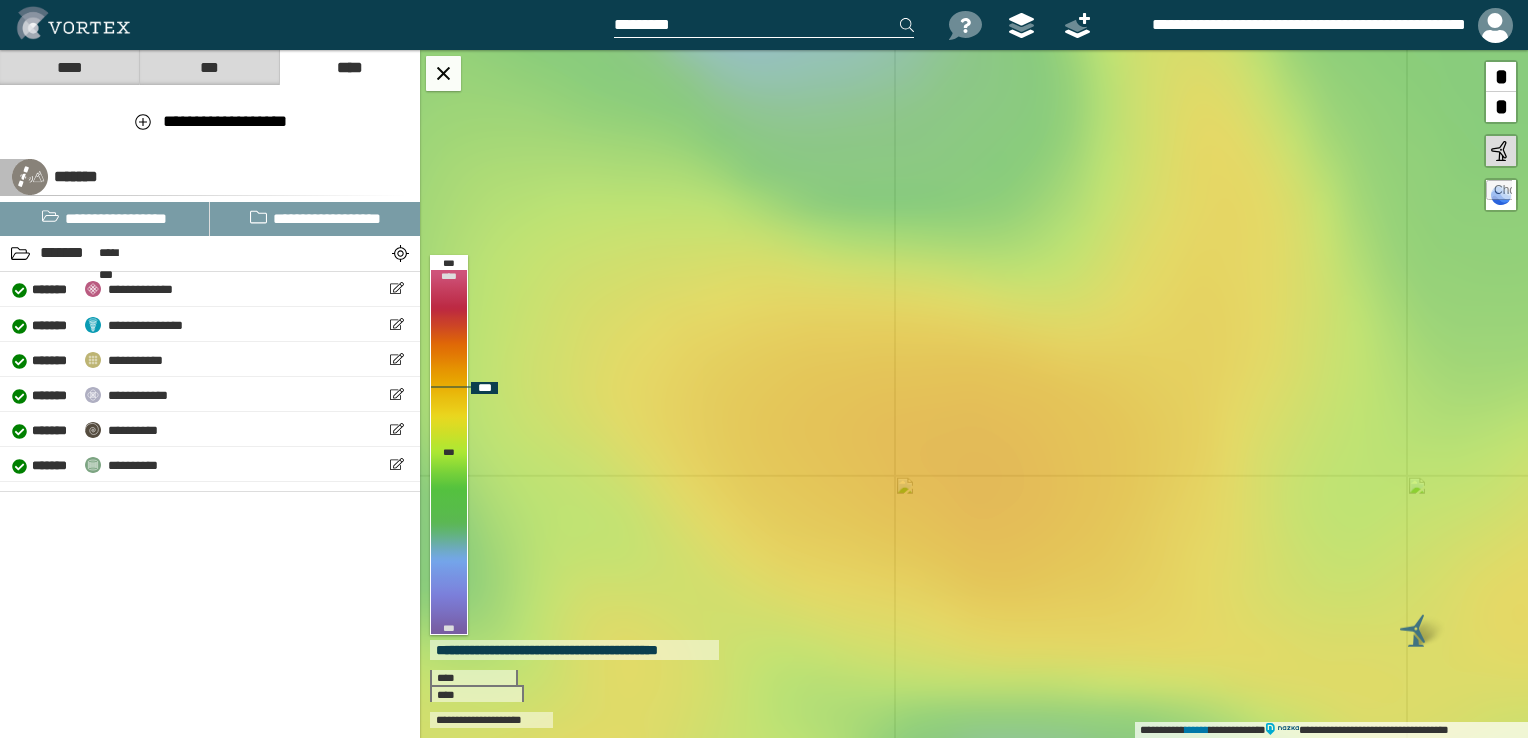 click on "**********" at bounding box center (974, 394) 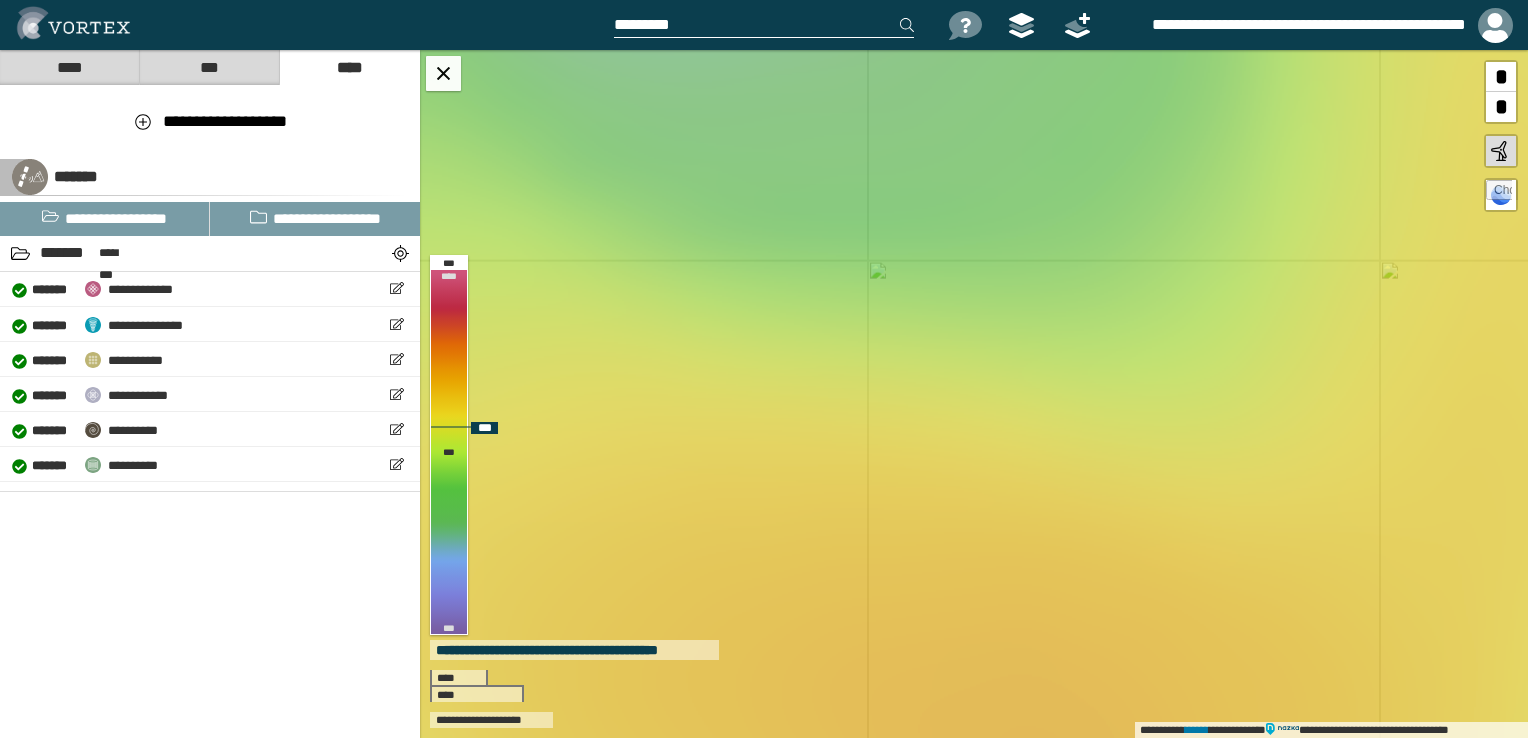 drag, startPoint x: 780, startPoint y: 237, endPoint x: 855, endPoint y: 426, distance: 203.33716 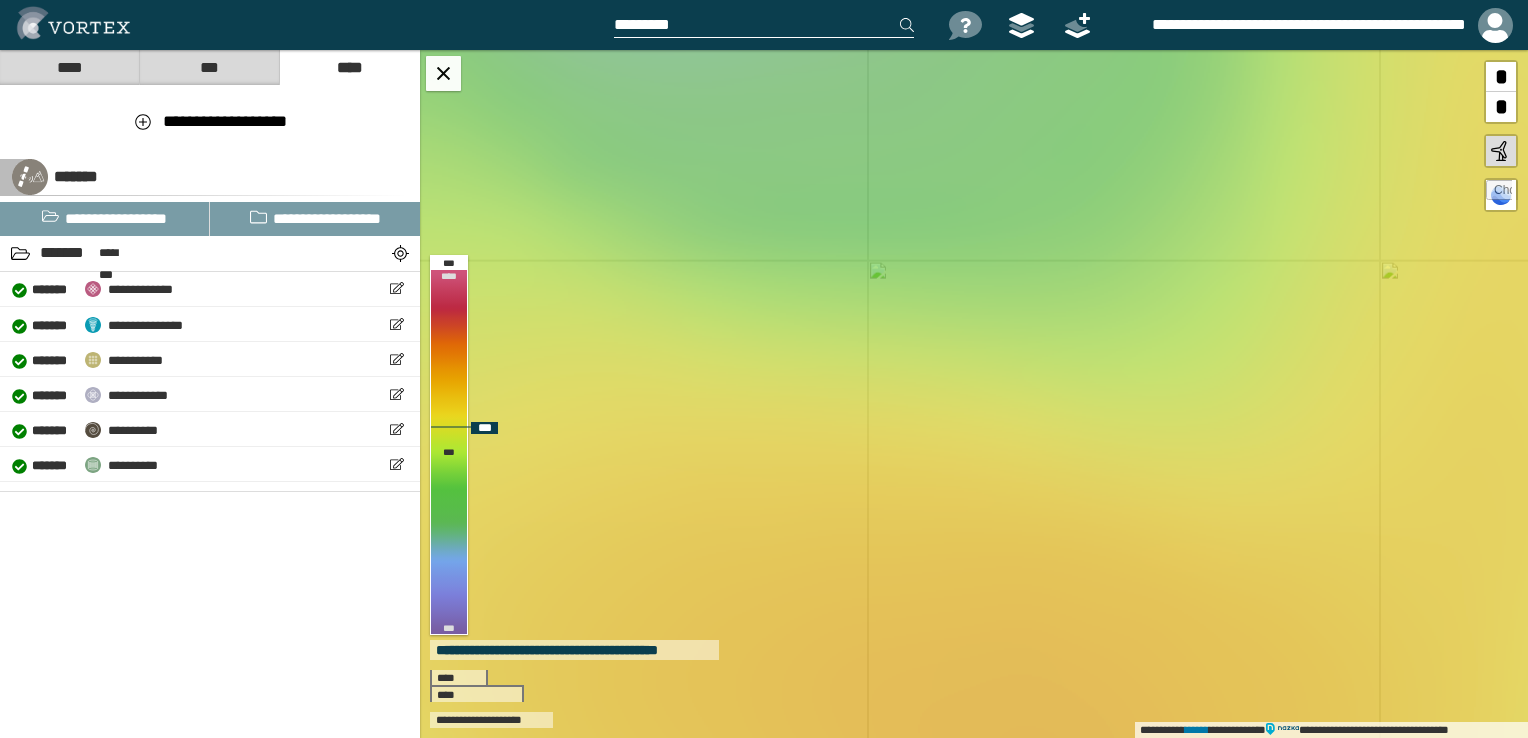 click on "**********" at bounding box center (974, 394) 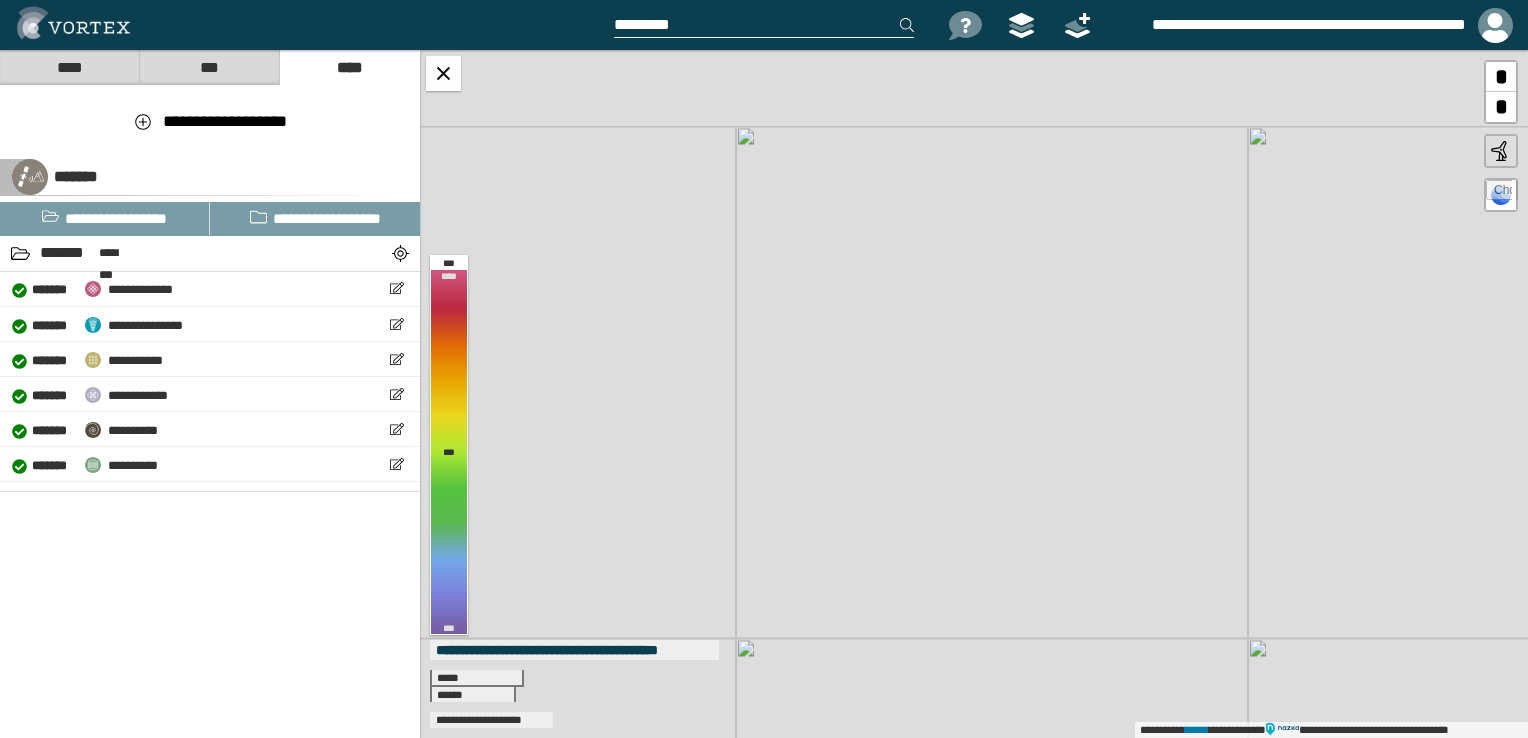 drag, startPoint x: 925, startPoint y: 280, endPoint x: 852, endPoint y: 460, distance: 194.23955 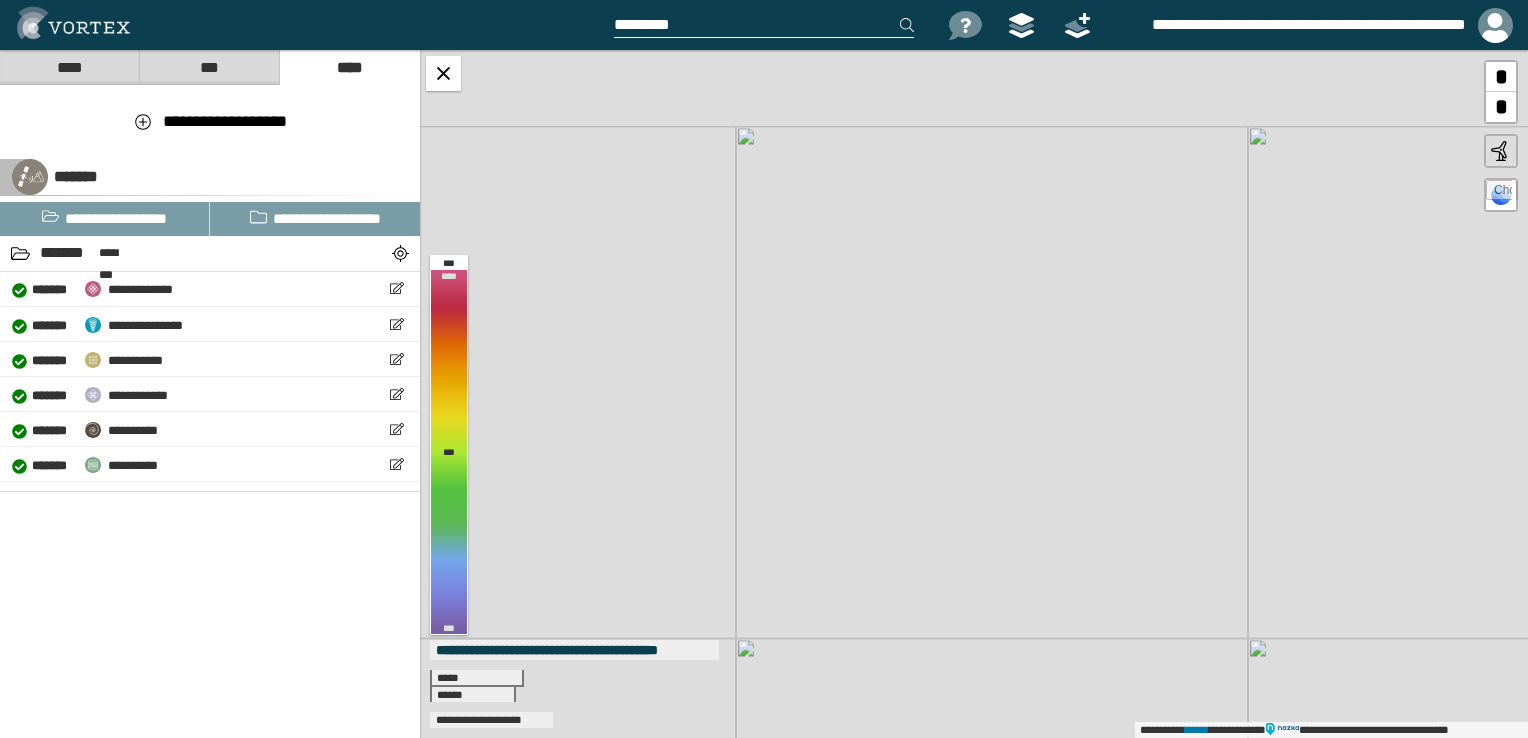 click on "[FIRST] [LAST] [STREET] [CITY], [STATE] [ZIP]" at bounding box center (974, 394) 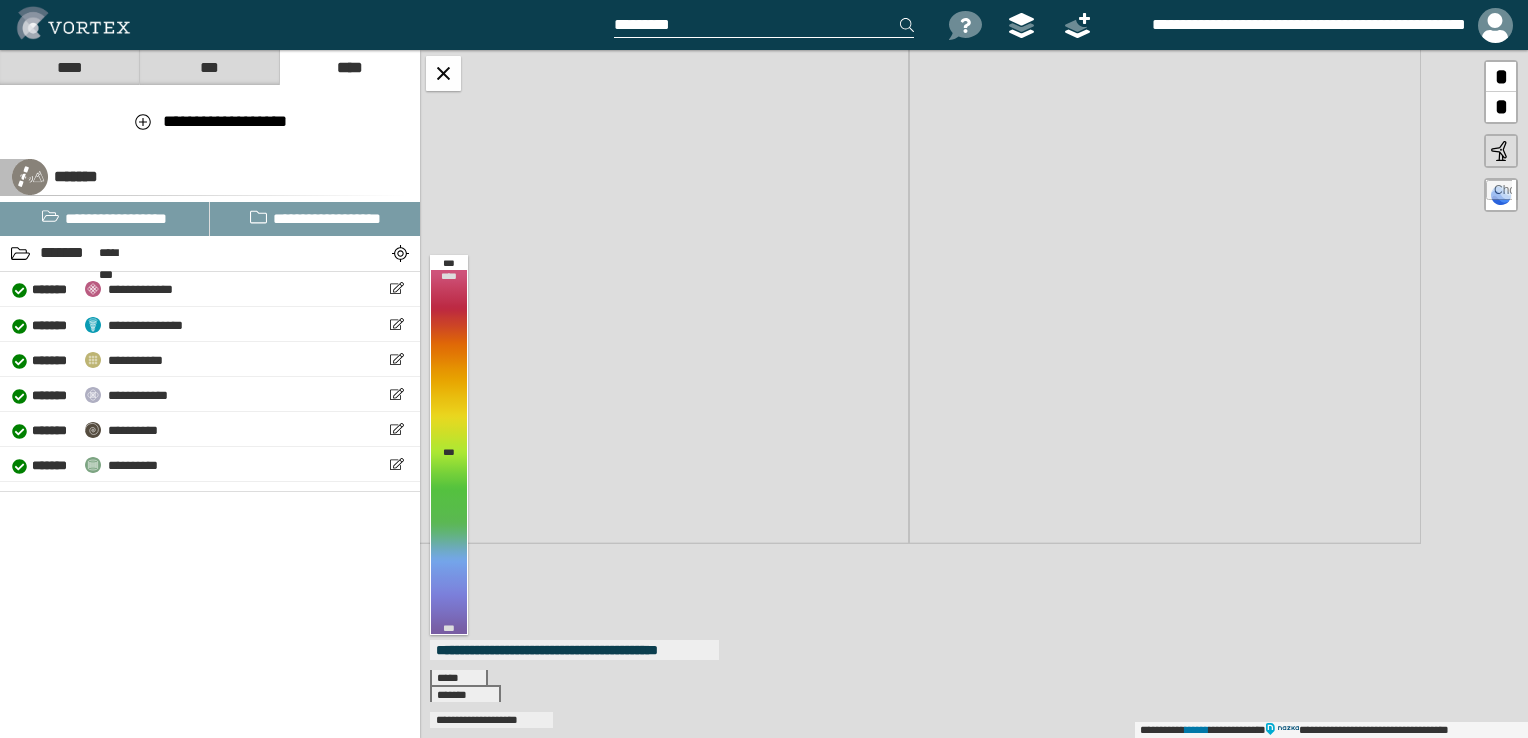 drag, startPoint x: 1071, startPoint y: 323, endPoint x: 797, endPoint y: 124, distance: 338.63992 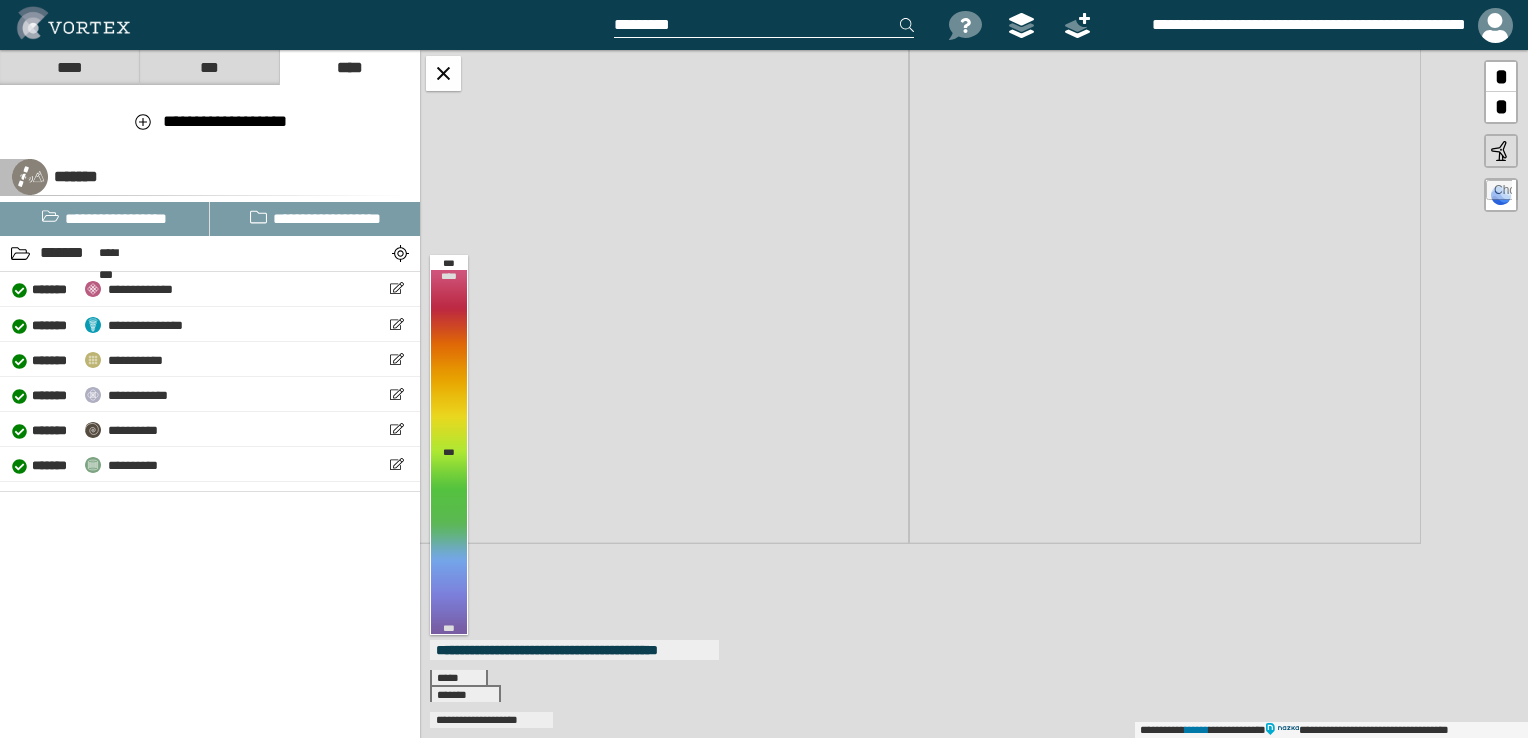 click on "**********" at bounding box center [974, 394] 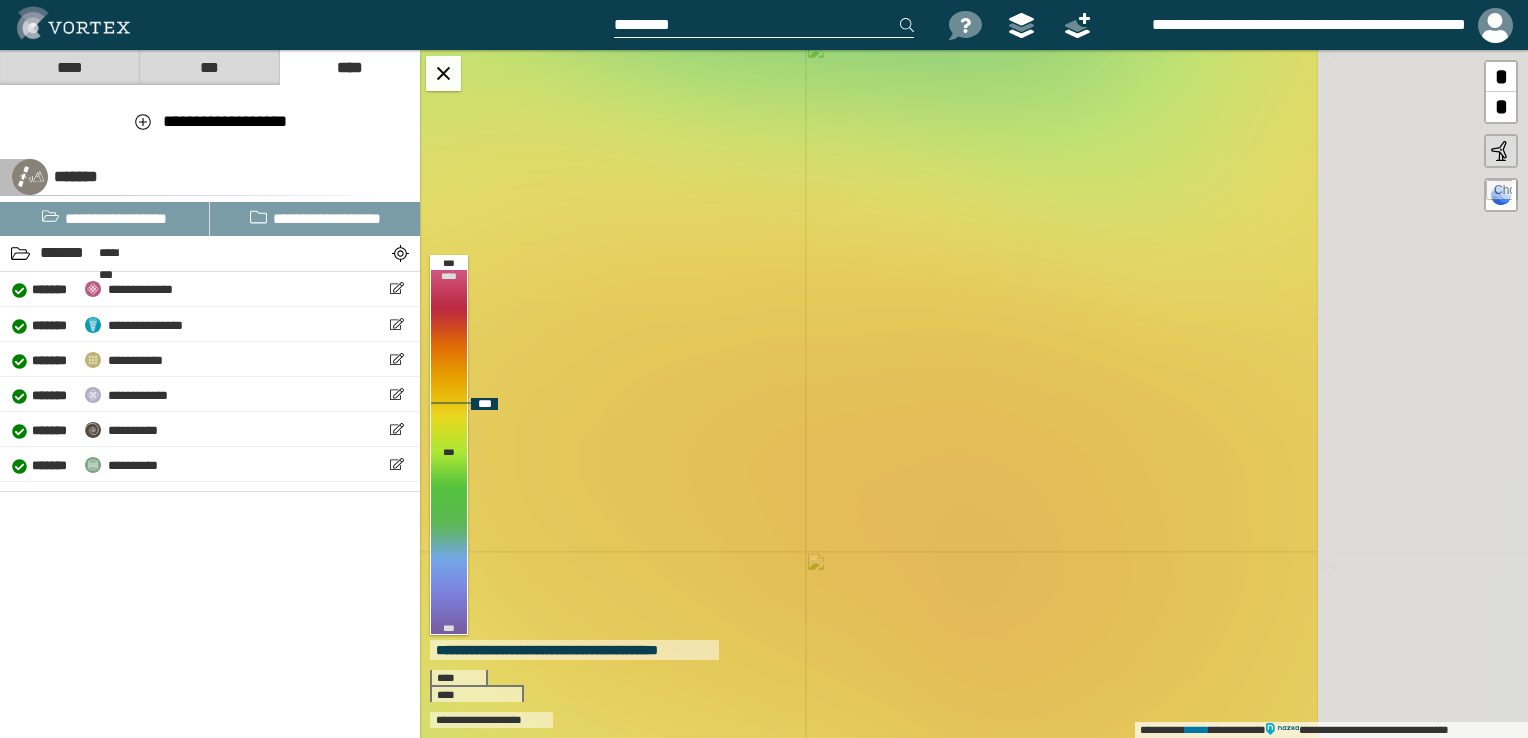 drag, startPoint x: 1308, startPoint y: 429, endPoint x: 1024, endPoint y: 273, distance: 324.0247 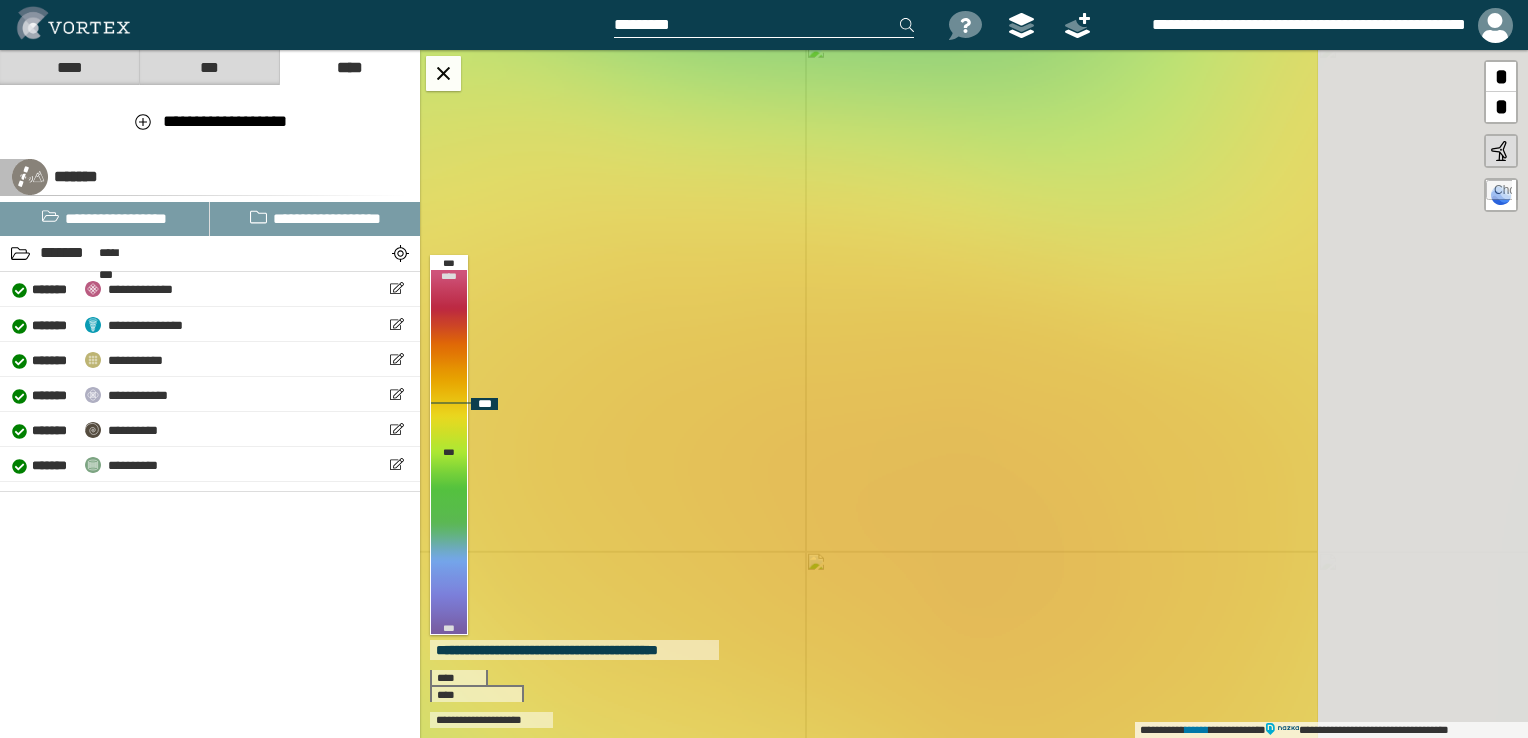 click on "**********" at bounding box center (974, 394) 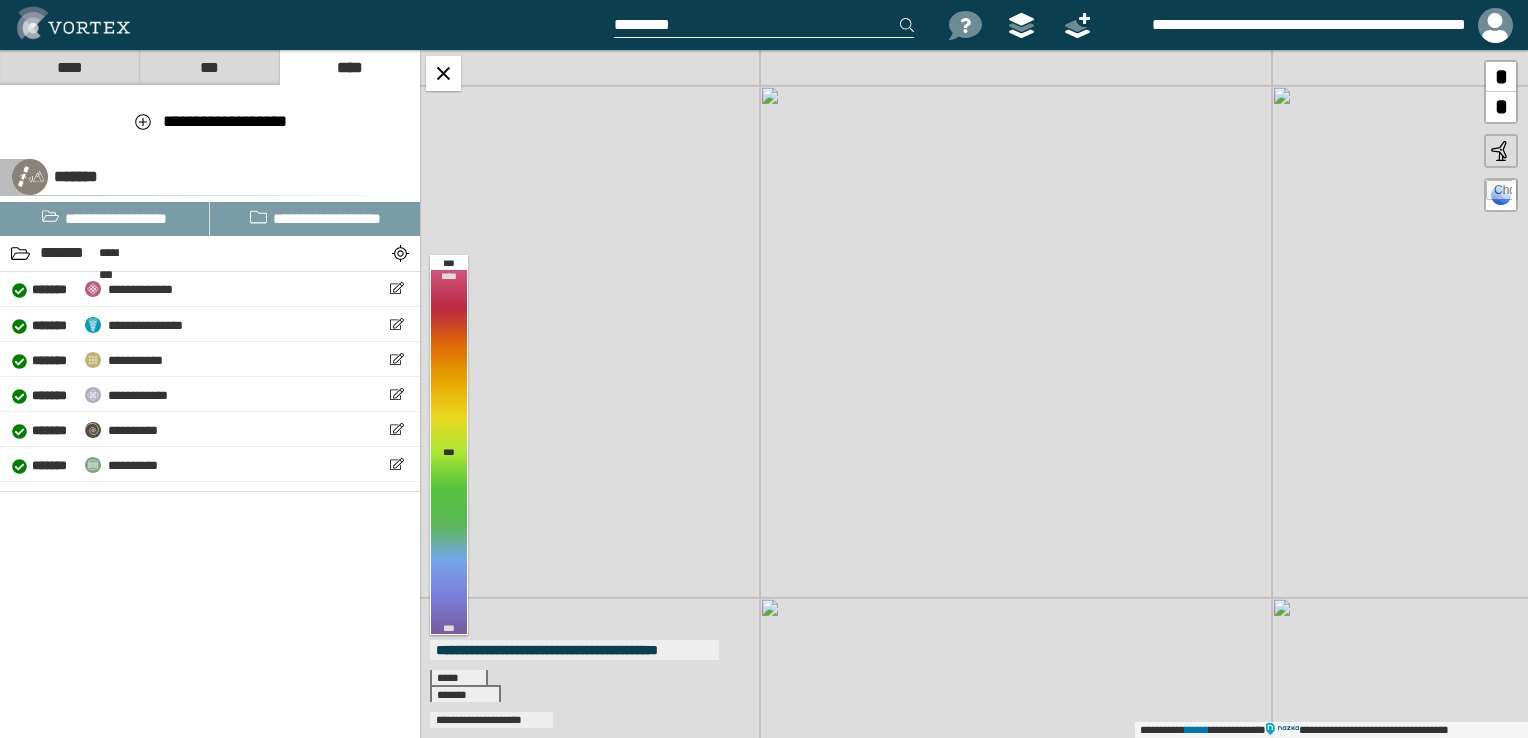 drag, startPoint x: 1182, startPoint y: 417, endPoint x: 958, endPoint y: 280, distance: 262.5738 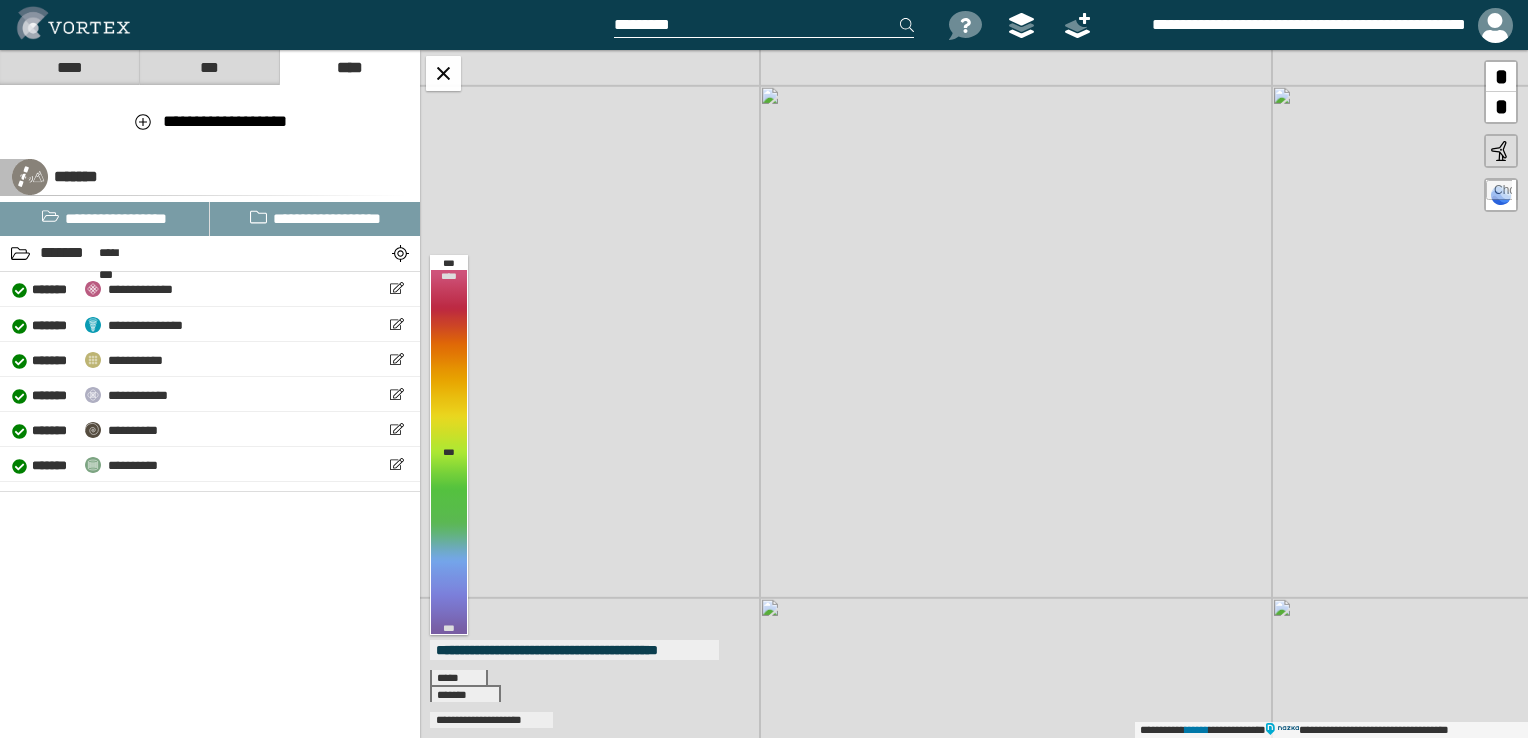 click on "**********" at bounding box center [974, 394] 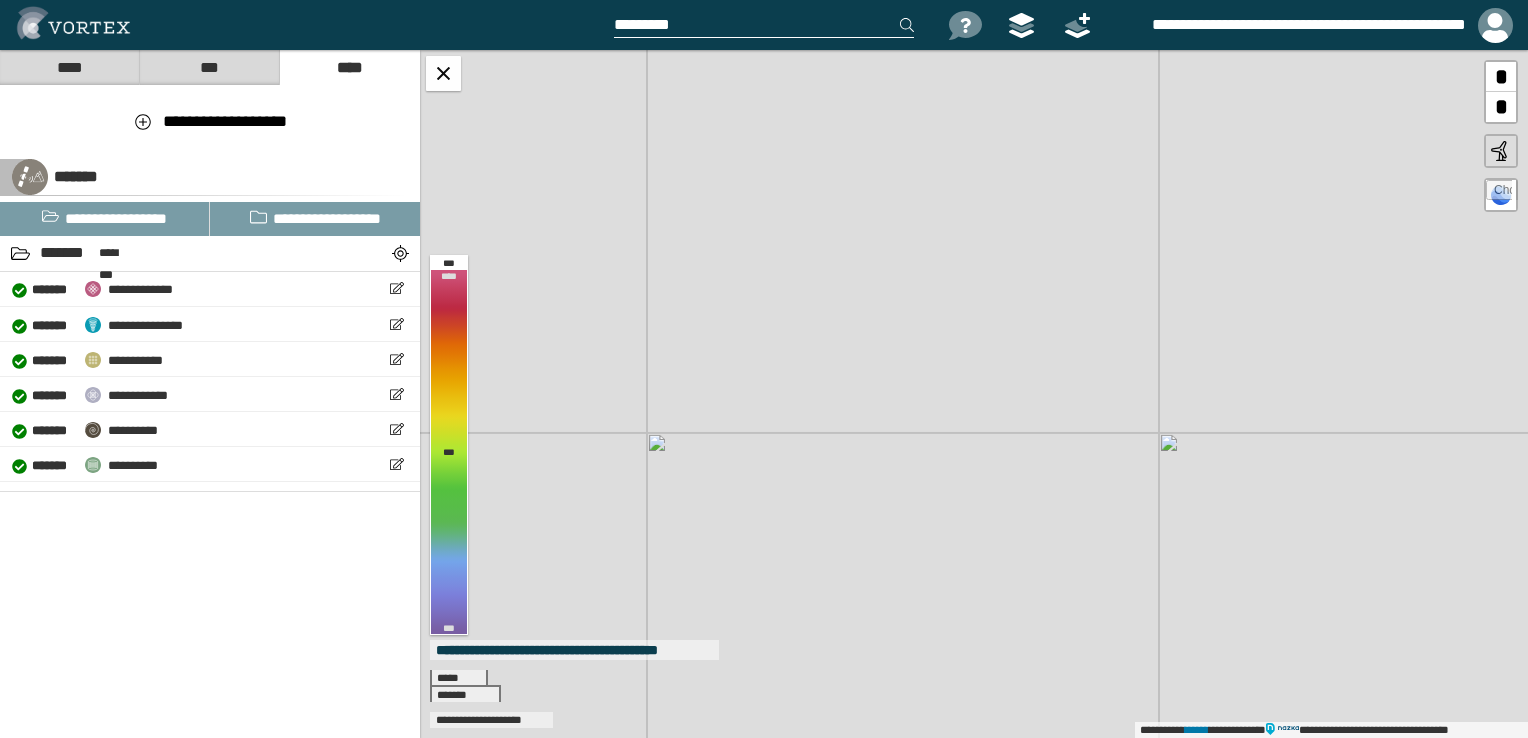 drag, startPoint x: 840, startPoint y: 439, endPoint x: 727, endPoint y: 274, distance: 199.985 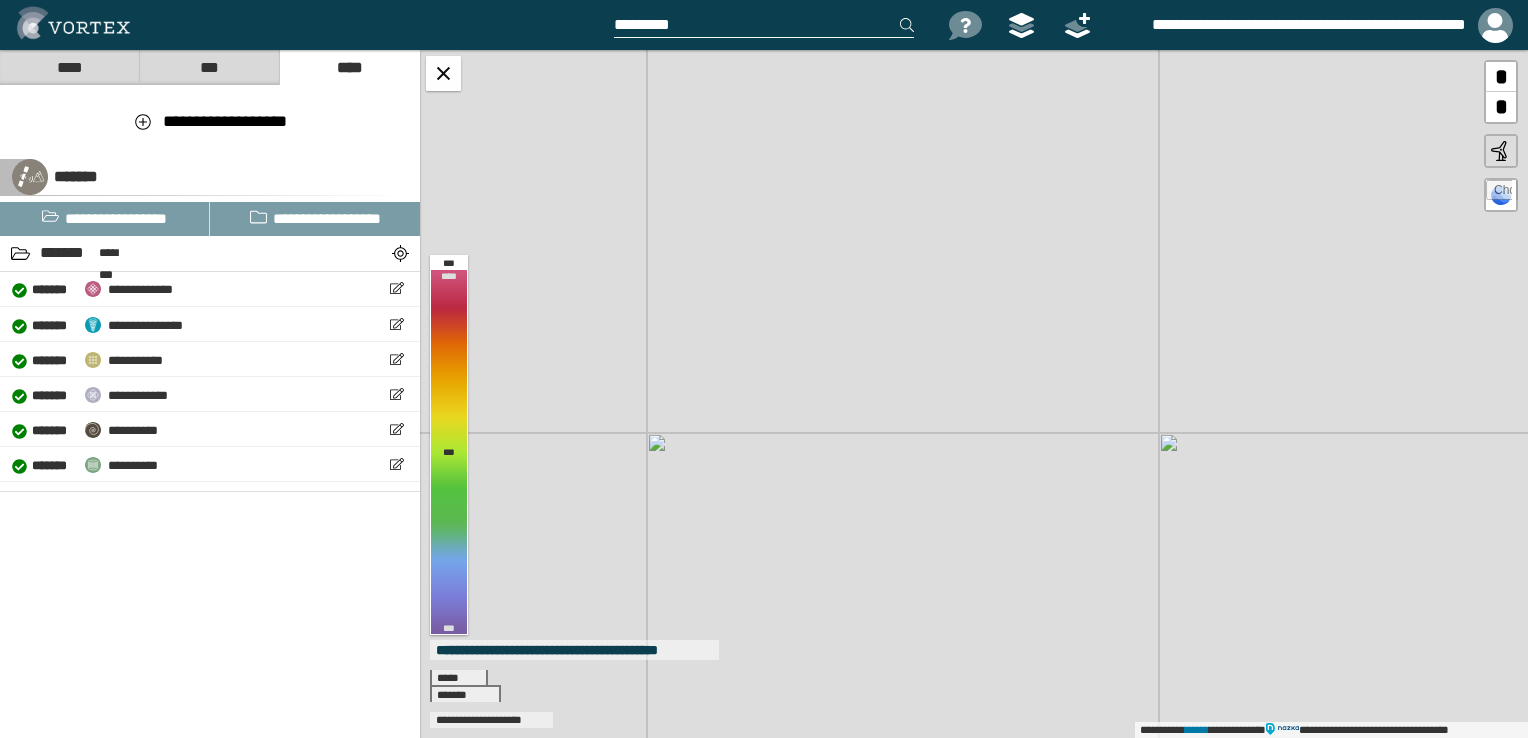 click on "**********" at bounding box center (974, 394) 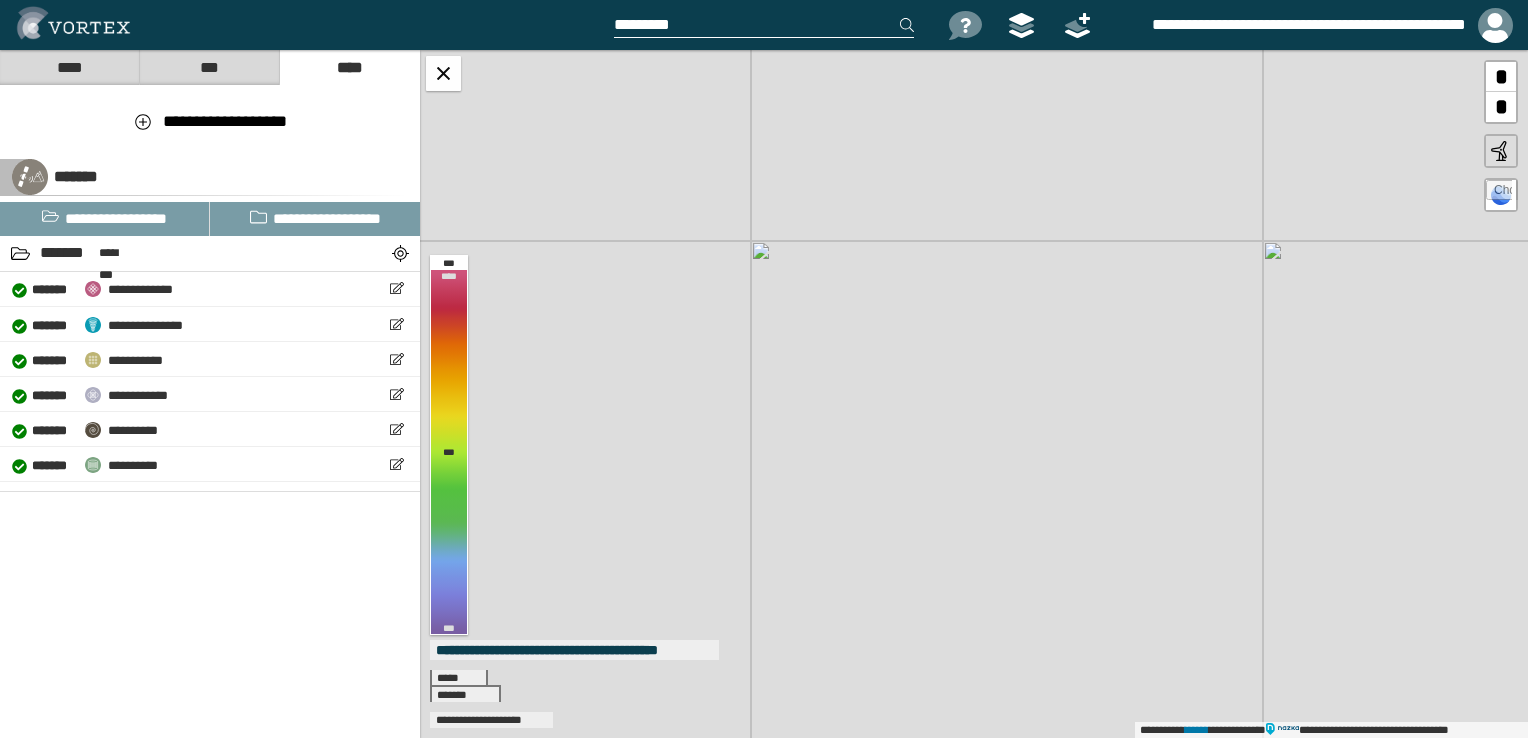 drag, startPoint x: 980, startPoint y: 446, endPoint x: 1084, endPoint y: 254, distance: 218.3575 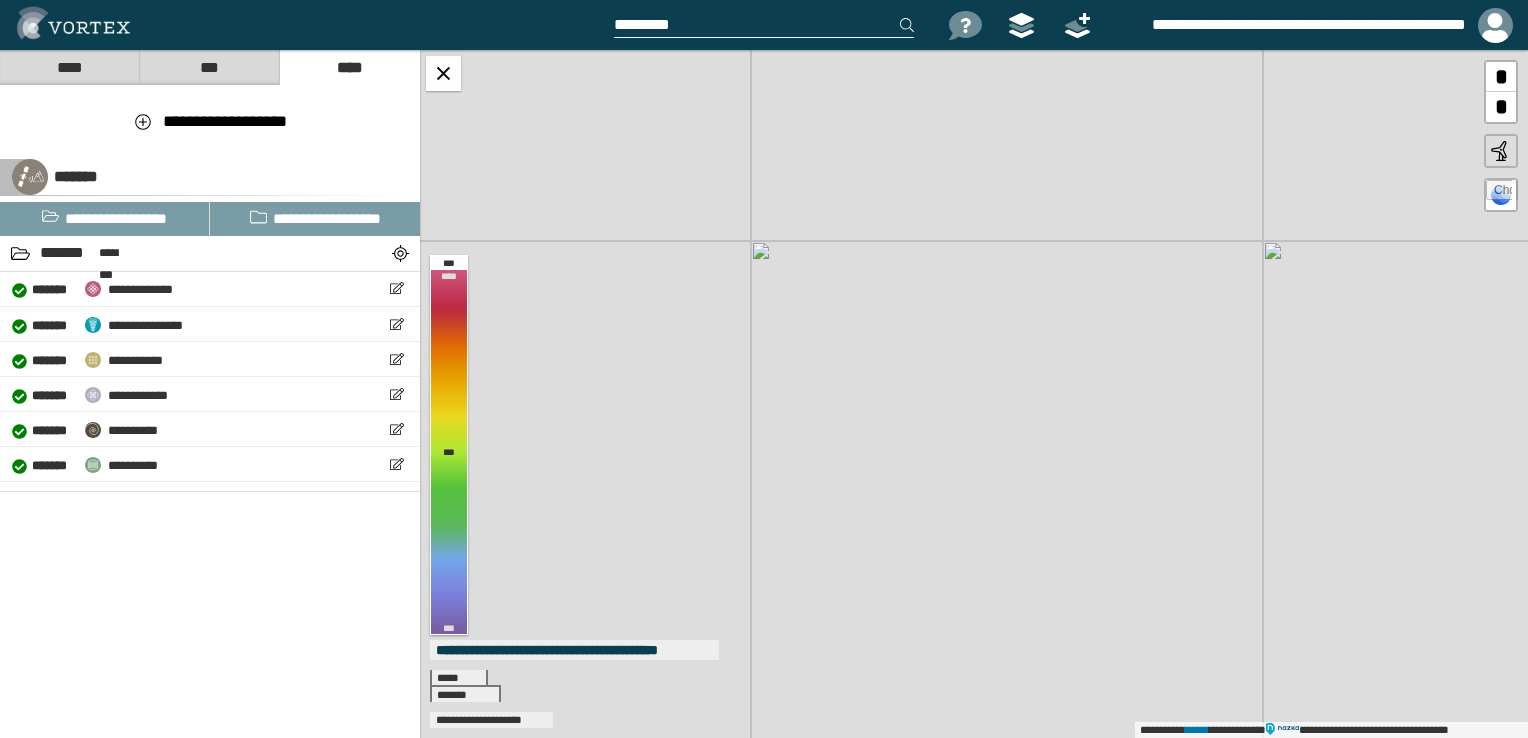 click on "**********" at bounding box center [974, 394] 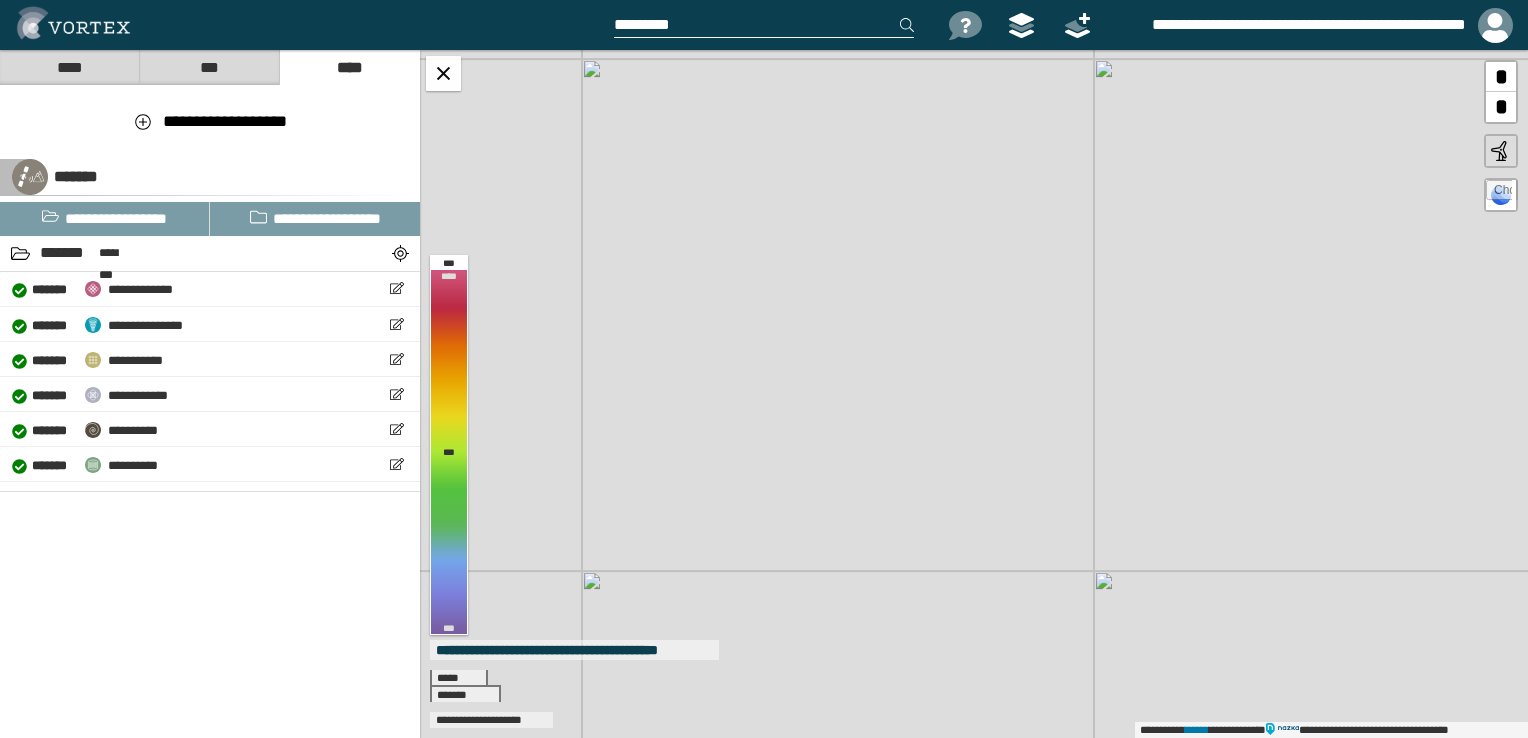 drag, startPoint x: 1152, startPoint y: 384, endPoint x: 991, endPoint y: 216, distance: 232.69078 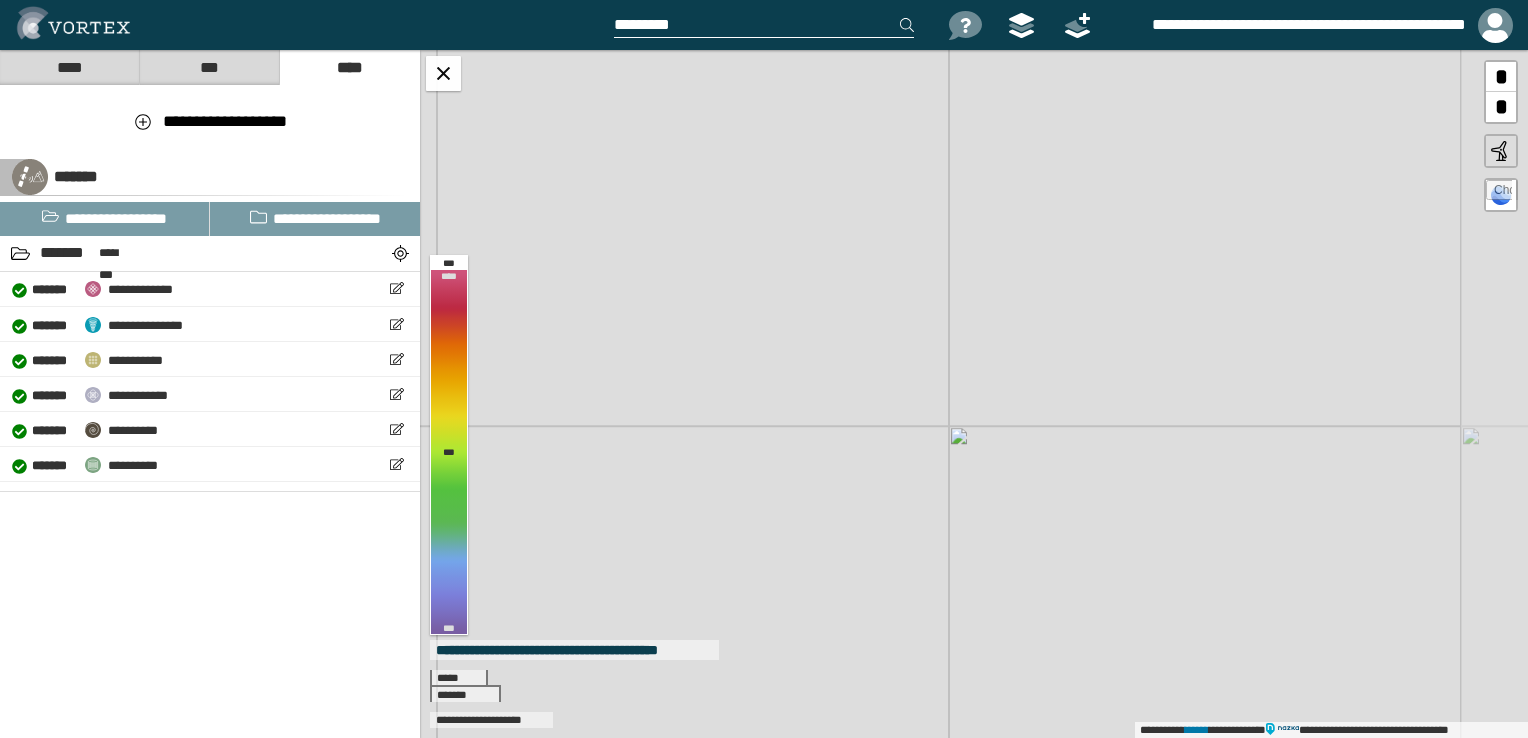 drag, startPoint x: 1110, startPoint y: 433, endPoint x: 965, endPoint y: 288, distance: 205.06097 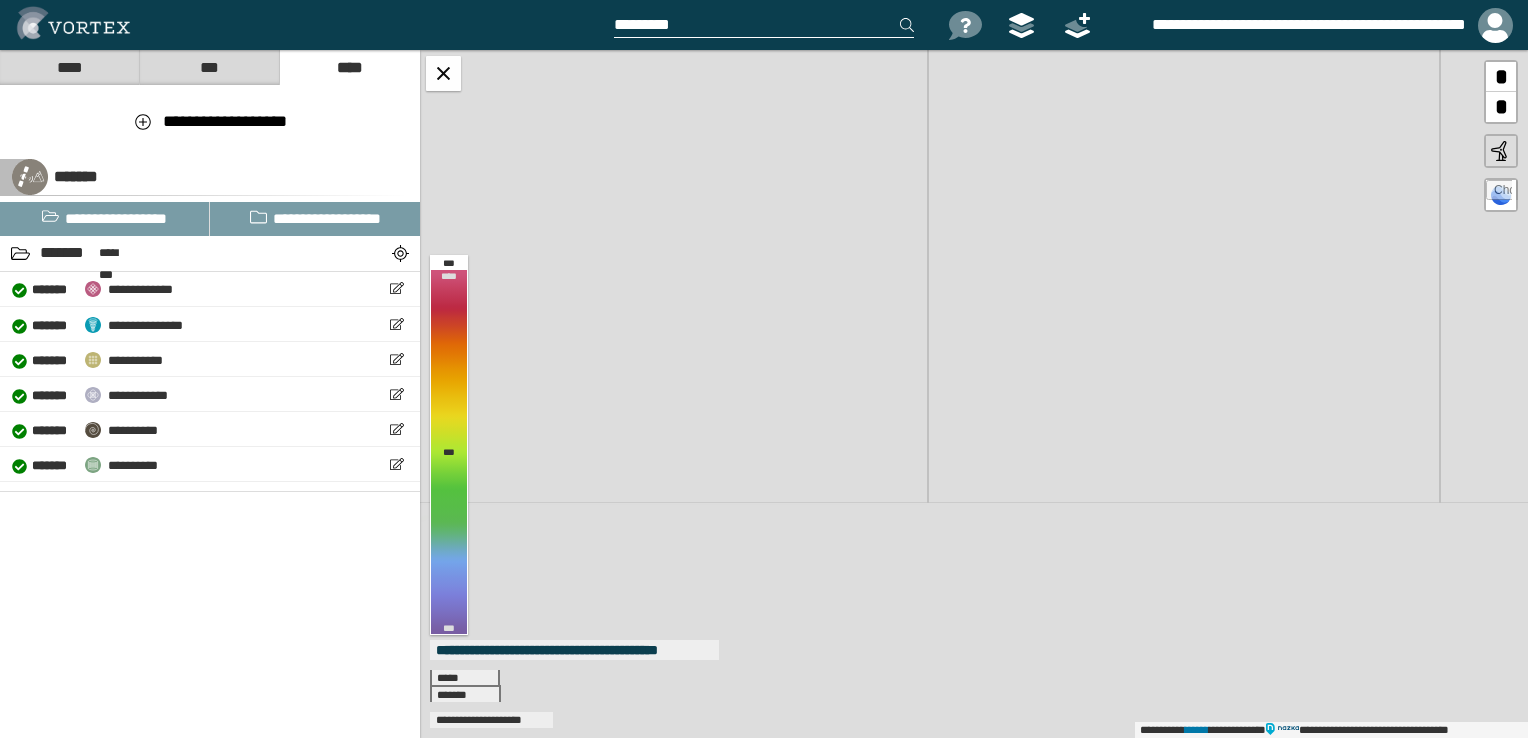 drag, startPoint x: 956, startPoint y: 570, endPoint x: 944, endPoint y: 287, distance: 283.2543 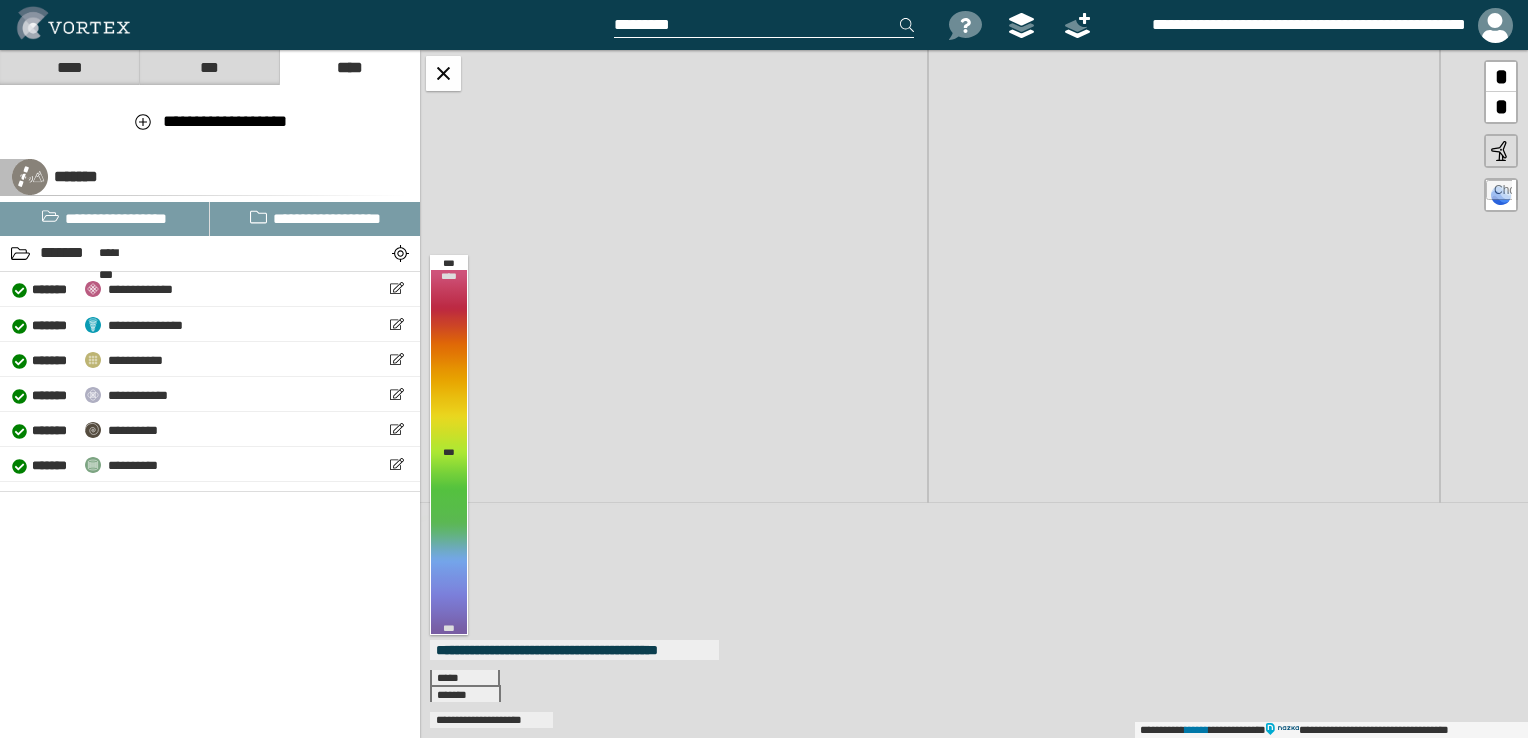 click on "**********" at bounding box center [974, 394] 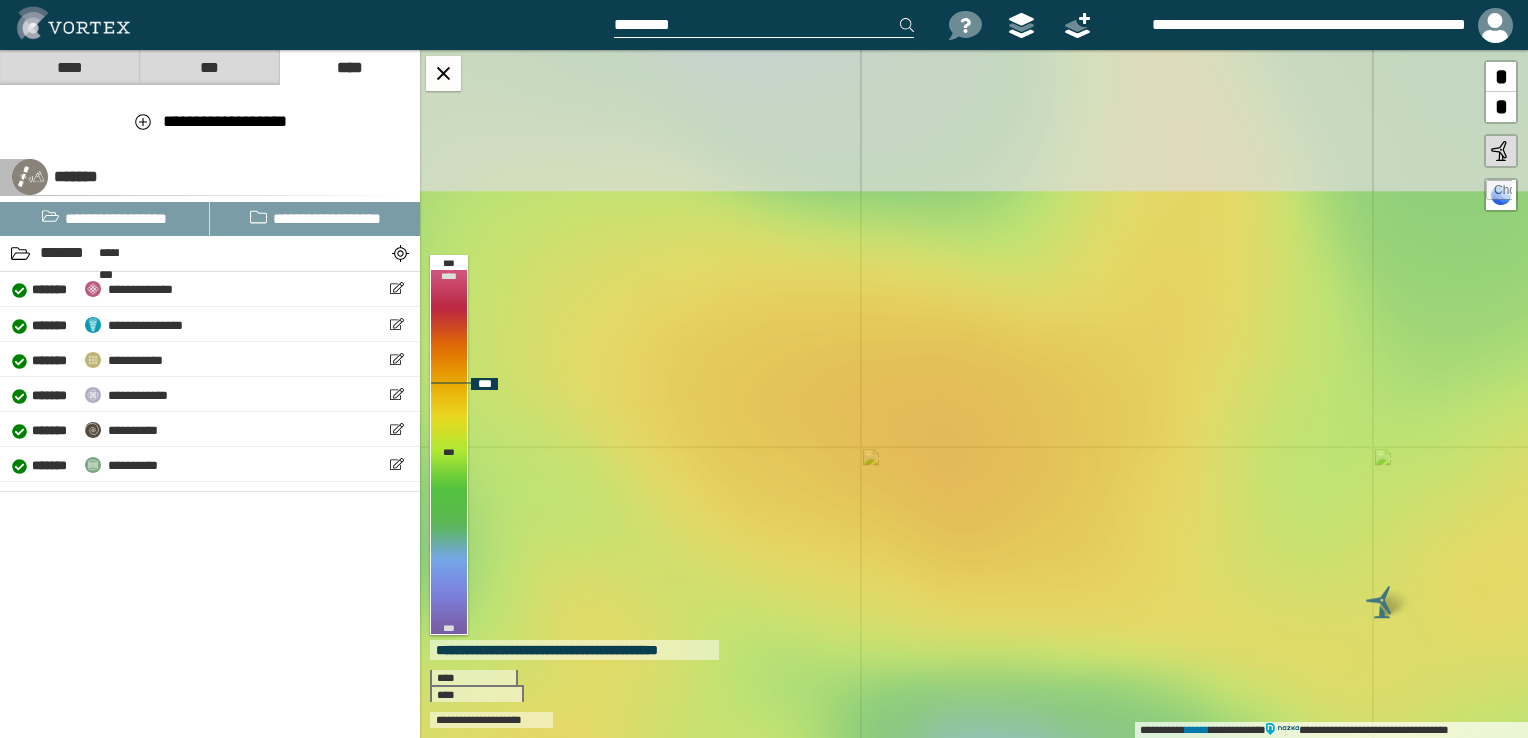 drag, startPoint x: 886, startPoint y: 246, endPoint x: 1004, endPoint y: 455, distance: 240.01042 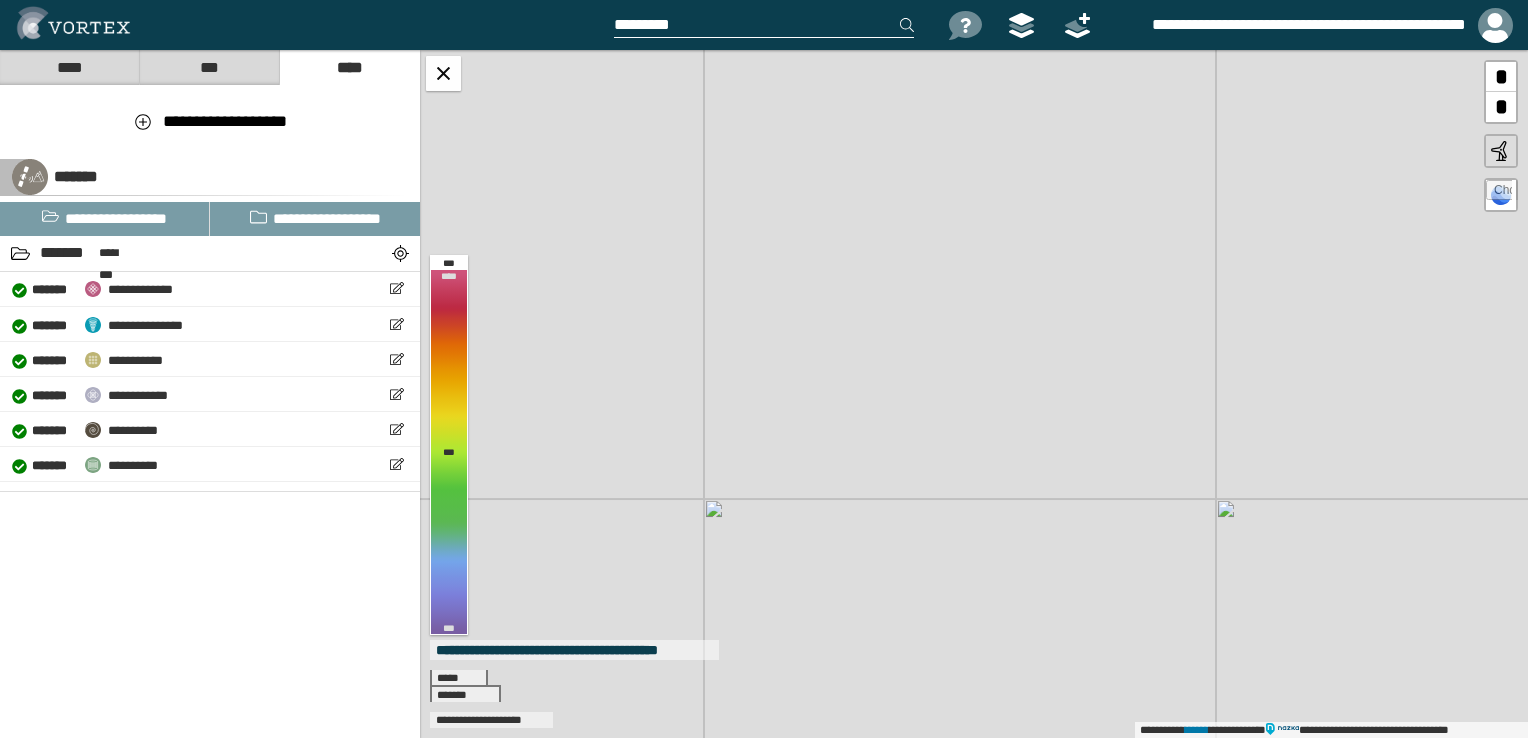 drag, startPoint x: 788, startPoint y: 308, endPoint x: 916, endPoint y: 538, distance: 263.21854 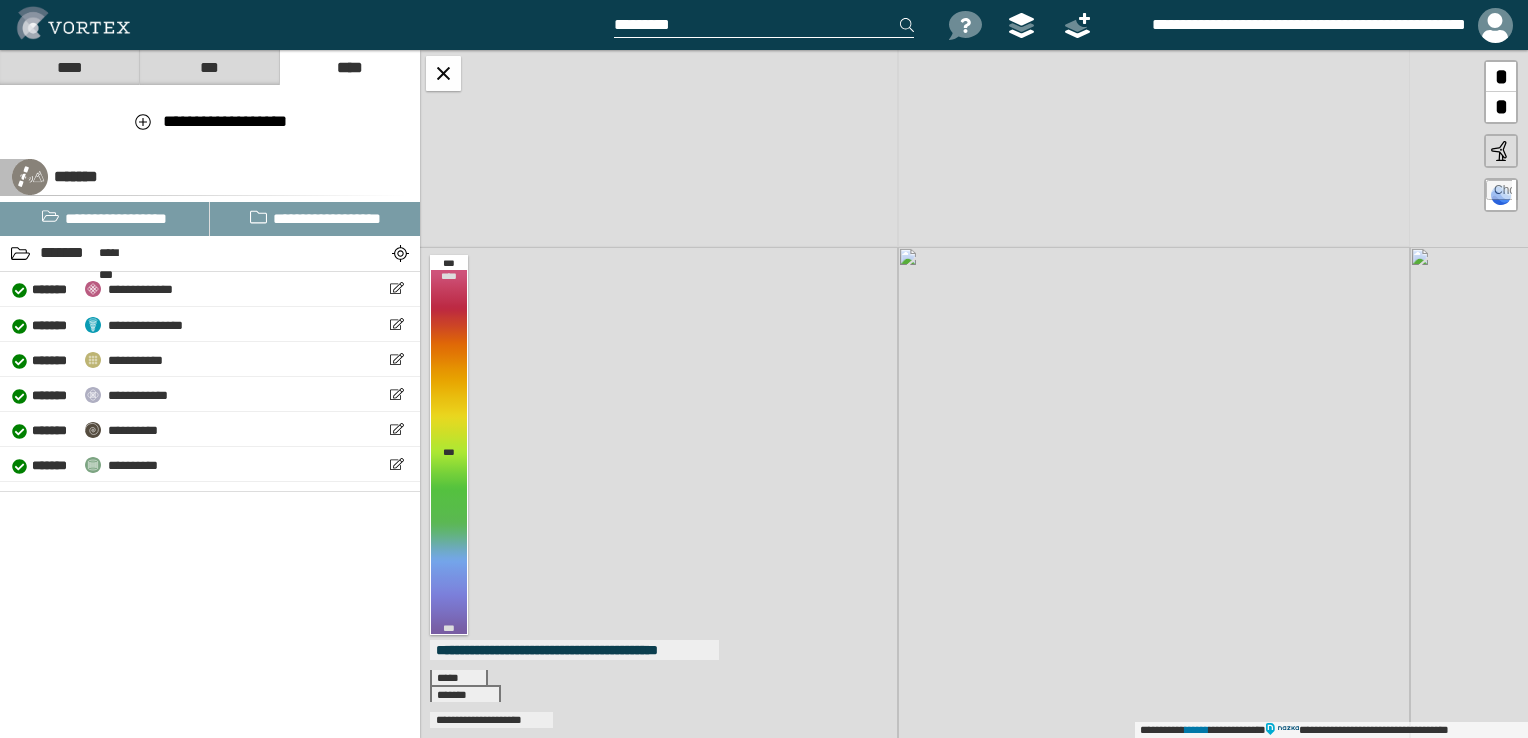 drag, startPoint x: 706, startPoint y: 214, endPoint x: 900, endPoint y: 474, distance: 324.401 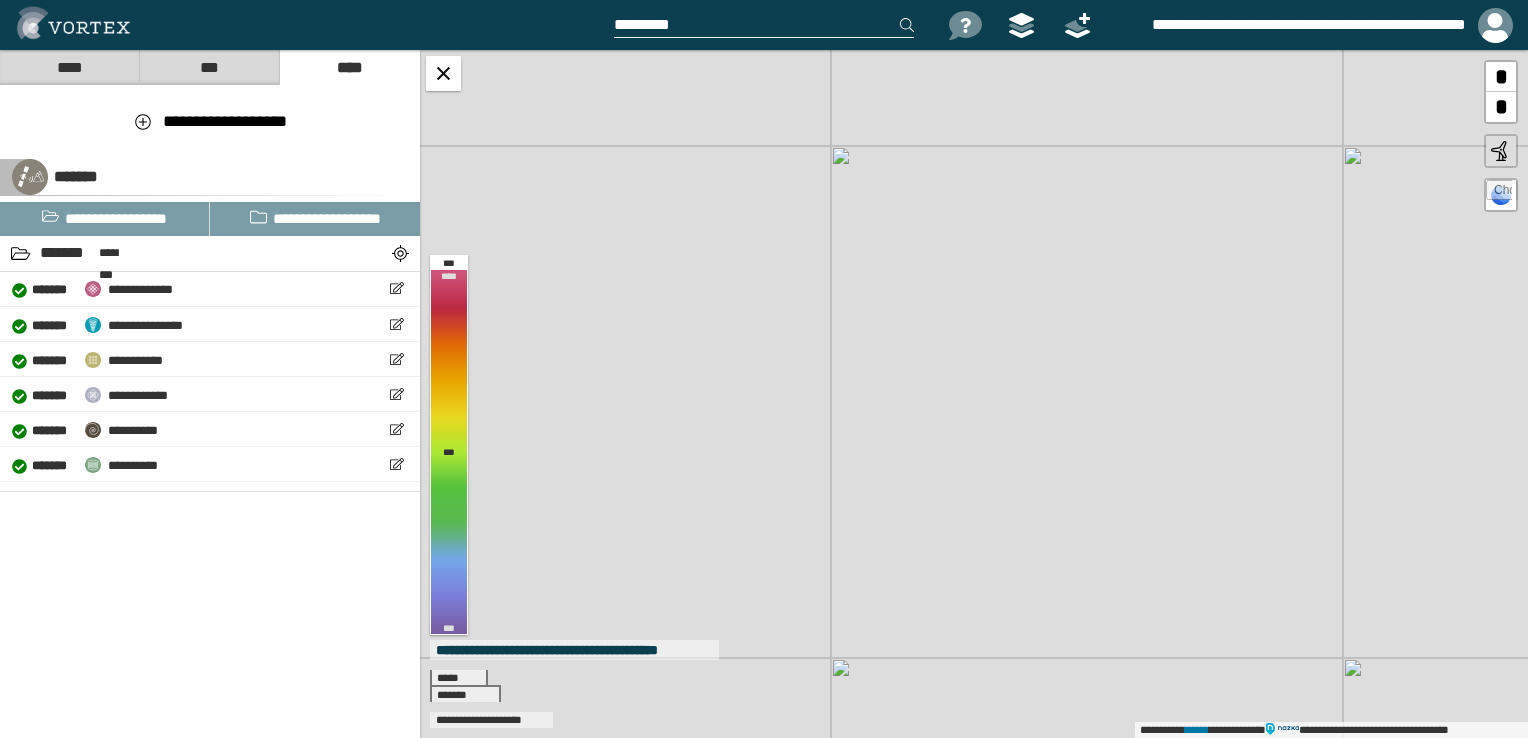 drag, startPoint x: 789, startPoint y: 330, endPoint x: 697, endPoint y: 170, distance: 184.56435 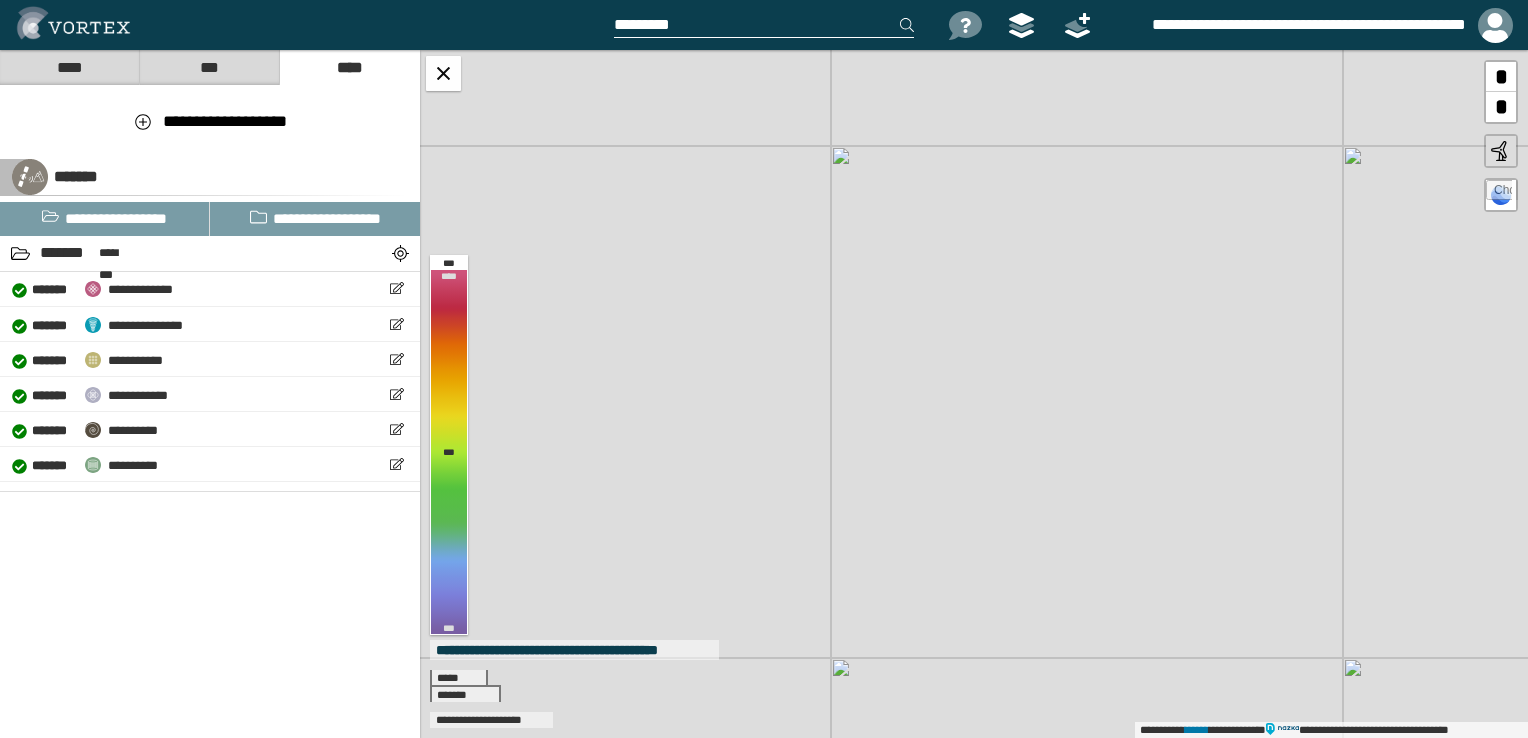 click on "**********" at bounding box center [974, 394] 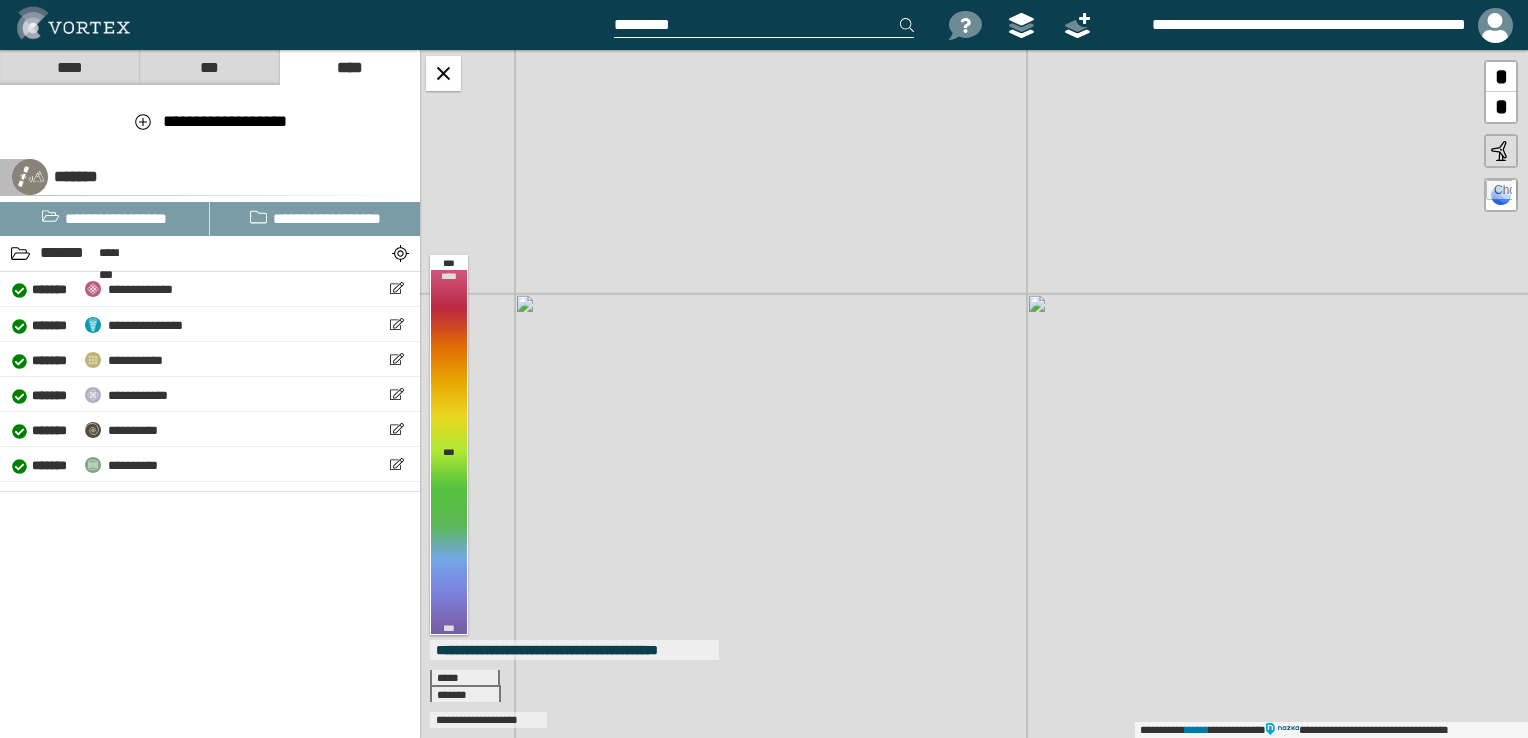 drag, startPoint x: 734, startPoint y: 282, endPoint x: 816, endPoint y: 450, distance: 186.94385 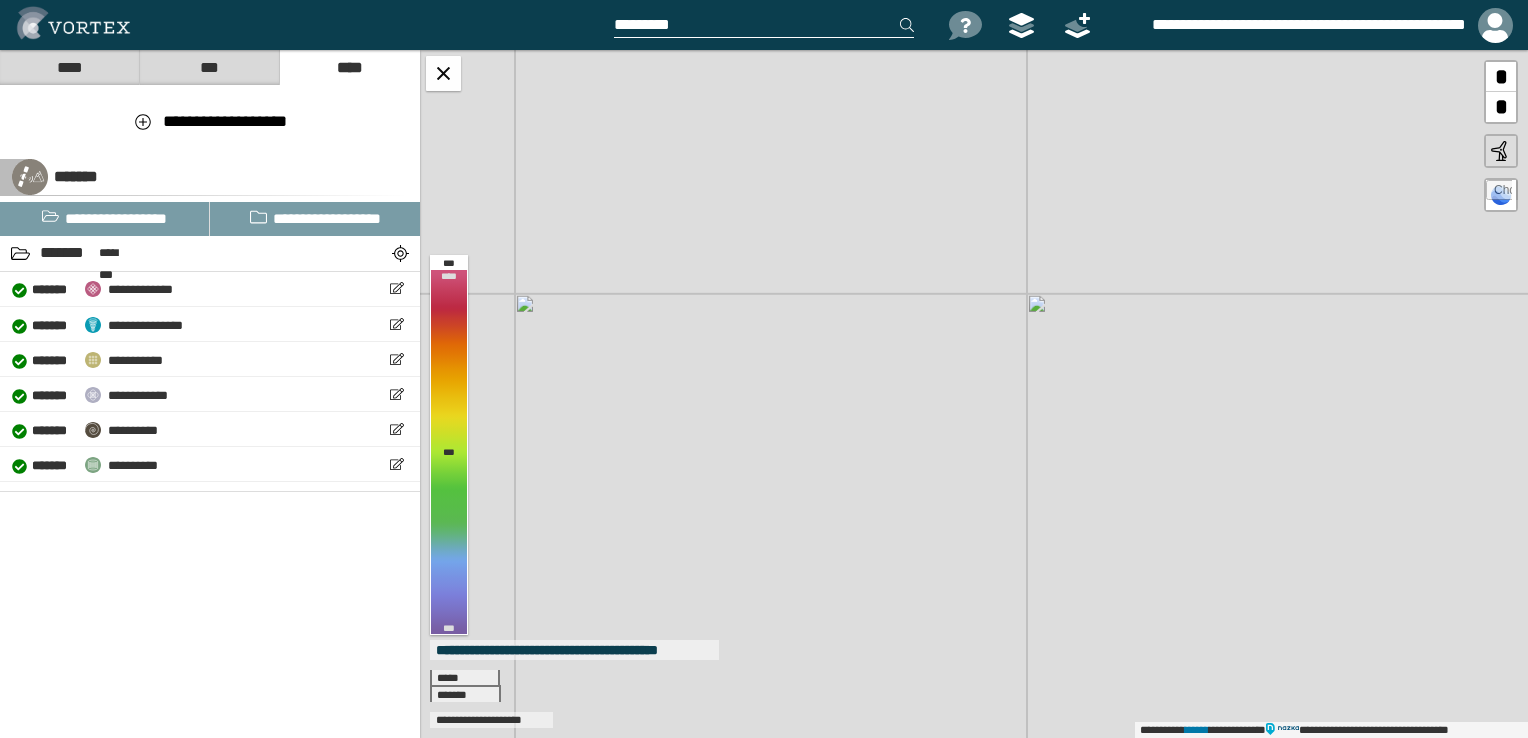 click on "**********" at bounding box center [974, 394] 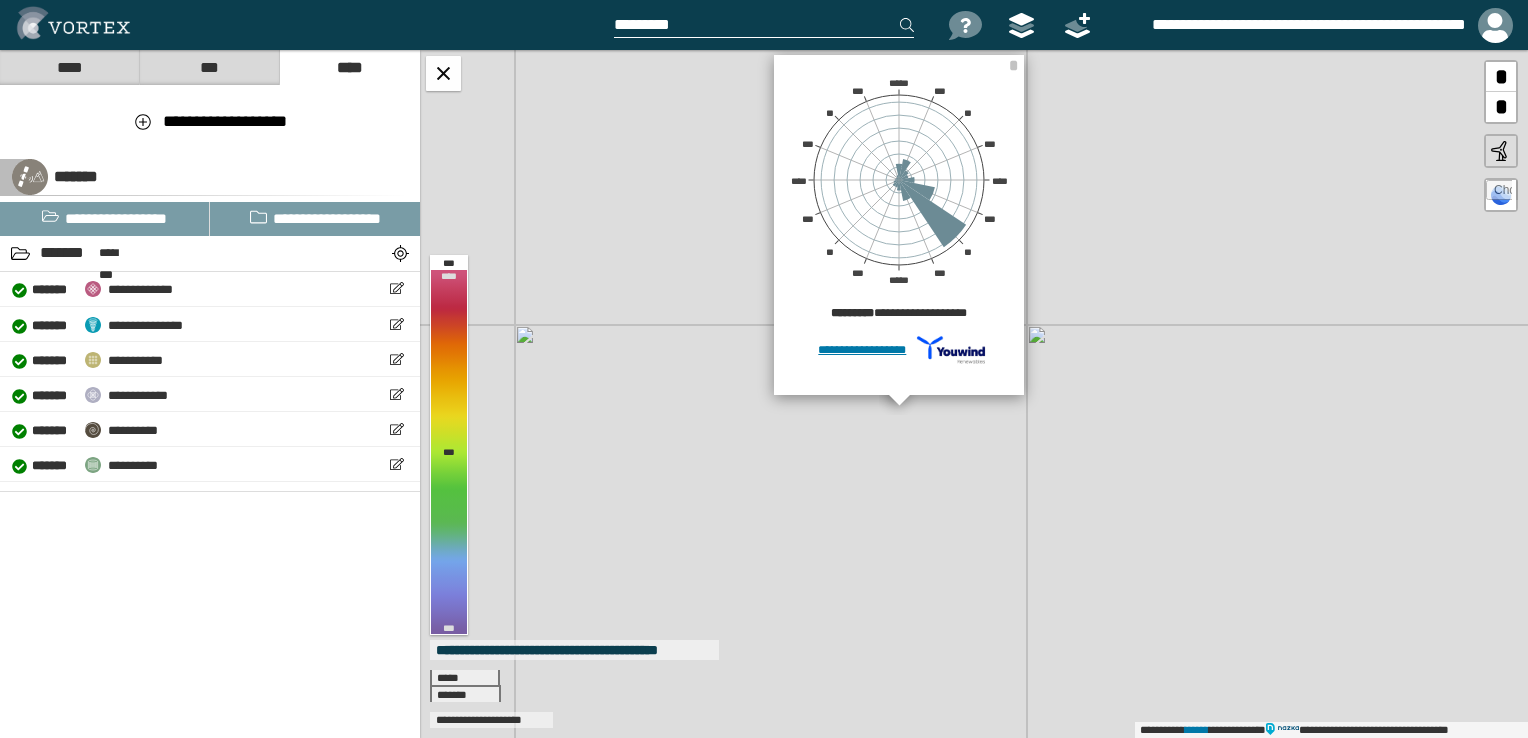 click on "**********" at bounding box center [974, 394] 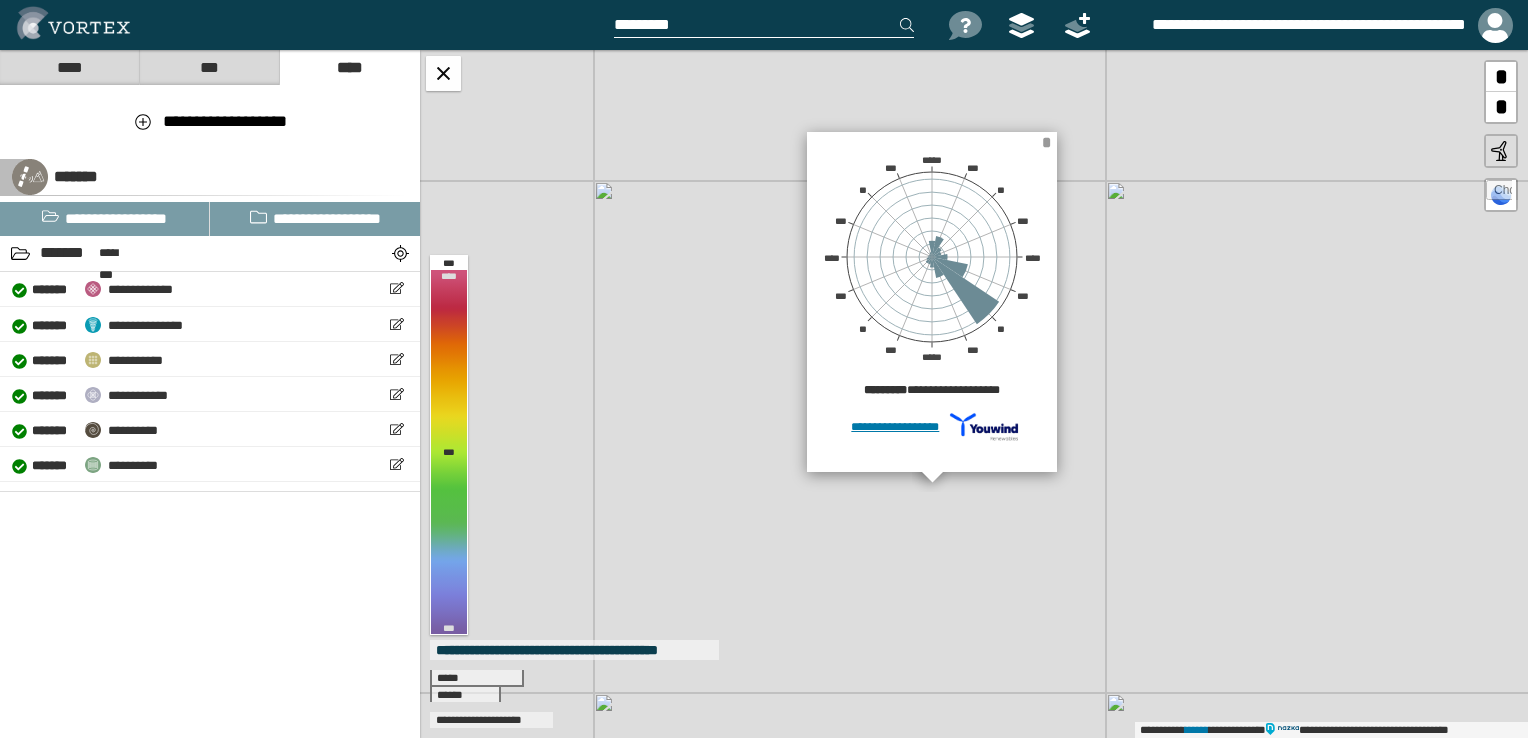 click on "*" at bounding box center [1046, 142] 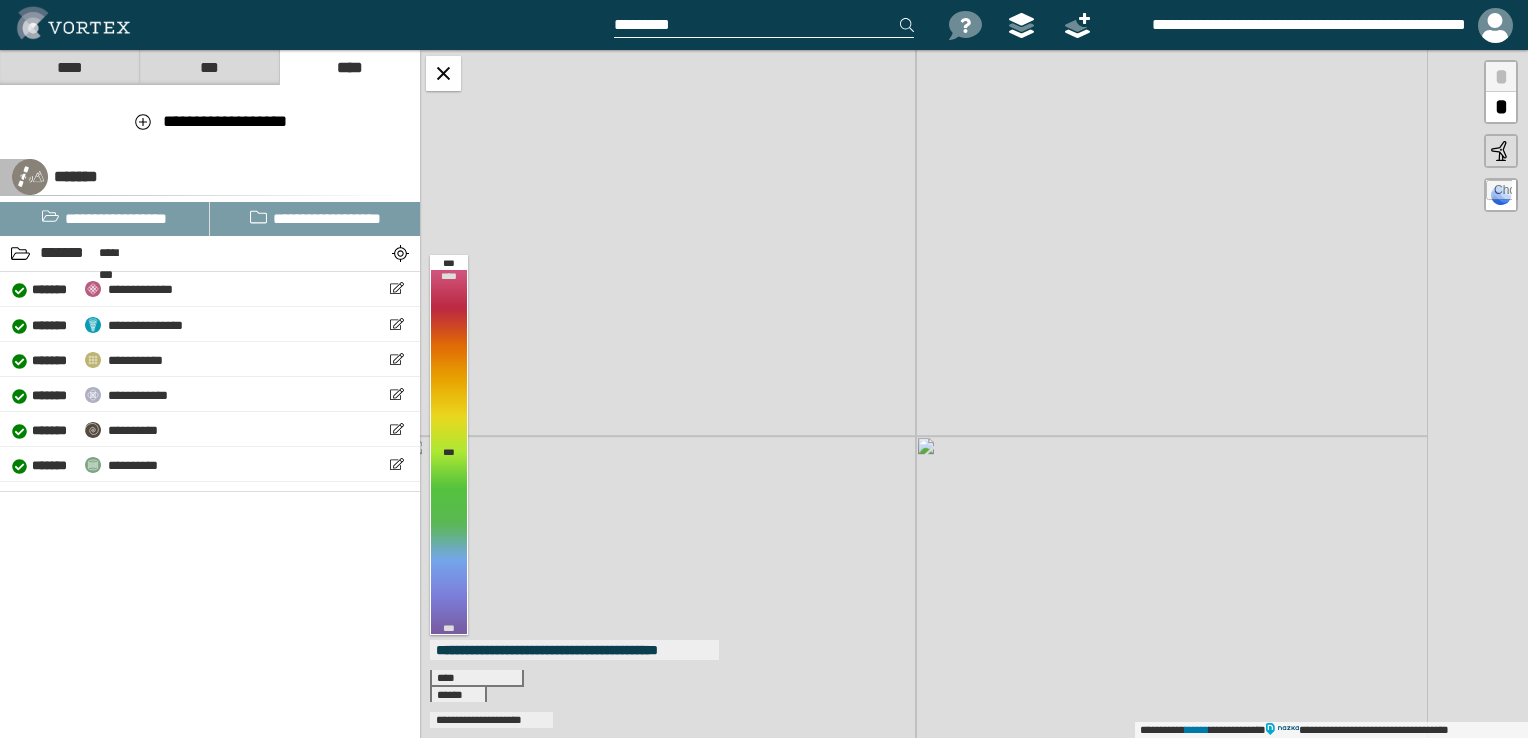 drag, startPoint x: 1036, startPoint y: 446, endPoint x: 782, endPoint y: 136, distance: 400.76926 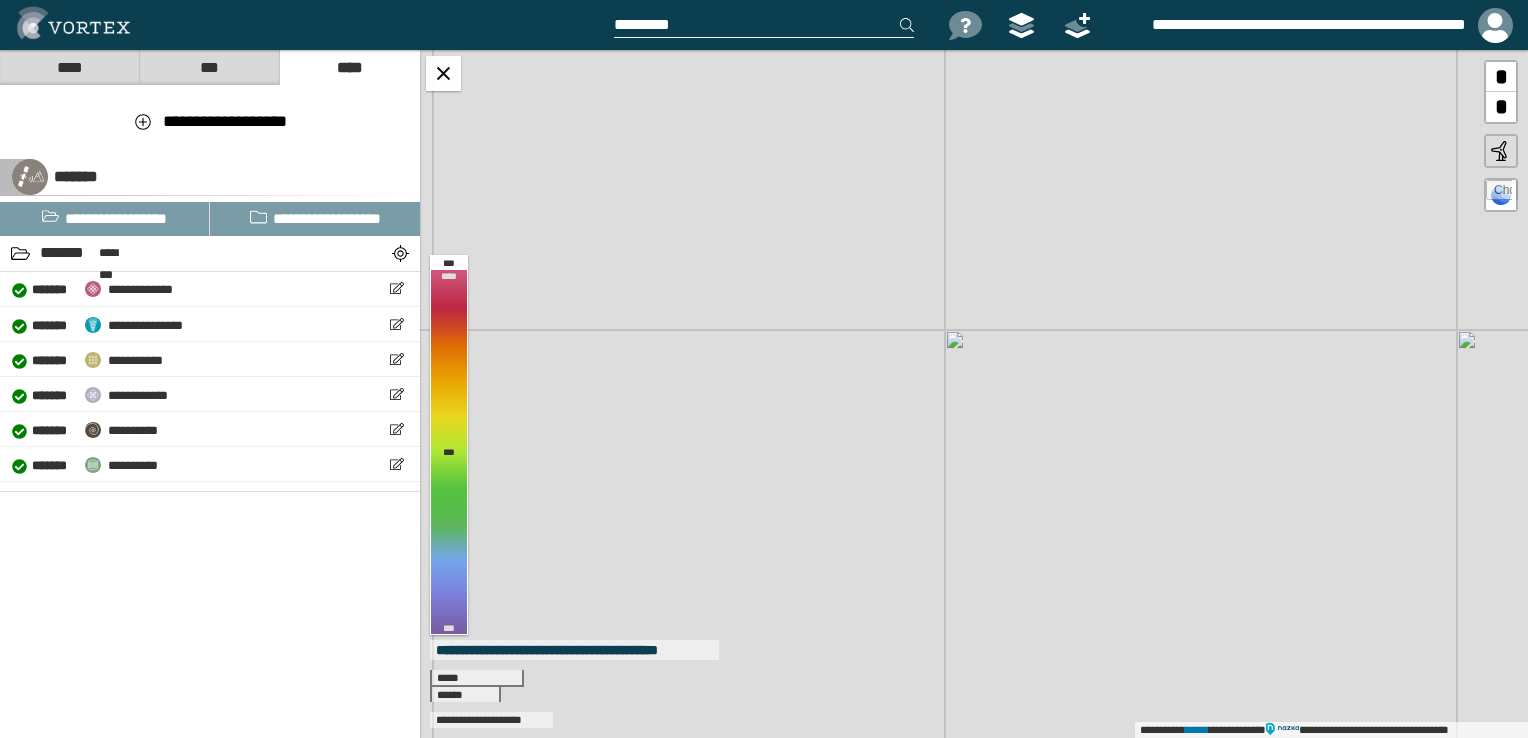 drag, startPoint x: 1252, startPoint y: 333, endPoint x: 944, endPoint y: 561, distance: 383.20752 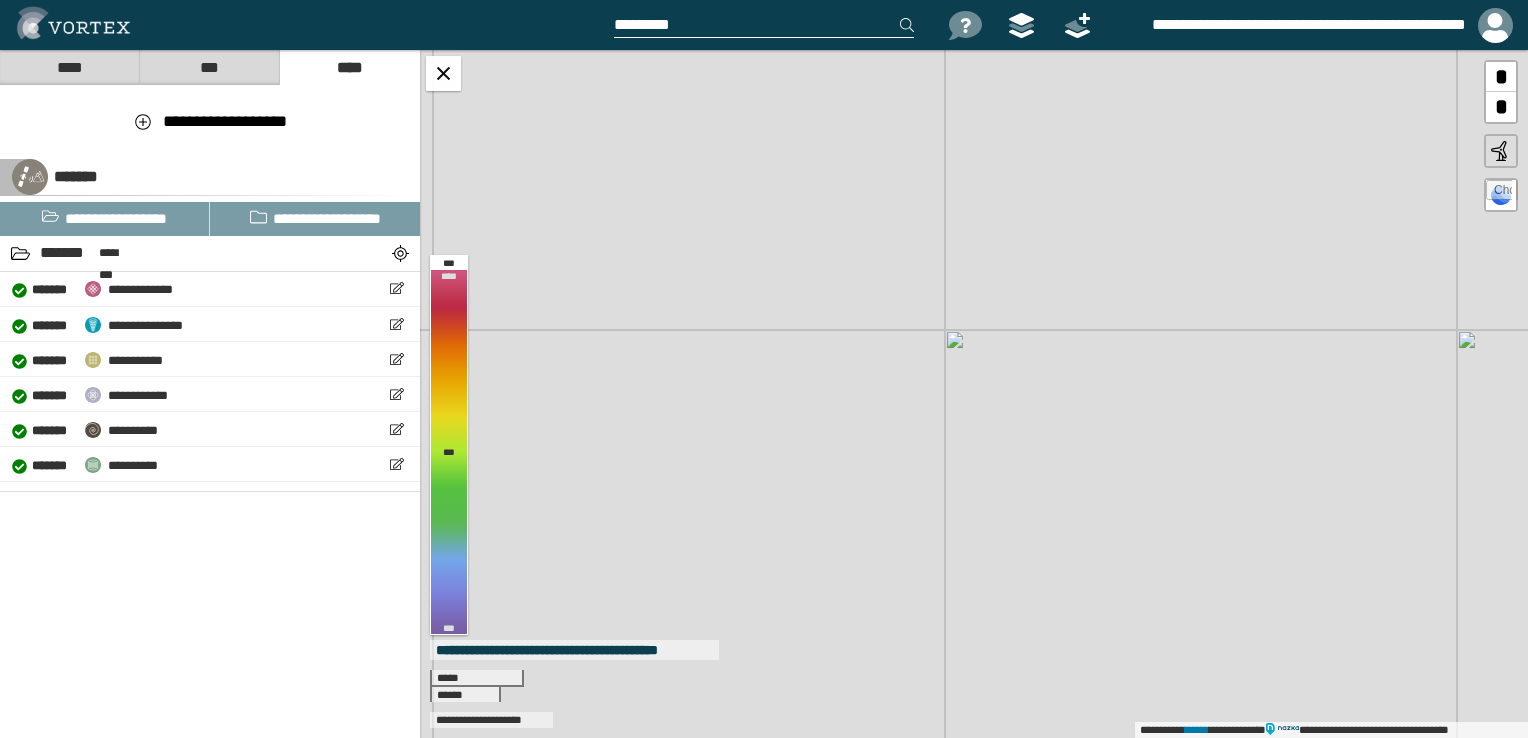 click on "[FIRST] [LAST] [STREET] [CITY], [STATE] [ZIP]" at bounding box center (974, 394) 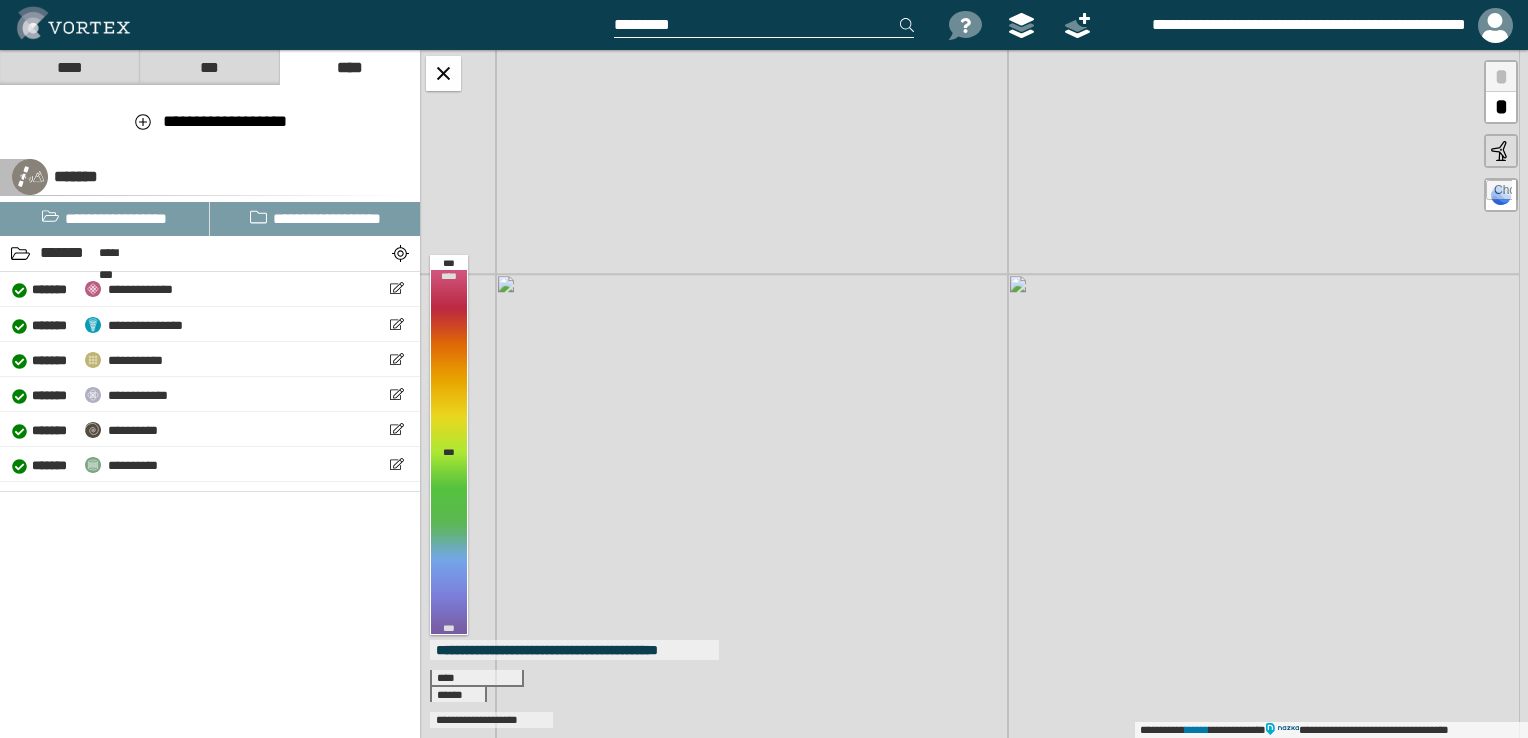 drag, startPoint x: 684, startPoint y: 214, endPoint x: 810, endPoint y: 281, distance: 142.706 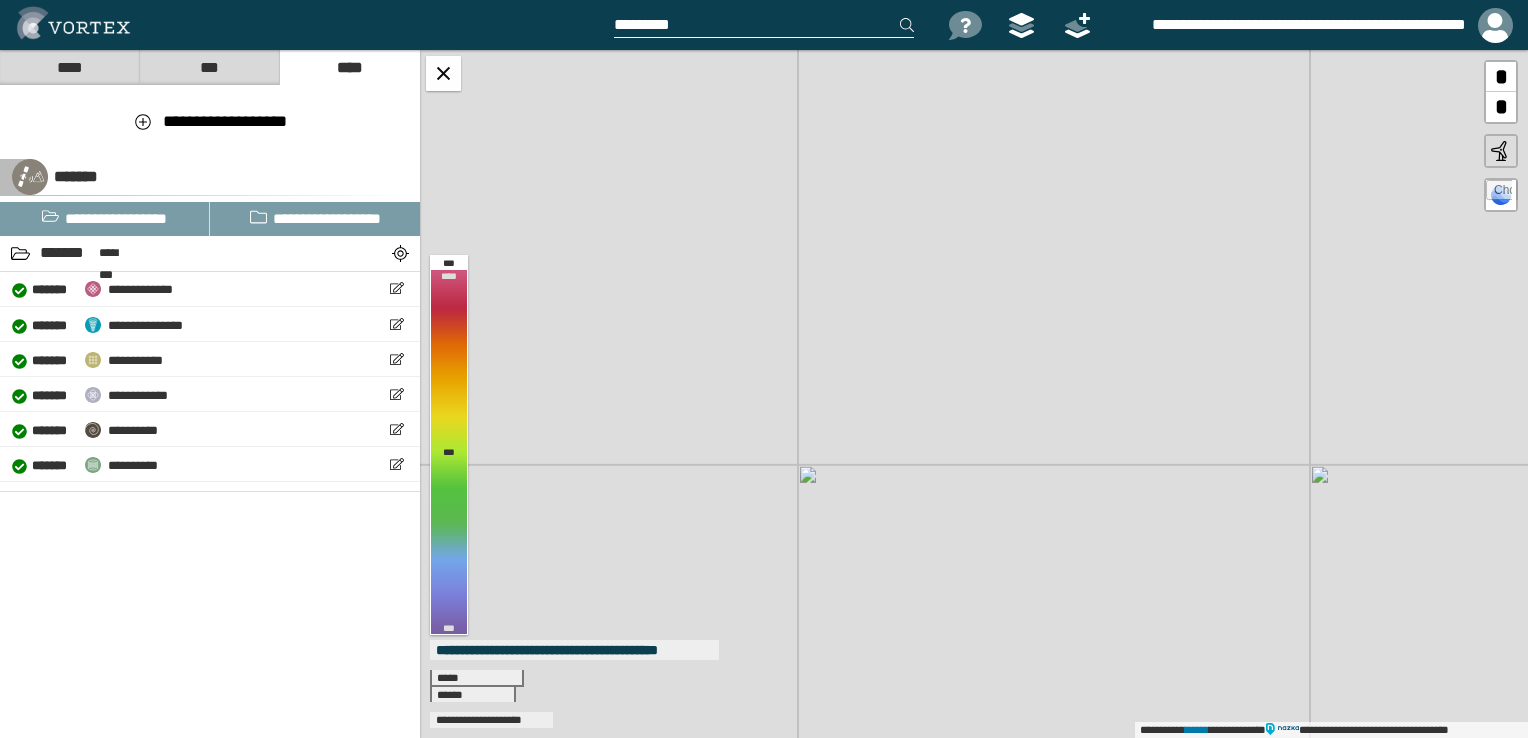 drag, startPoint x: 703, startPoint y: 249, endPoint x: 926, endPoint y: 594, distance: 410.79678 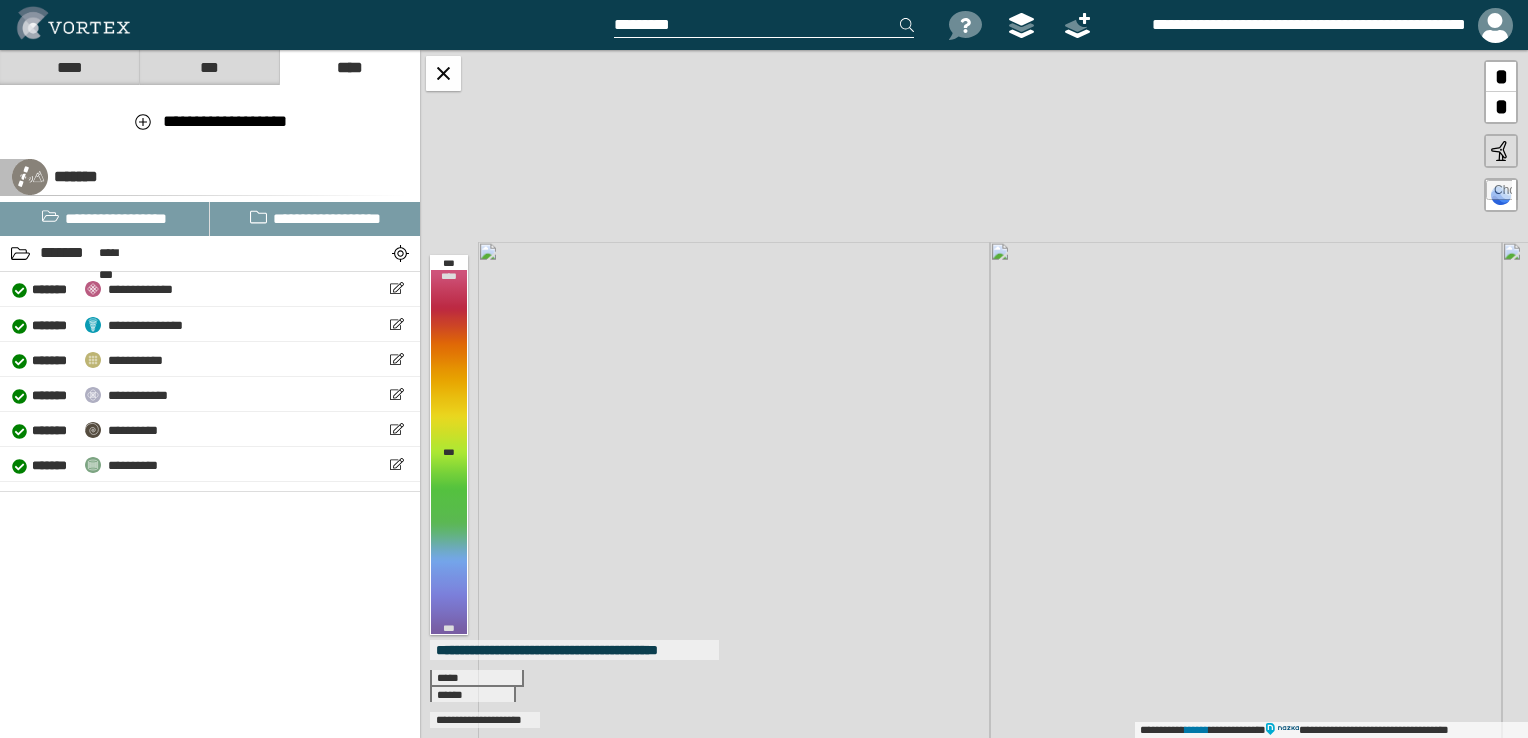 drag, startPoint x: 700, startPoint y: 259, endPoint x: 908, endPoint y: 579, distance: 381.65955 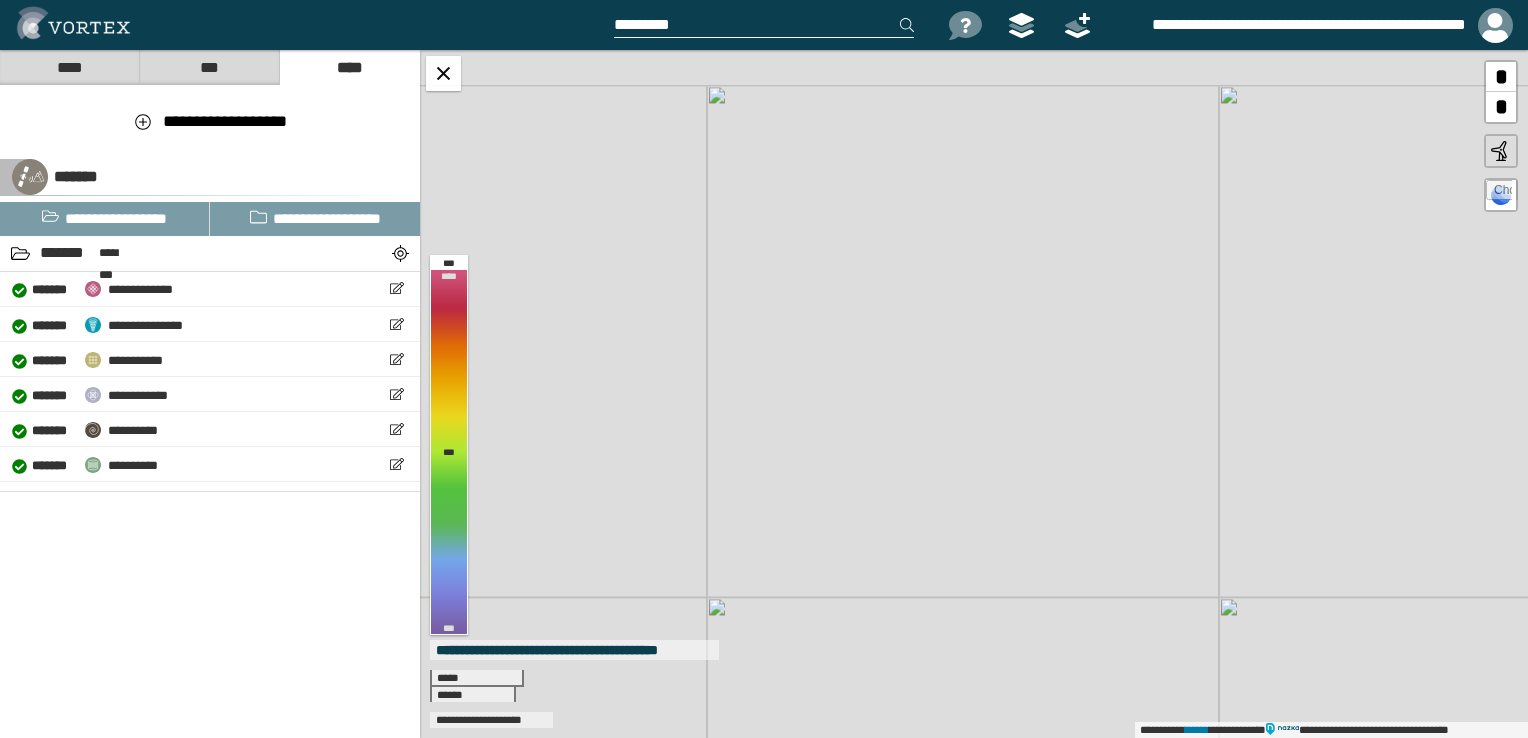 drag, startPoint x: 815, startPoint y: 453, endPoint x: 899, endPoint y: 583, distance: 154.77725 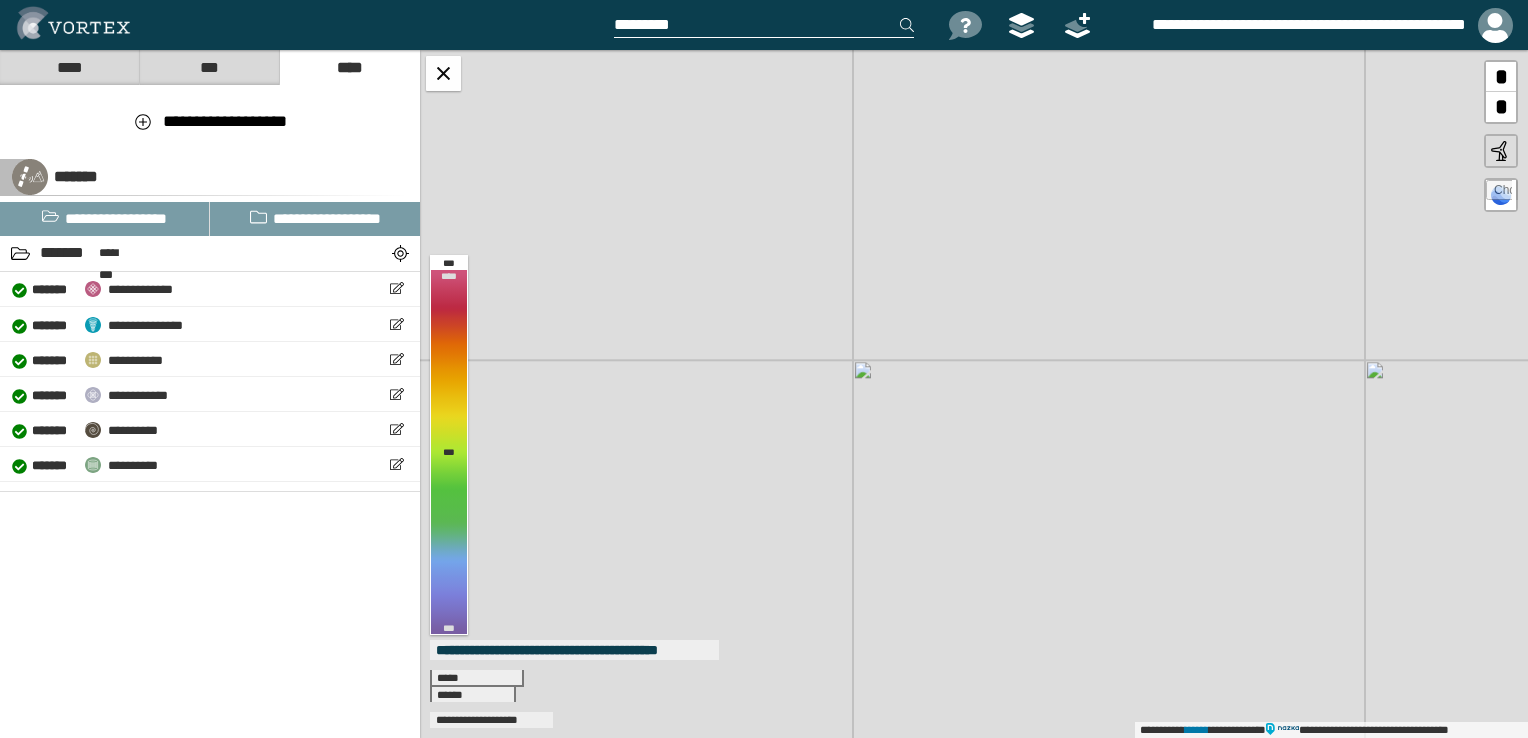 drag, startPoint x: 717, startPoint y: 298, endPoint x: 874, endPoint y: 588, distance: 329.77112 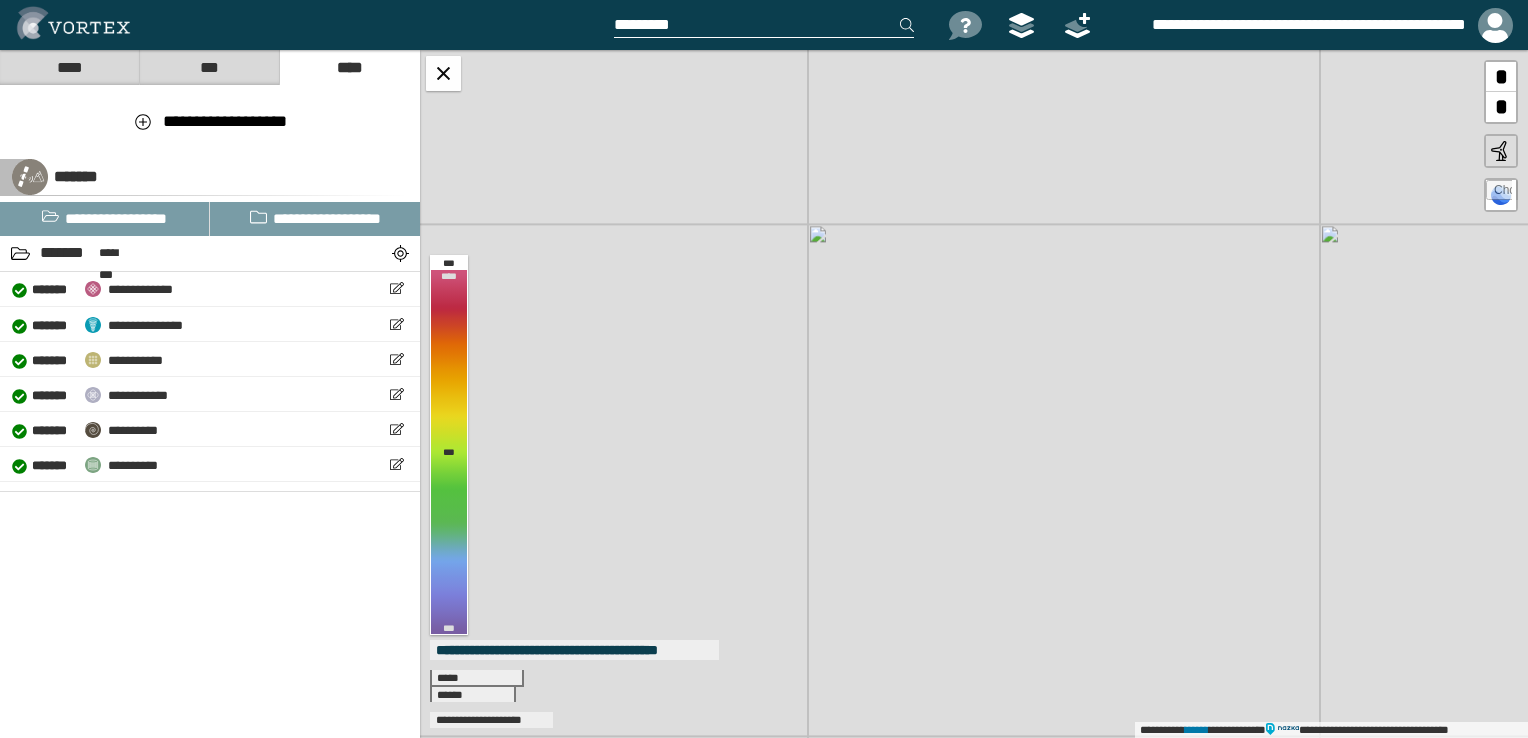 drag, startPoint x: 727, startPoint y: 353, endPoint x: 666, endPoint y: 193, distance: 171.23376 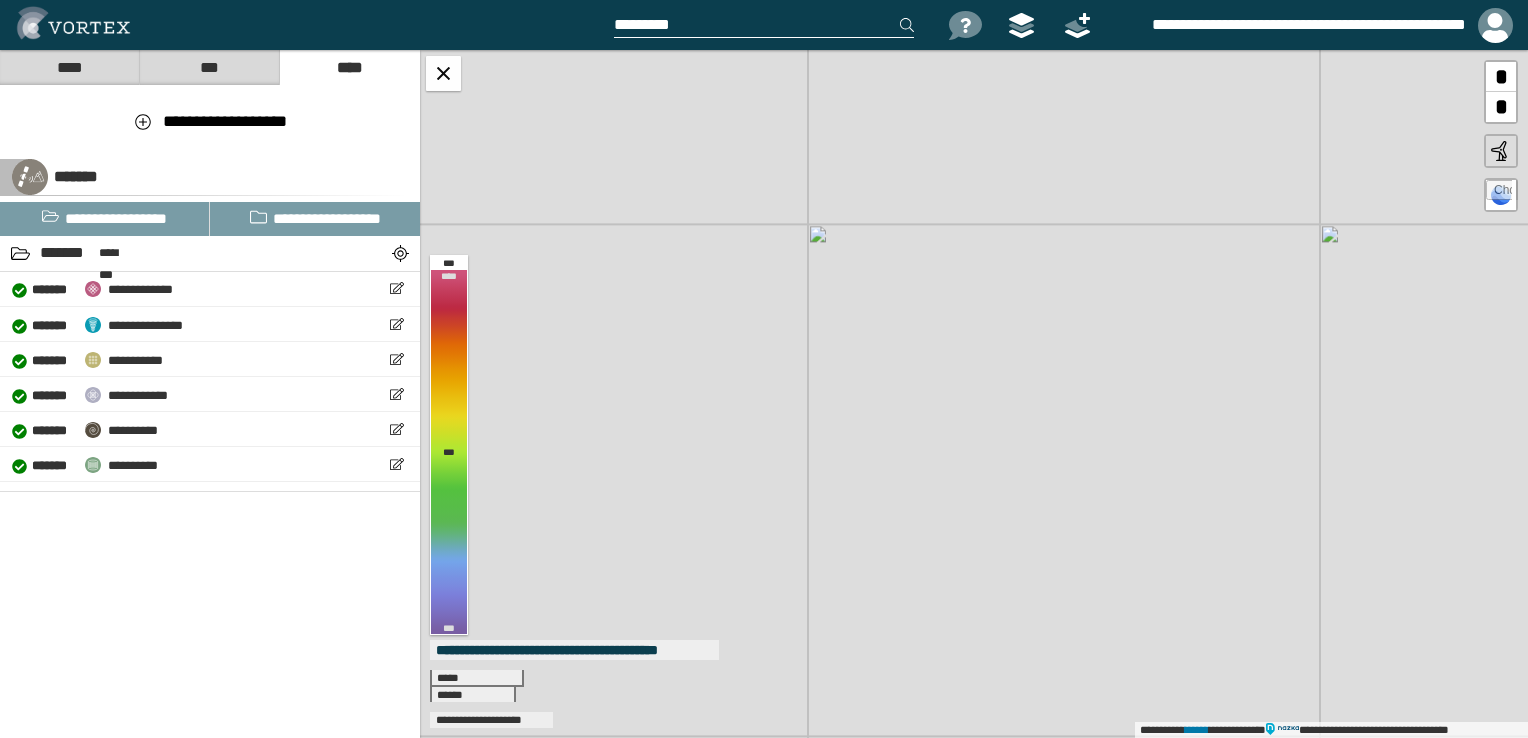 click on "[FIRST] [LAST] [STREET] [CITY], [STATE] [ZIP]" at bounding box center [974, 394] 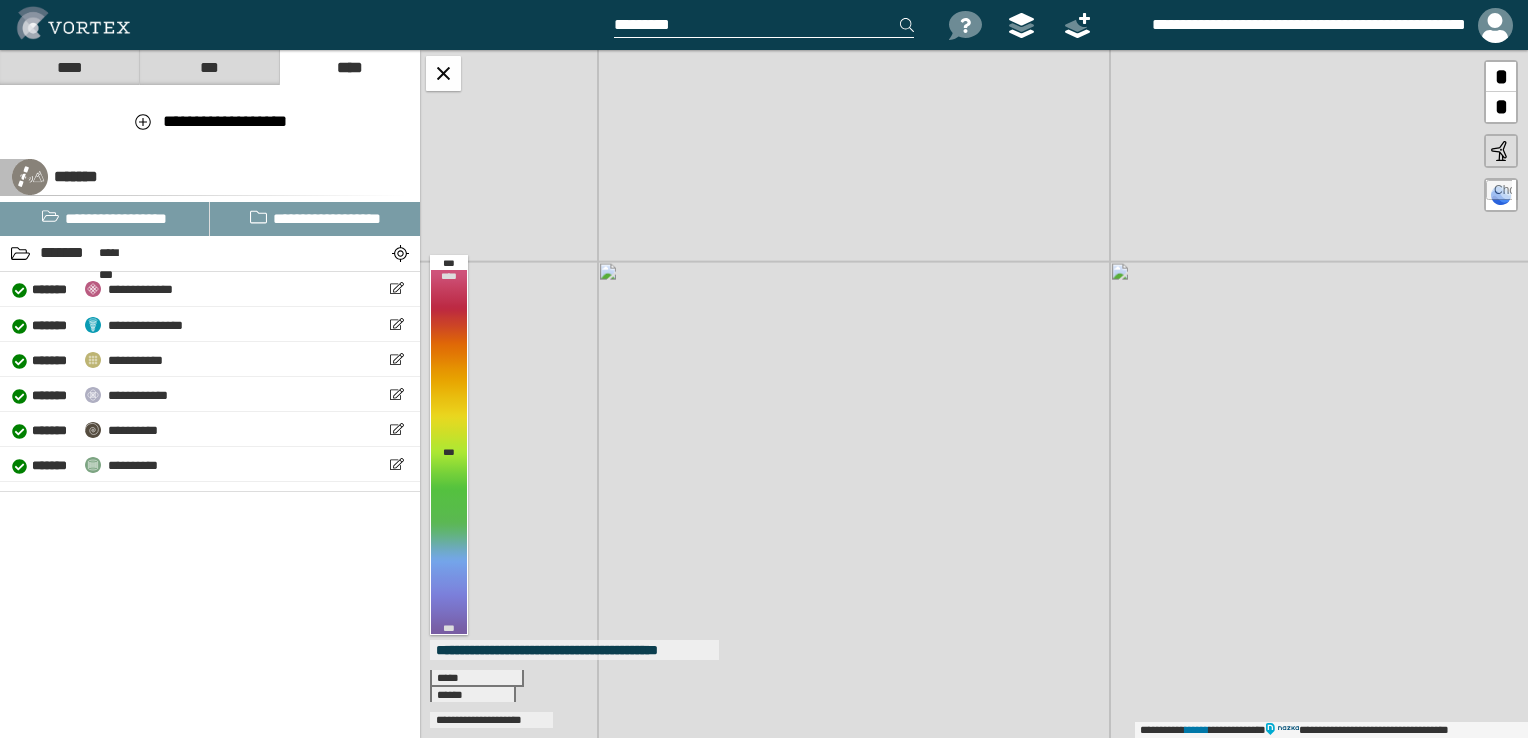 drag, startPoint x: 934, startPoint y: 551, endPoint x: 728, endPoint y: 93, distance: 502.1952 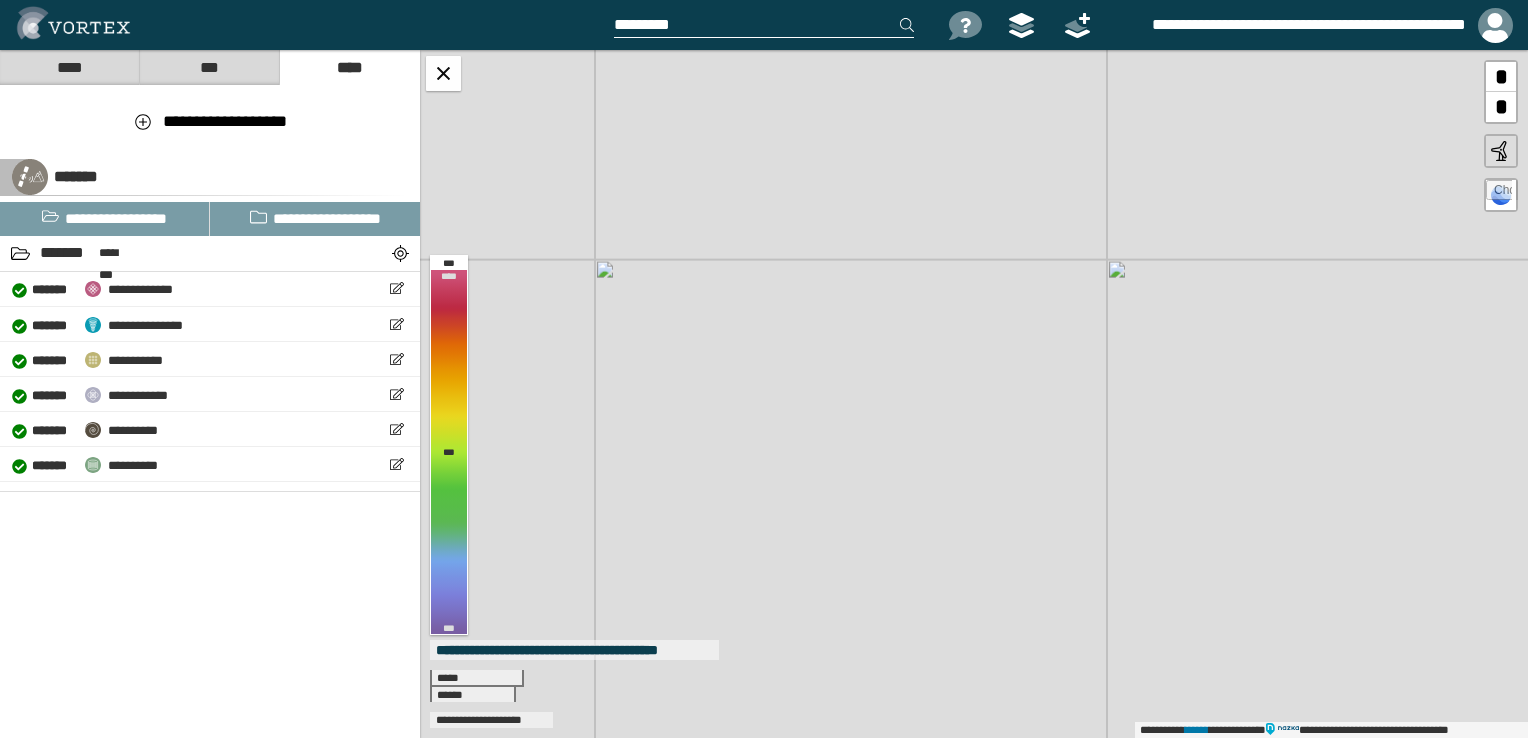 click on "[FIRST] [LAST] [STREET] [CITY], [STATE] [ZIP]" at bounding box center (974, 394) 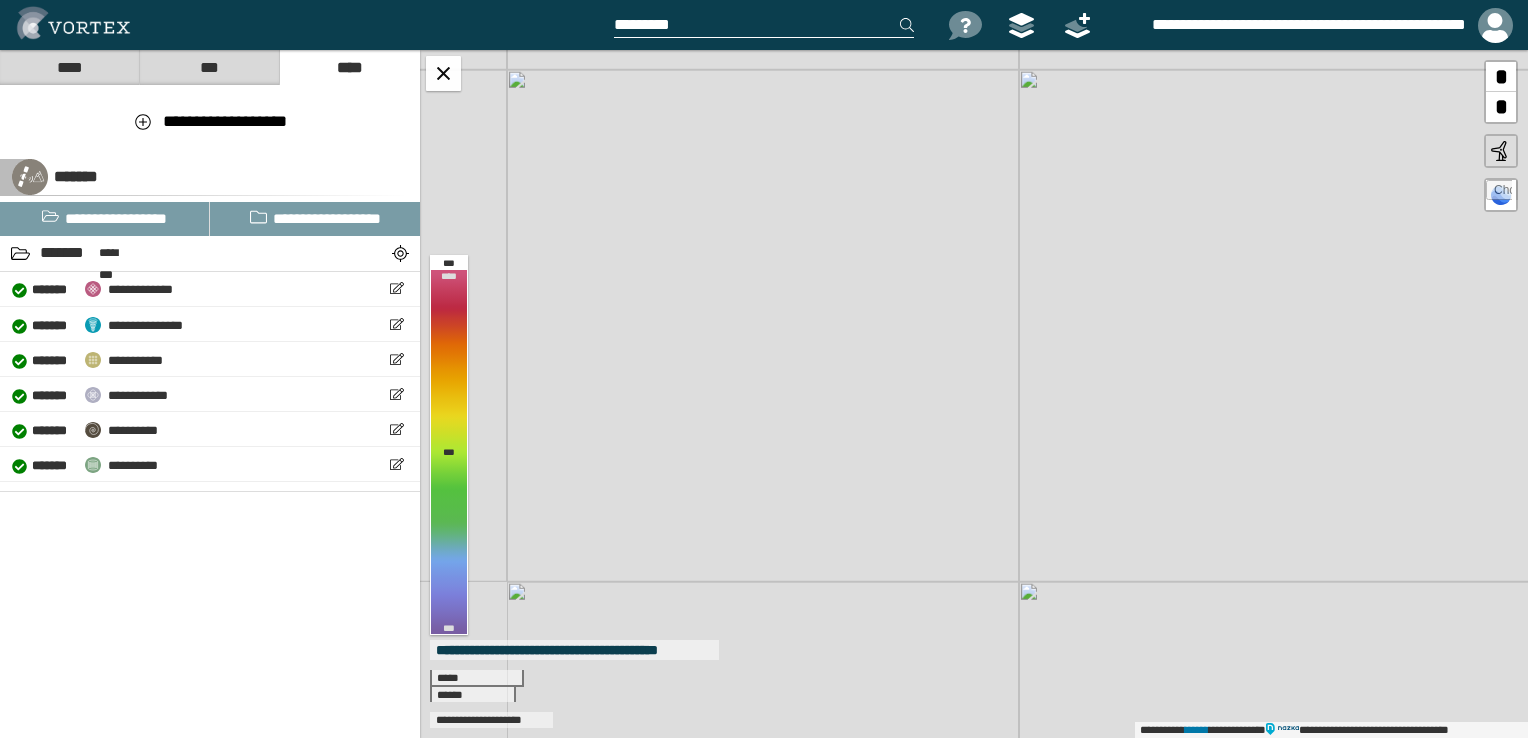 drag, startPoint x: 1116, startPoint y: 486, endPoint x: 1032, endPoint y: 304, distance: 200.4495 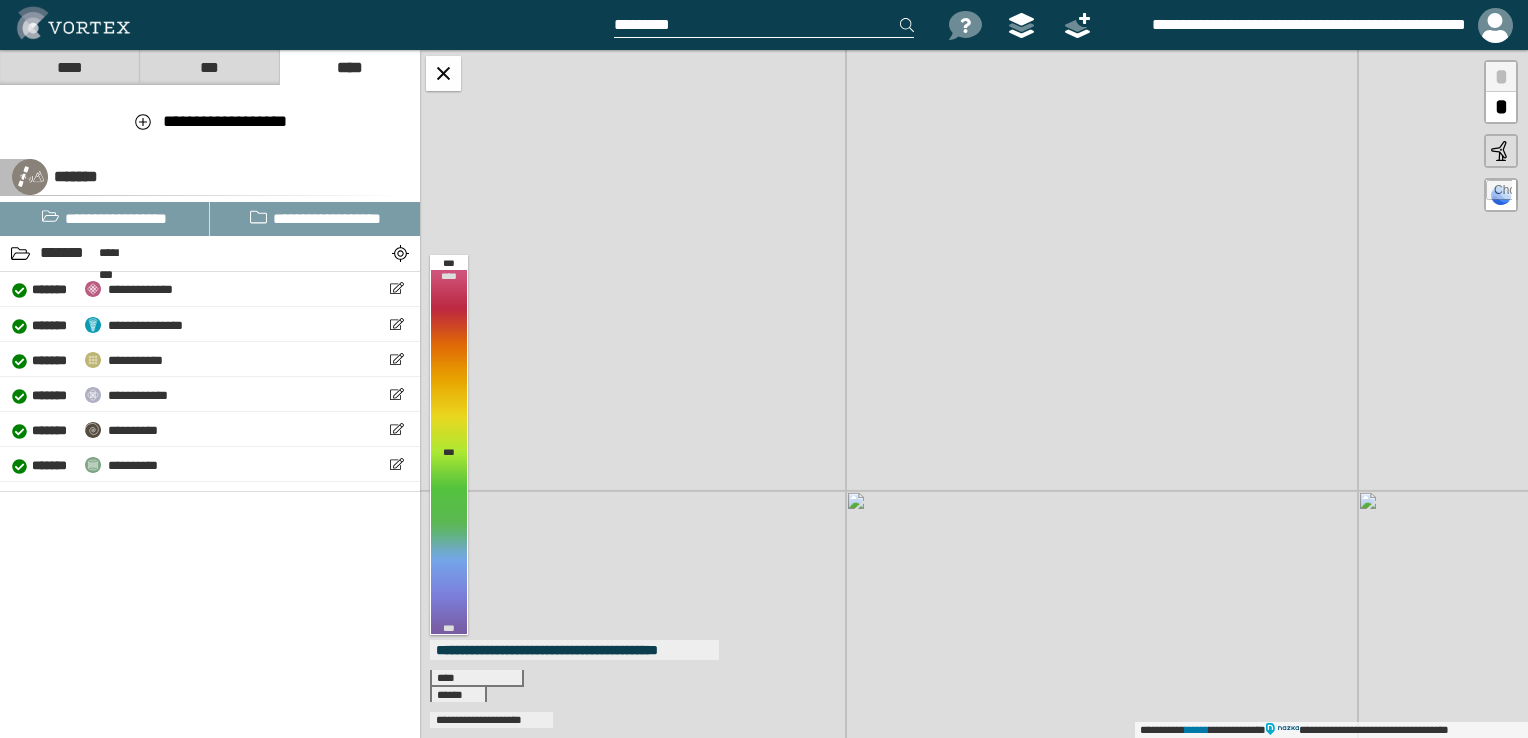 drag, startPoint x: 1133, startPoint y: 595, endPoint x: 1026, endPoint y: 427, distance: 199.18082 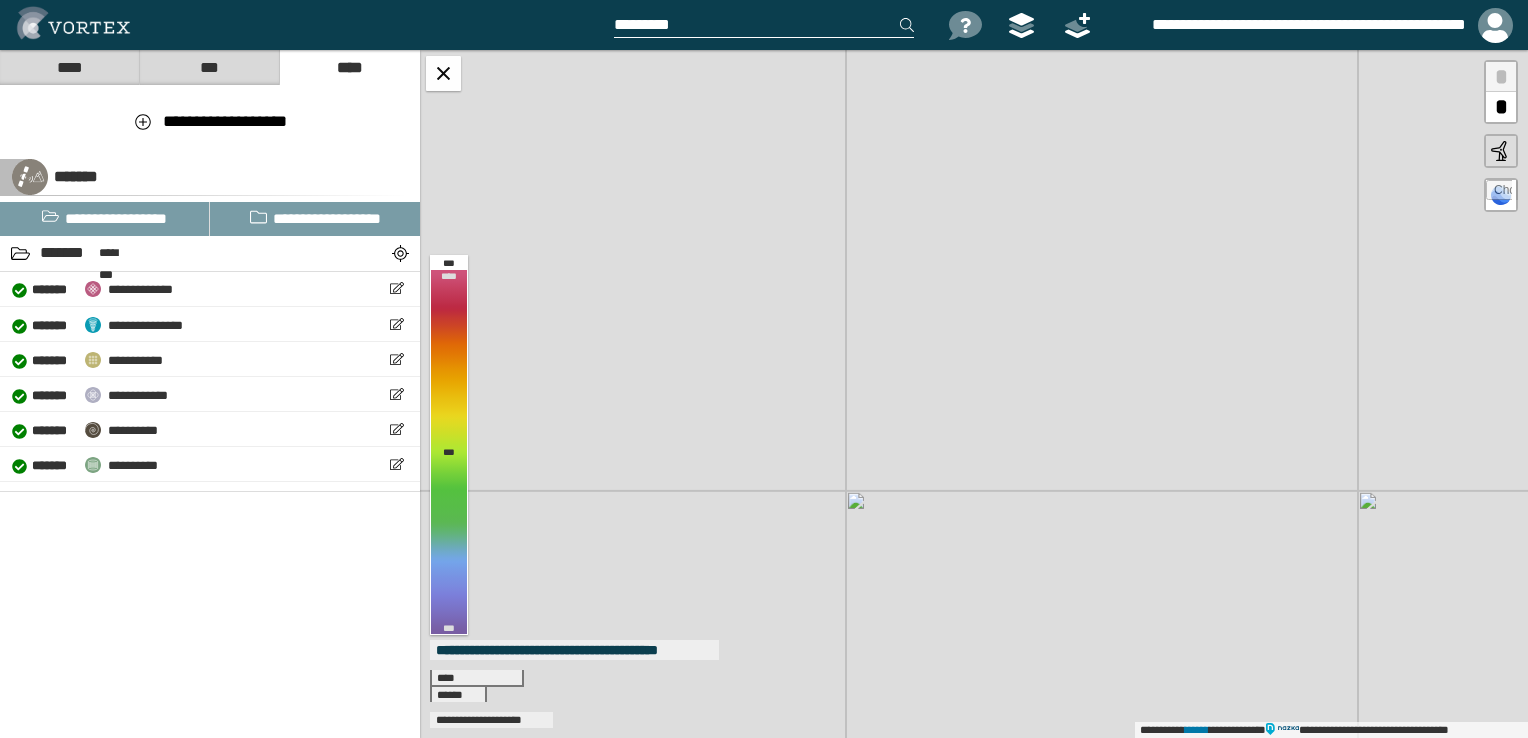 click on "[FIRST] [LAST] [STREET] [CITY], [STATE] [ZIP]" at bounding box center [974, 394] 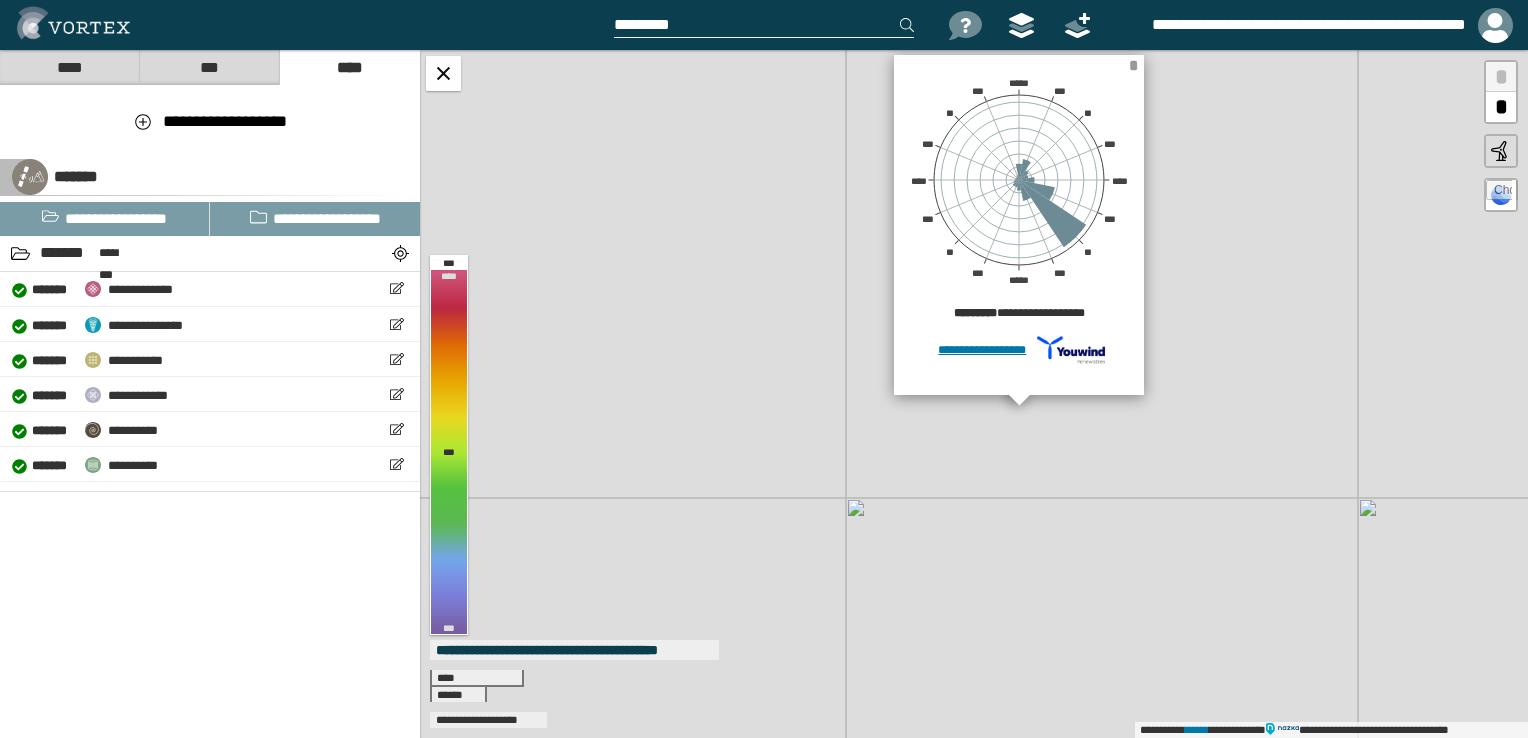 click on "*" at bounding box center (1133, 65) 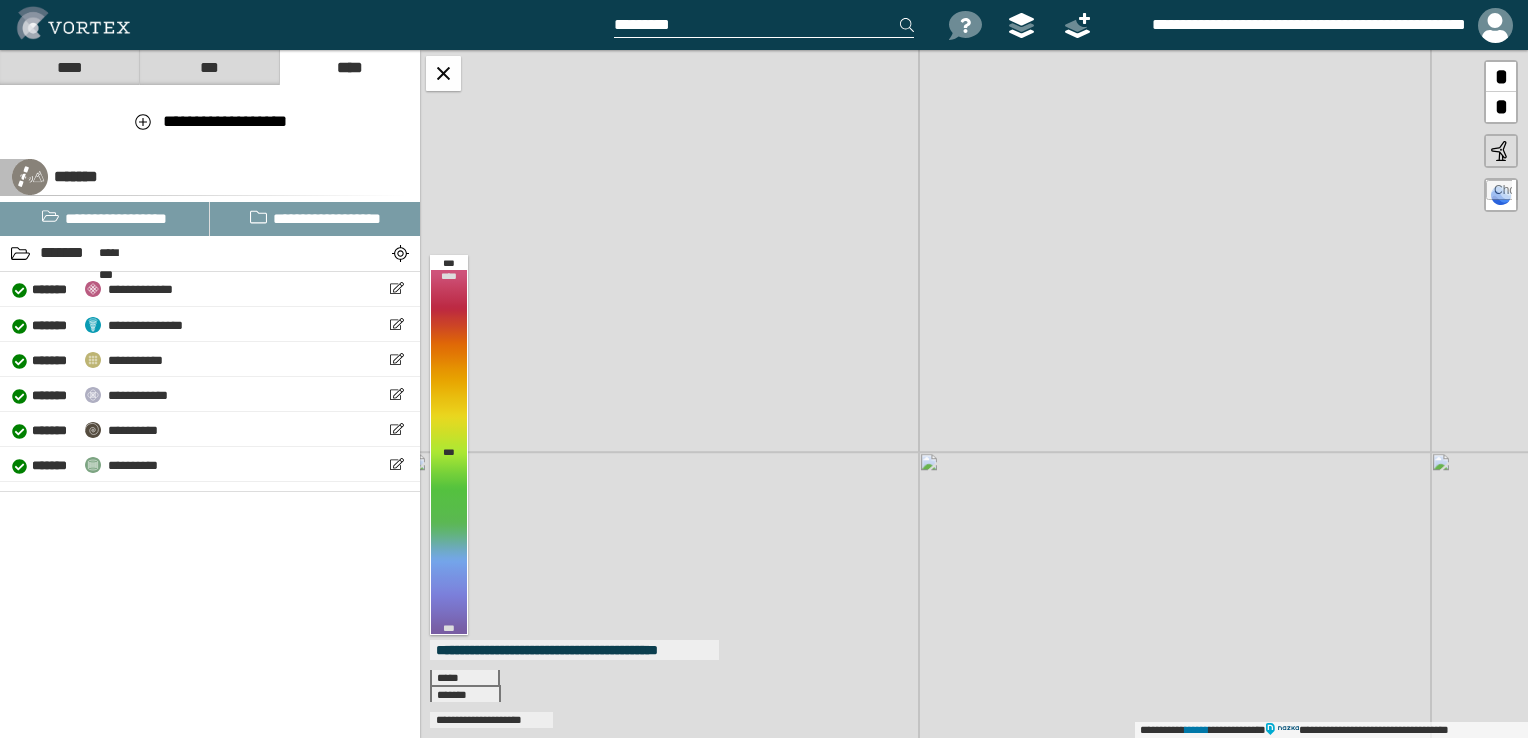 drag, startPoint x: 1205, startPoint y: 514, endPoint x: 918, endPoint y: 173, distance: 445.7017 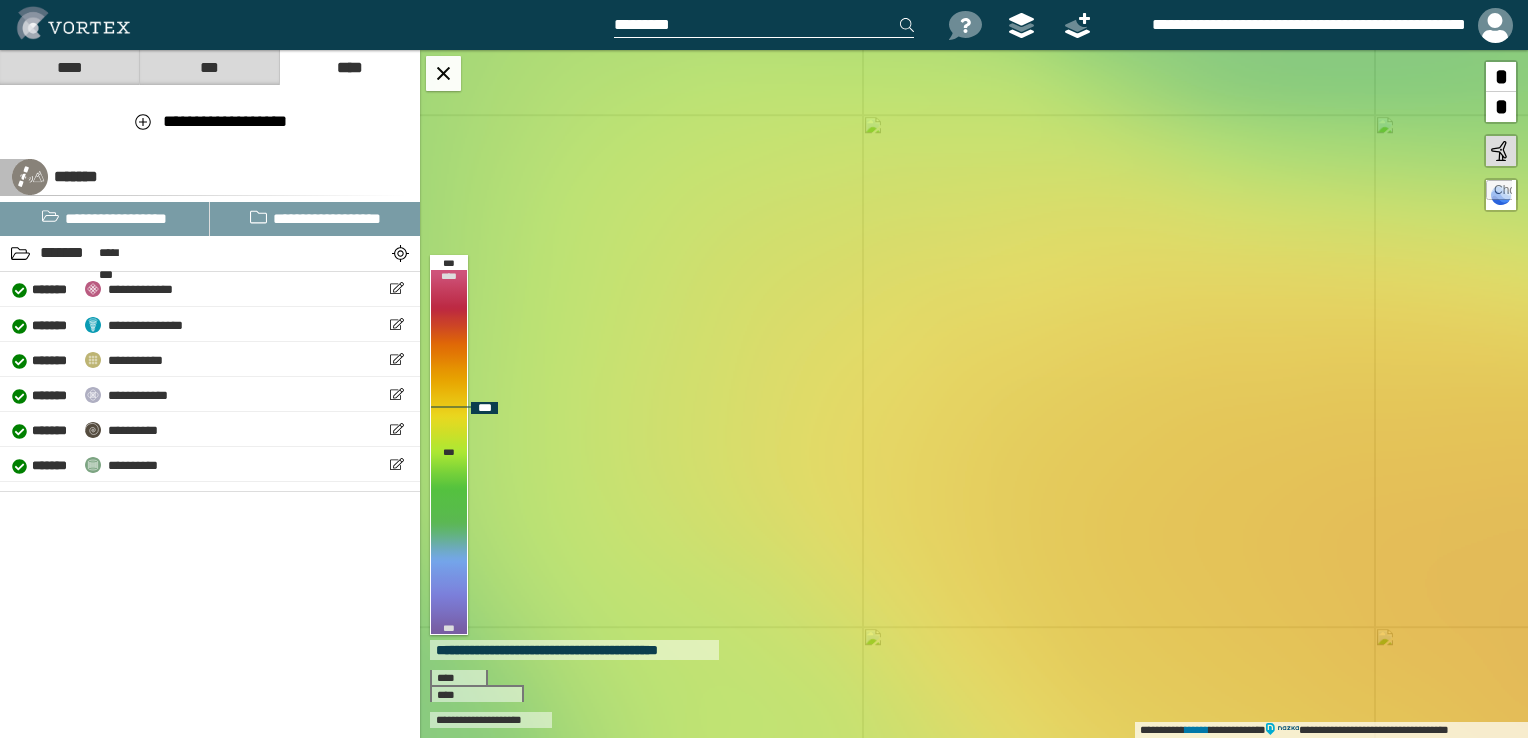 click on "**********" at bounding box center [974, 394] 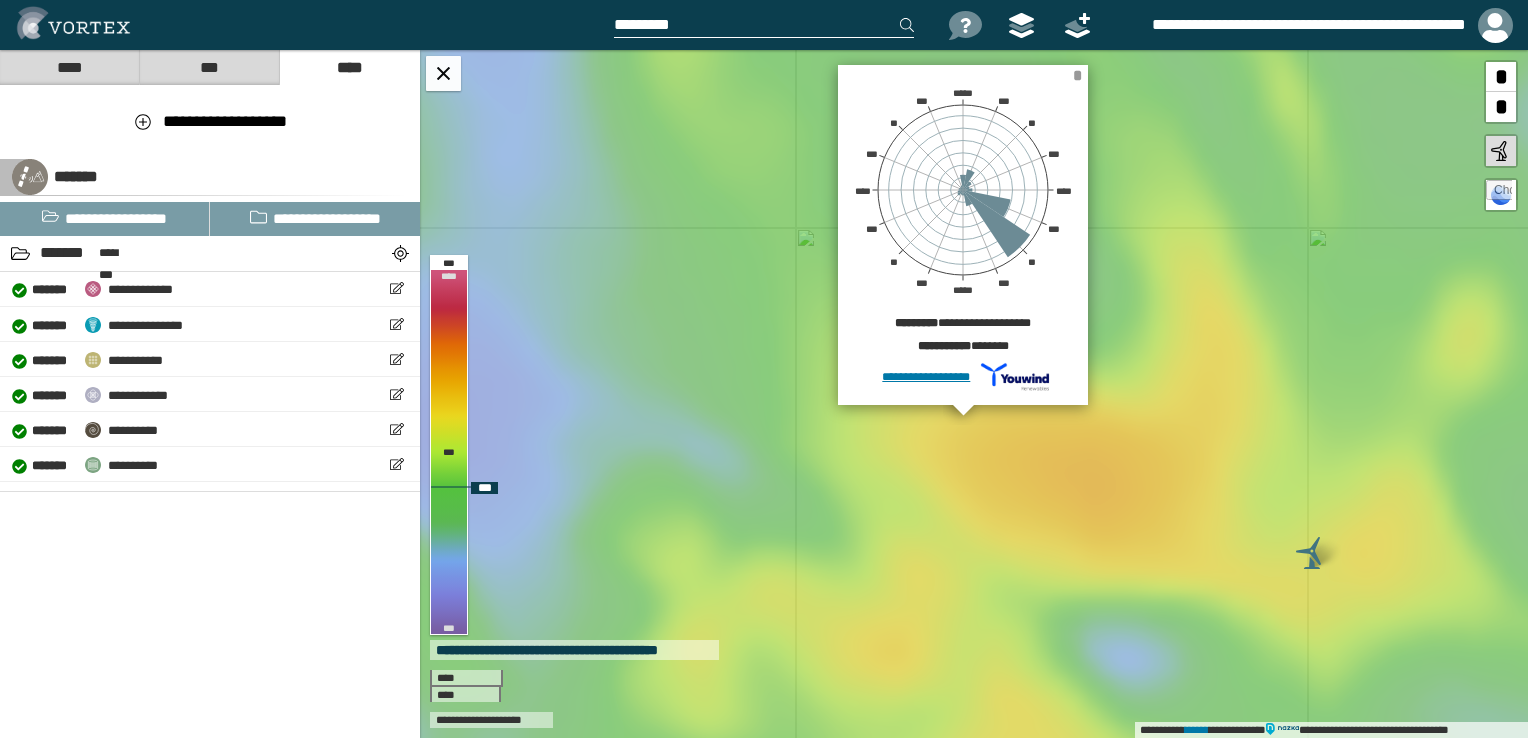 click on "*" at bounding box center [1077, 75] 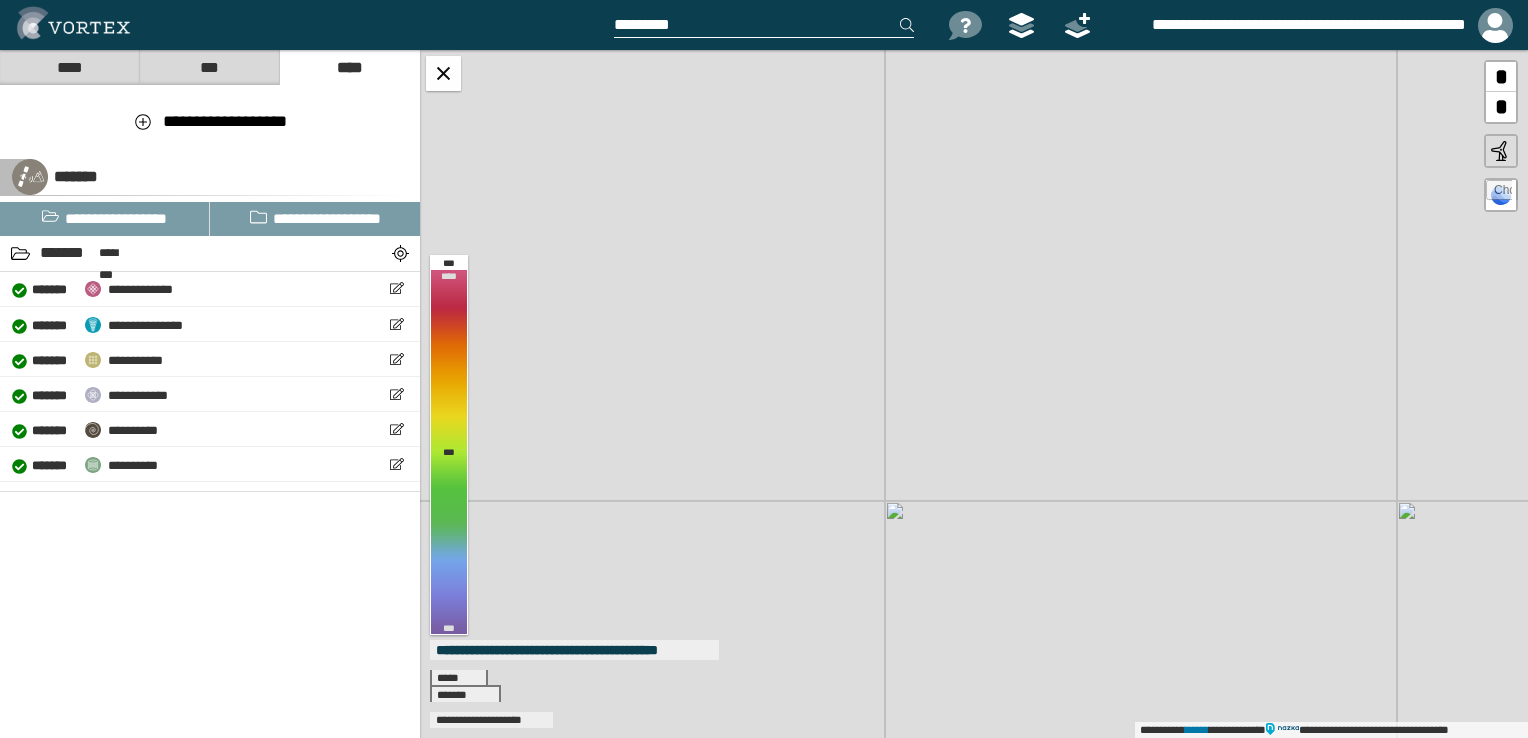 drag, startPoint x: 1139, startPoint y: 426, endPoint x: 1083, endPoint y: 584, distance: 167.63054 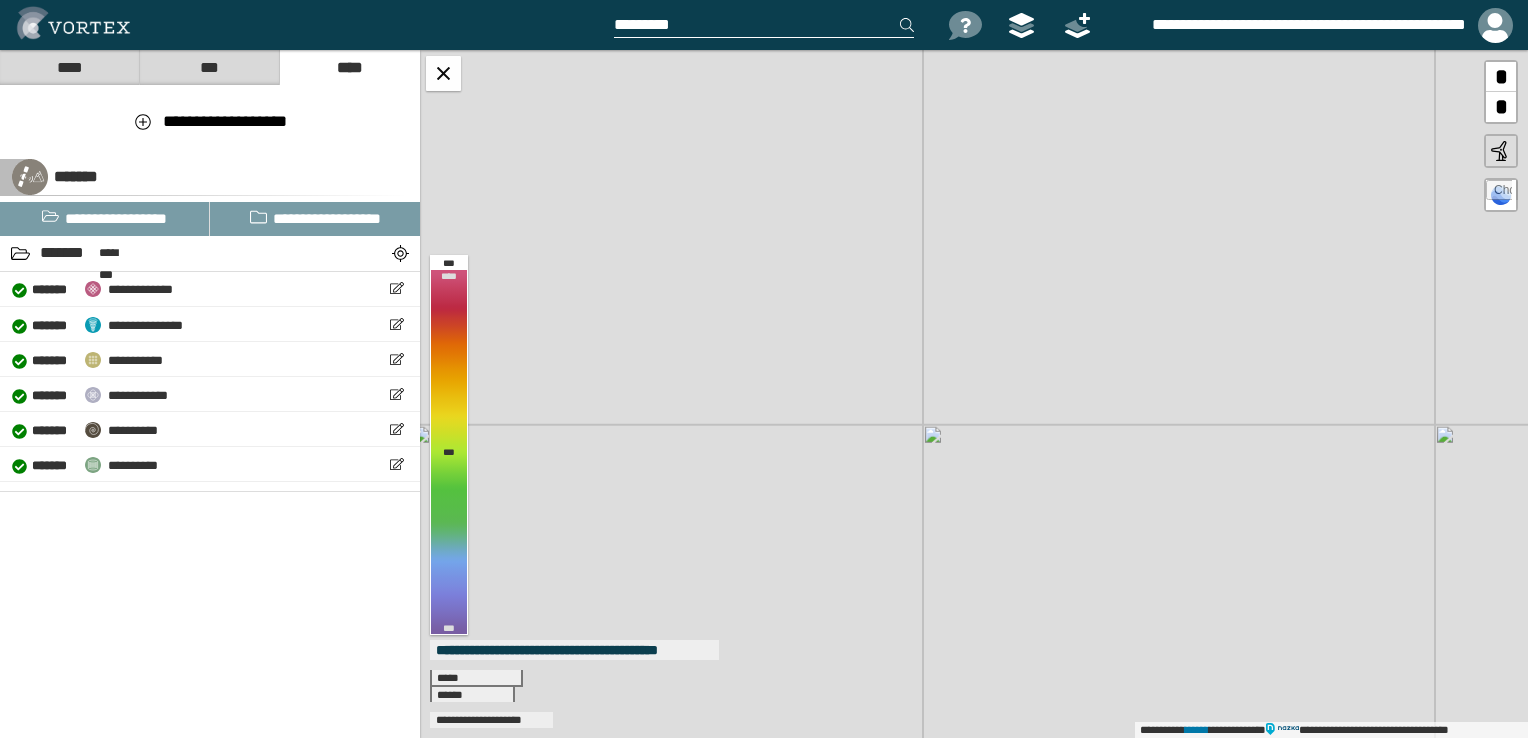 drag, startPoint x: 932, startPoint y: 342, endPoint x: 948, endPoint y: 461, distance: 120.070816 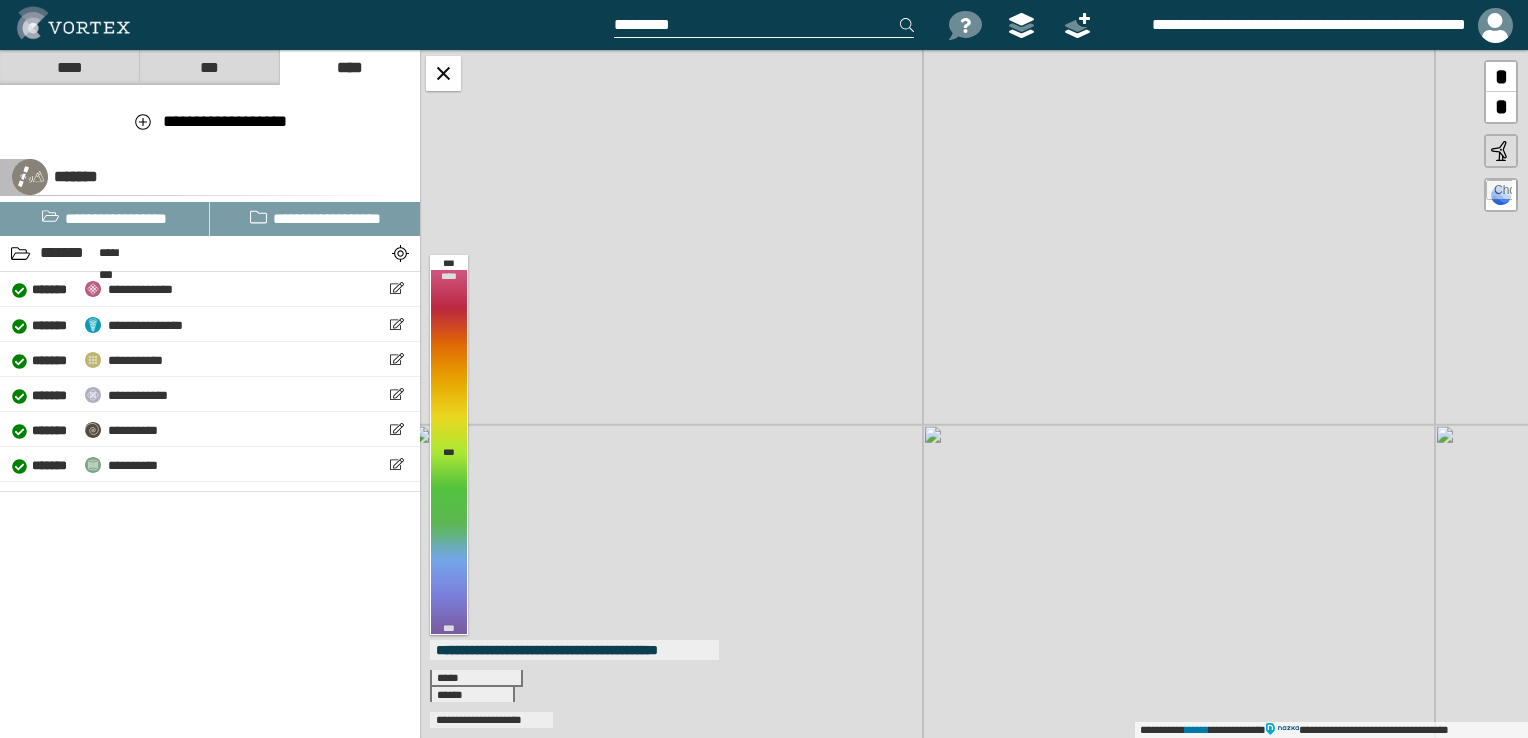 click on "[FIRST] [LAST] [STREET] [CITY], [STATE] [ZIP]" at bounding box center (974, 394) 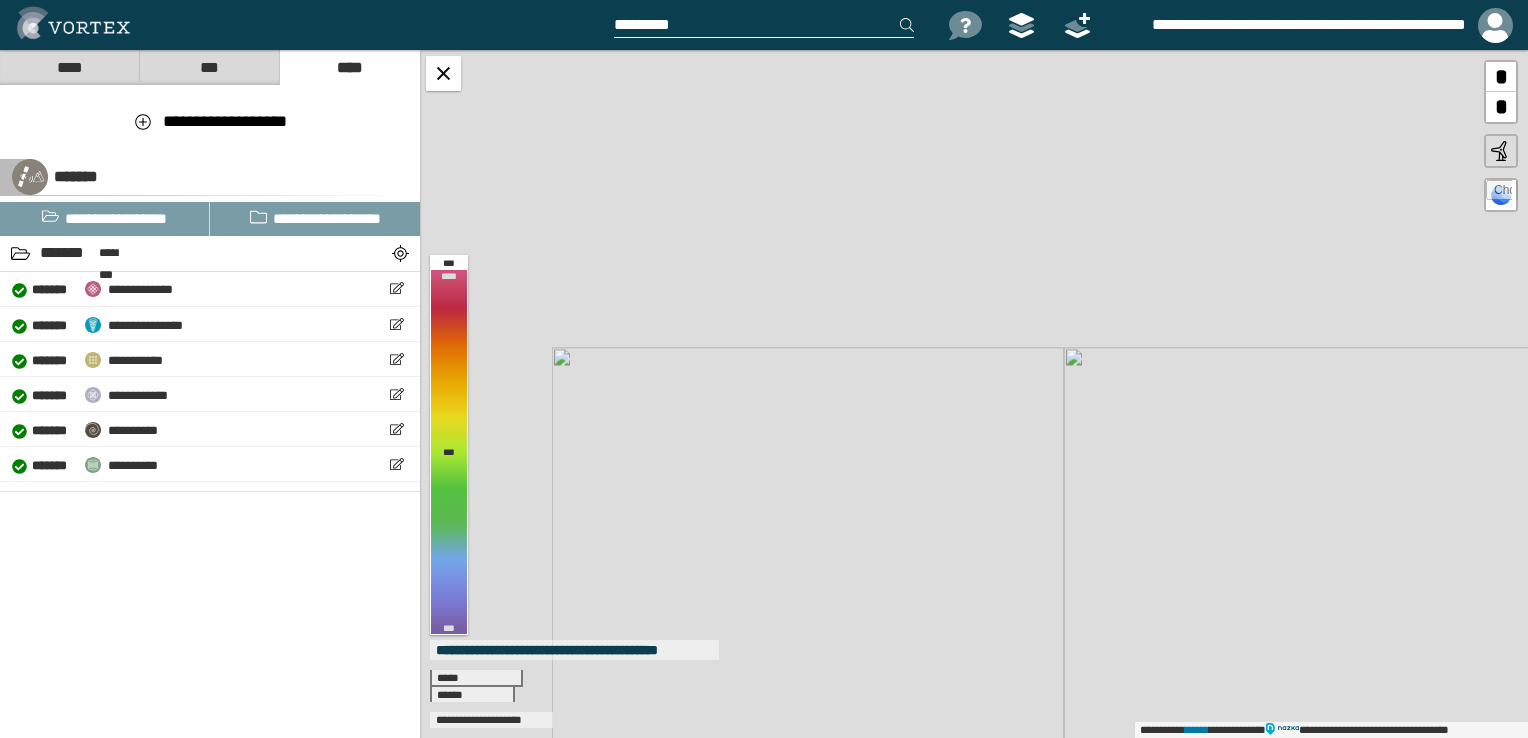drag, startPoint x: 901, startPoint y: 442, endPoint x: 995, endPoint y: 623, distance: 203.95343 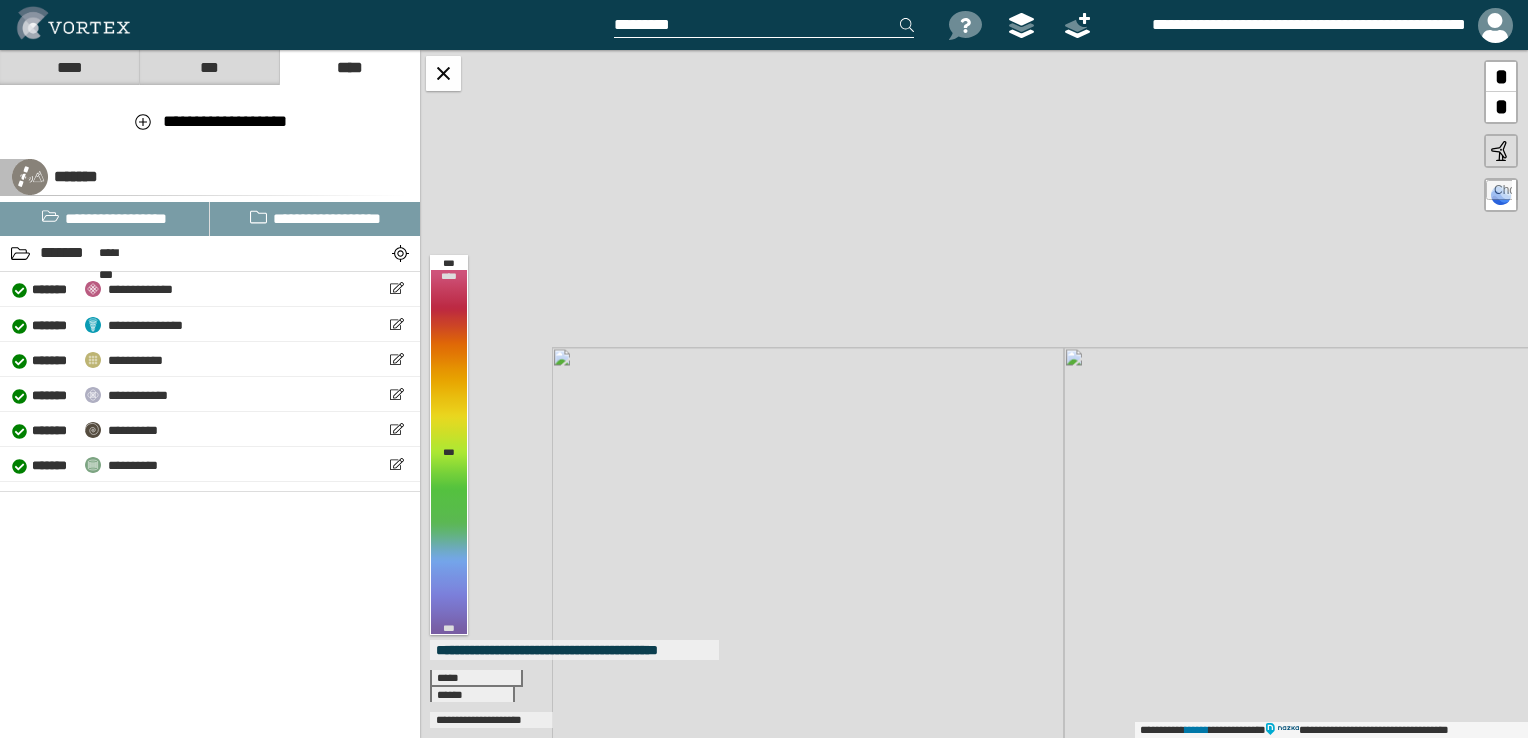click on "[FIRST] [LAST] [STREET] [CITY], [STATE] [ZIP]" at bounding box center (974, 394) 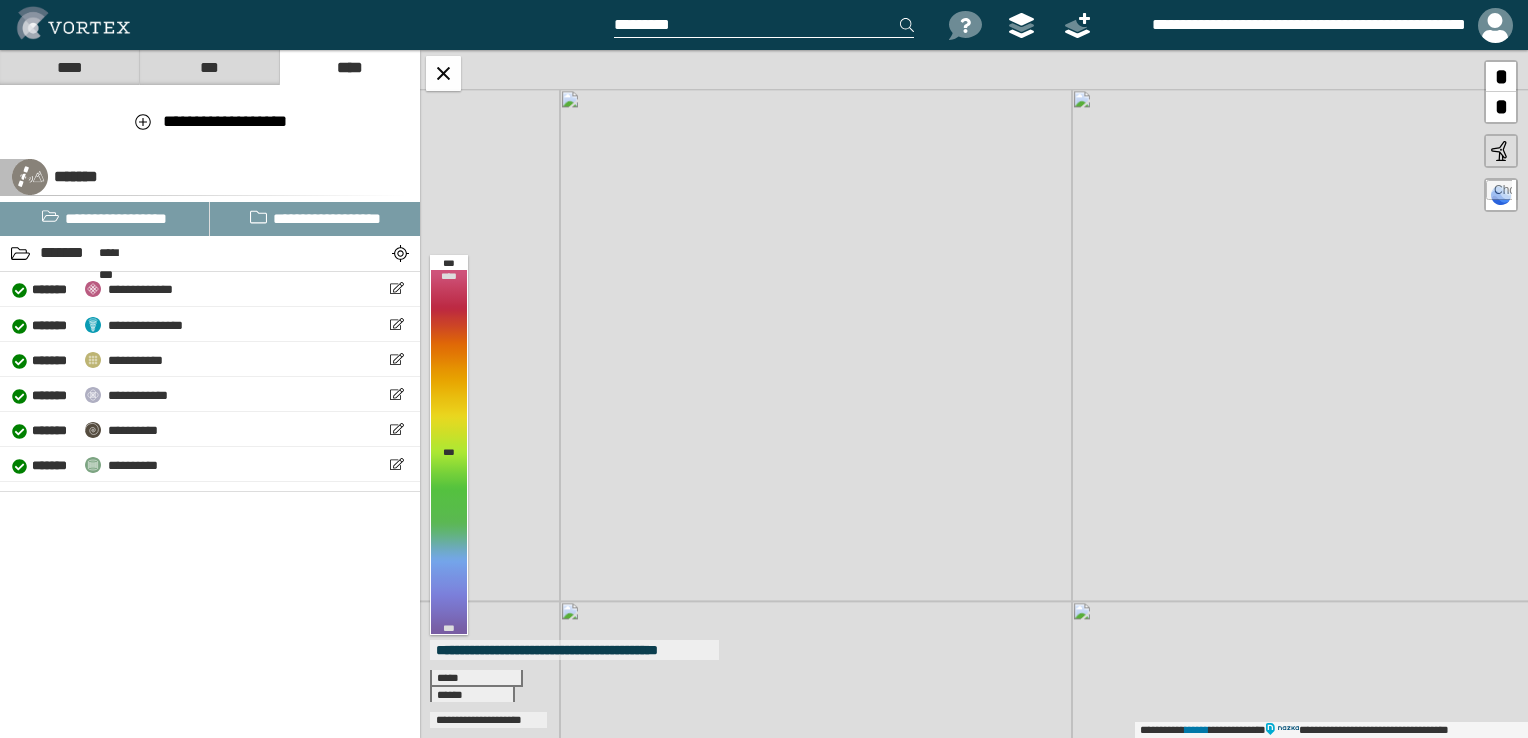 click on "[FIRST] [LAST] [STREET] [CITY], [STATE] [ZIP]" at bounding box center (974, 394) 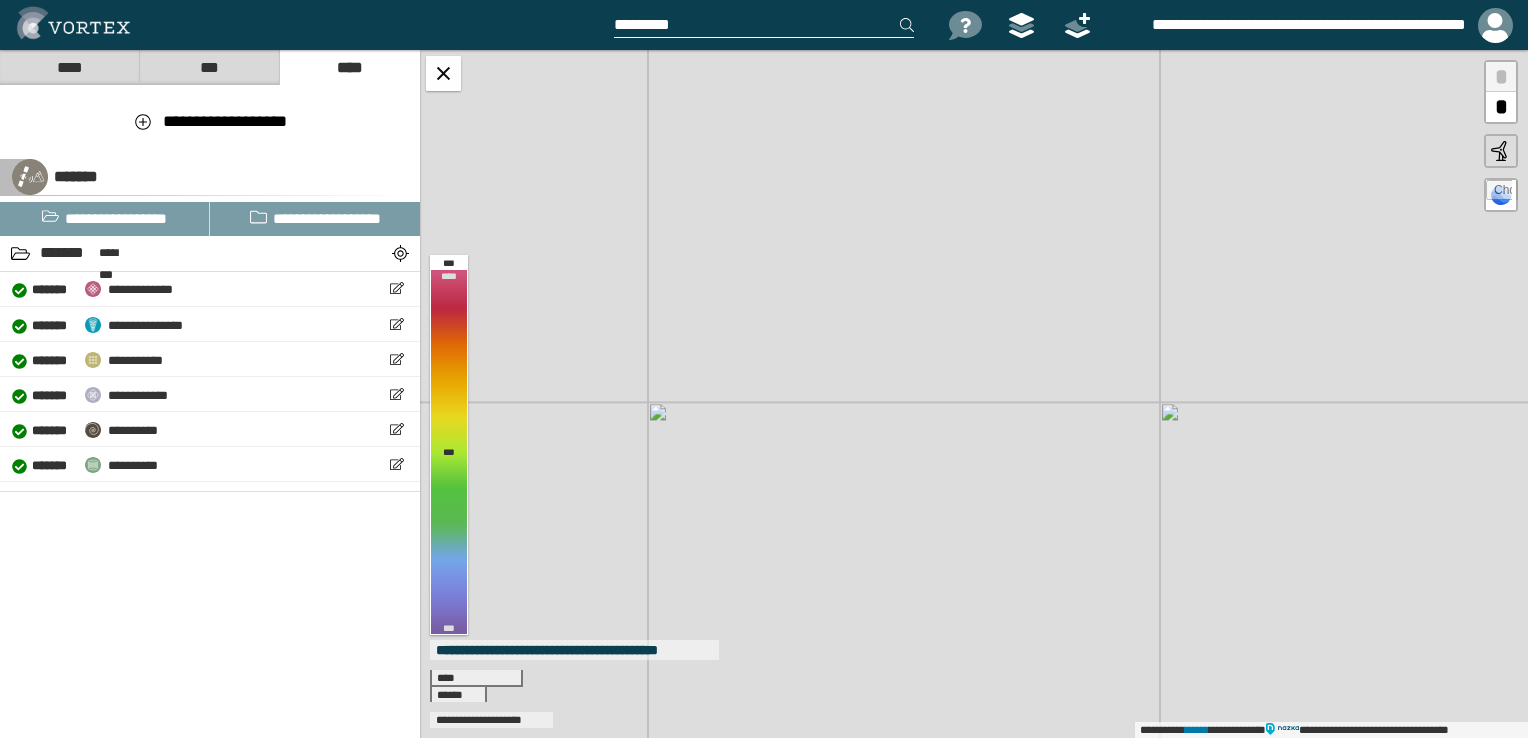 click on "***" at bounding box center [209, 67] 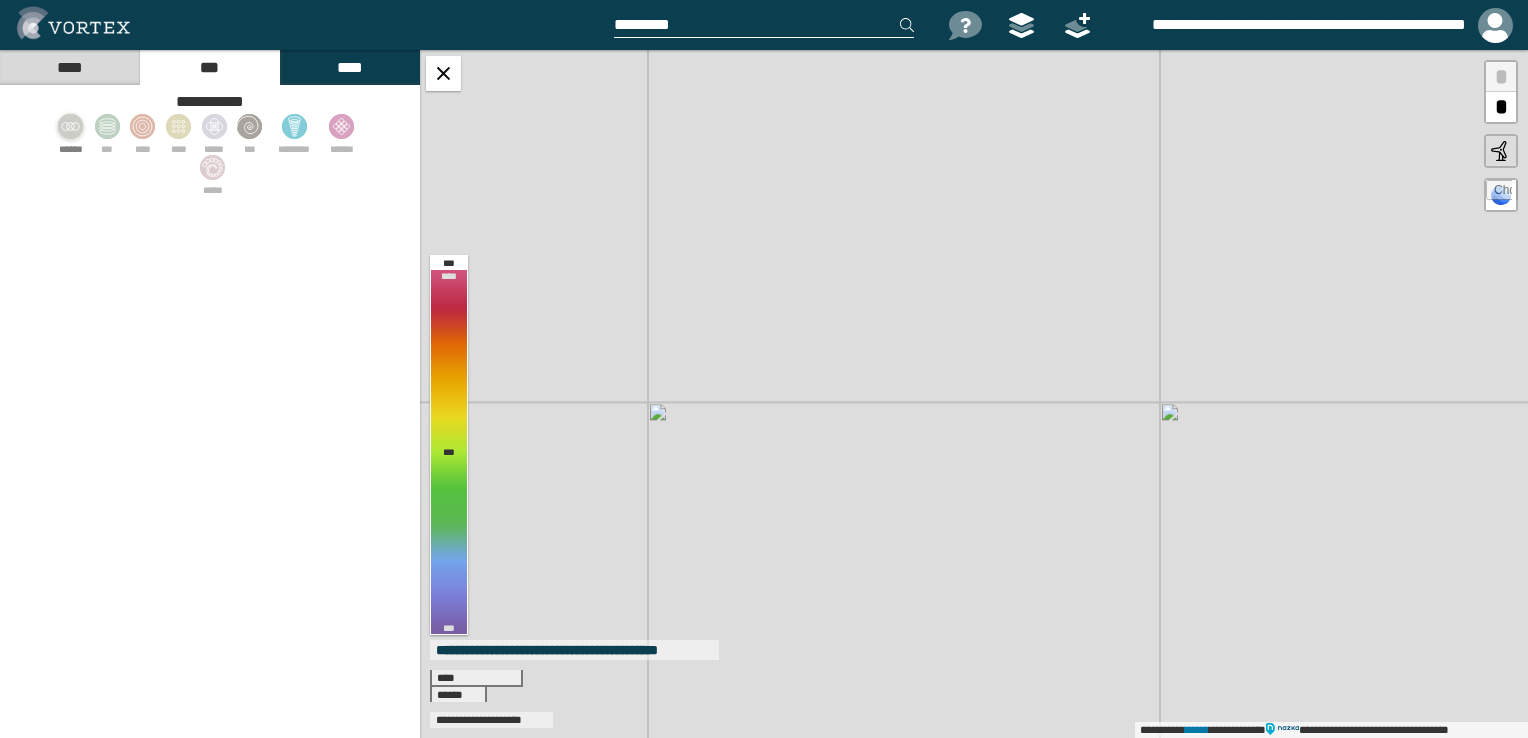 click at bounding box center (71, 126) 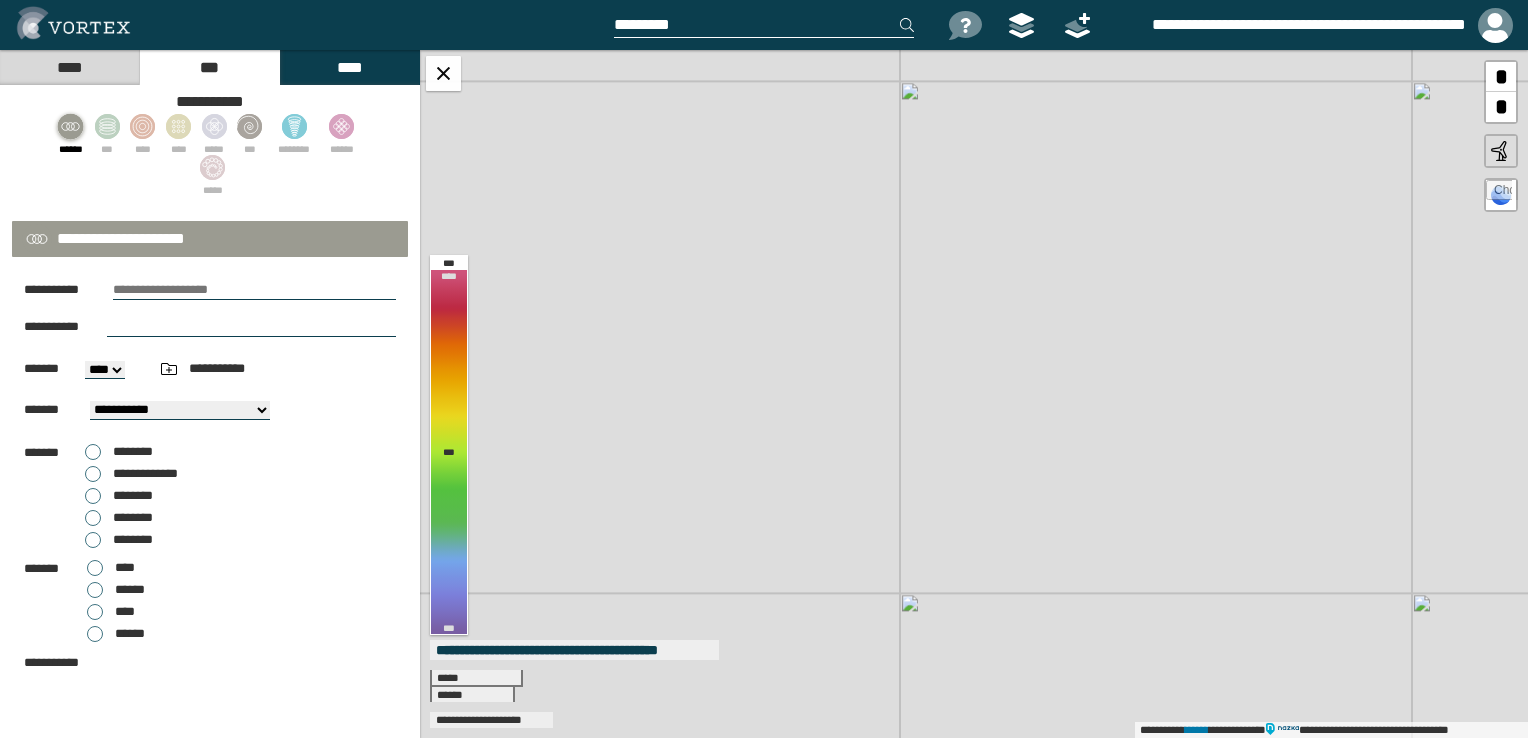 click on "[FIRST] [LAST] [STREET] [CITY], [STATE] [ZIP]" at bounding box center (974, 394) 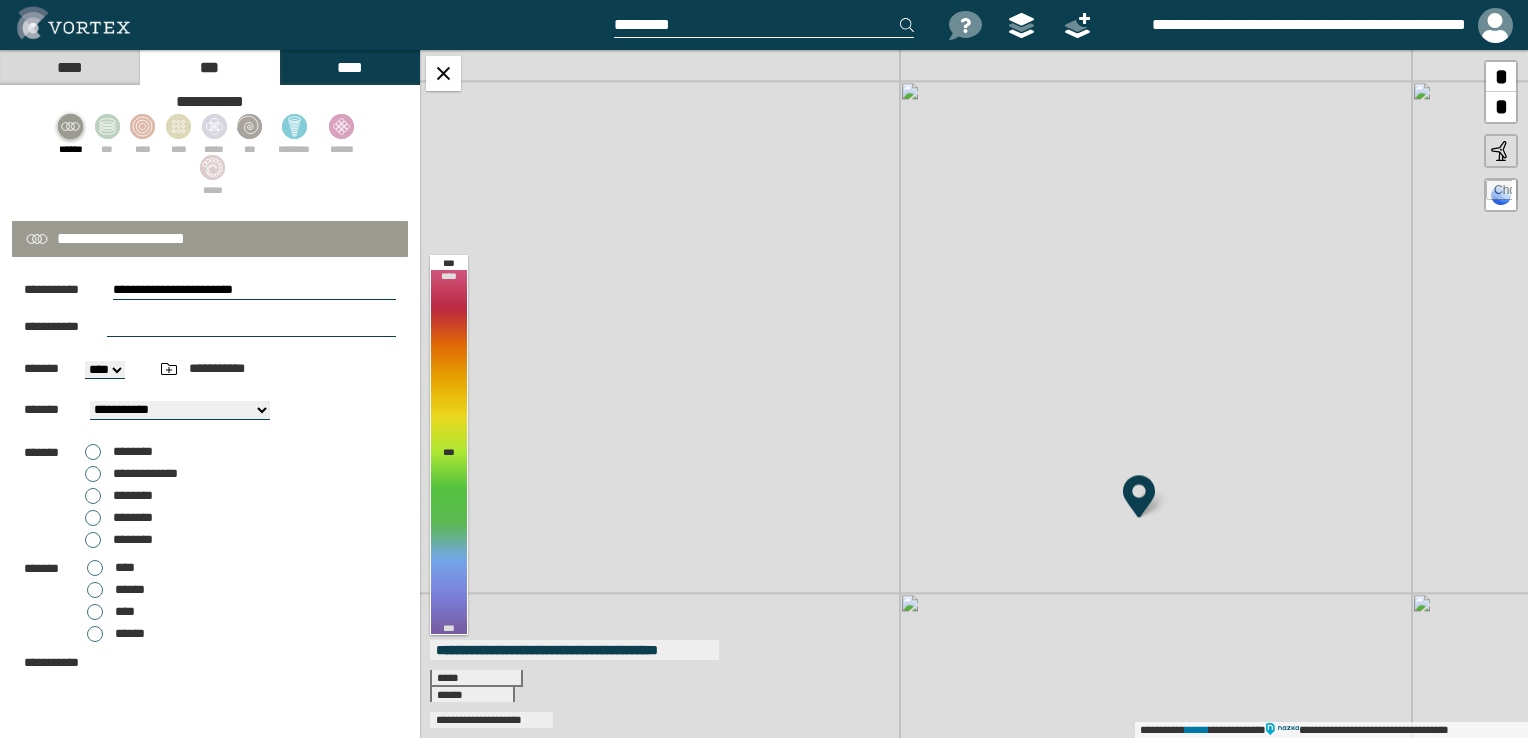 click on "********" at bounding box center (133, 517) 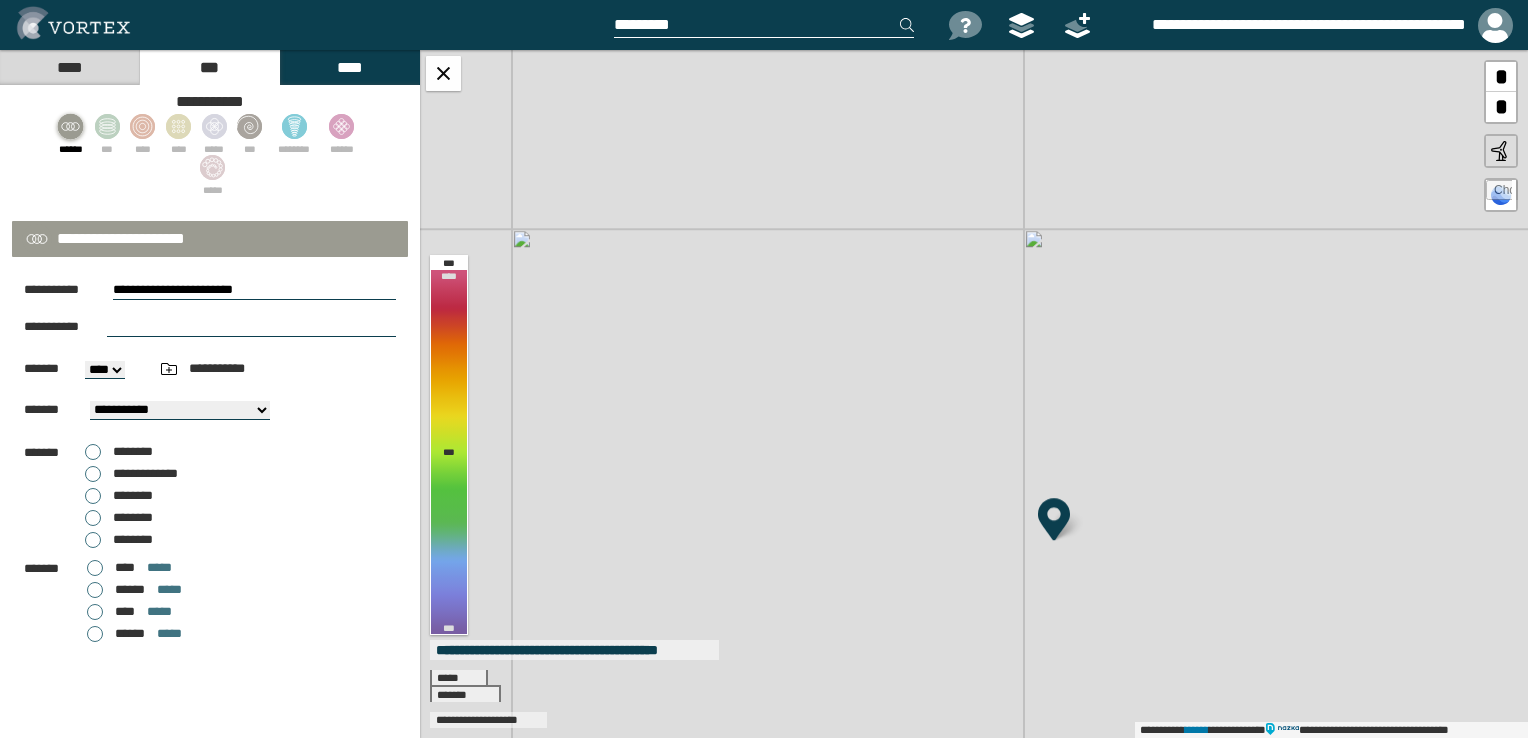 drag, startPoint x: 605, startPoint y: 105, endPoint x: 755, endPoint y: 282, distance: 232.01077 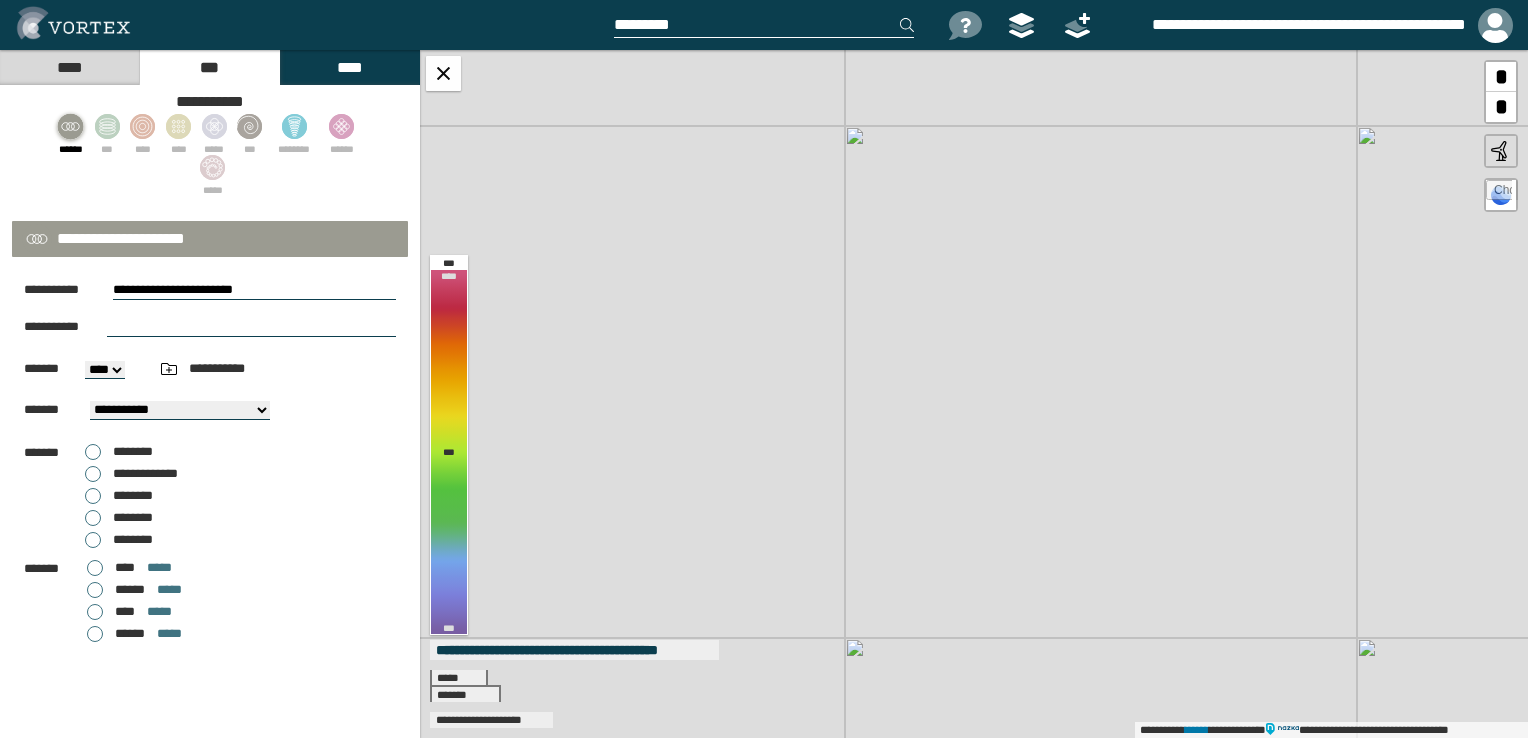 drag, startPoint x: 693, startPoint y: 163, endPoint x: 1026, endPoint y: 572, distance: 527.4182 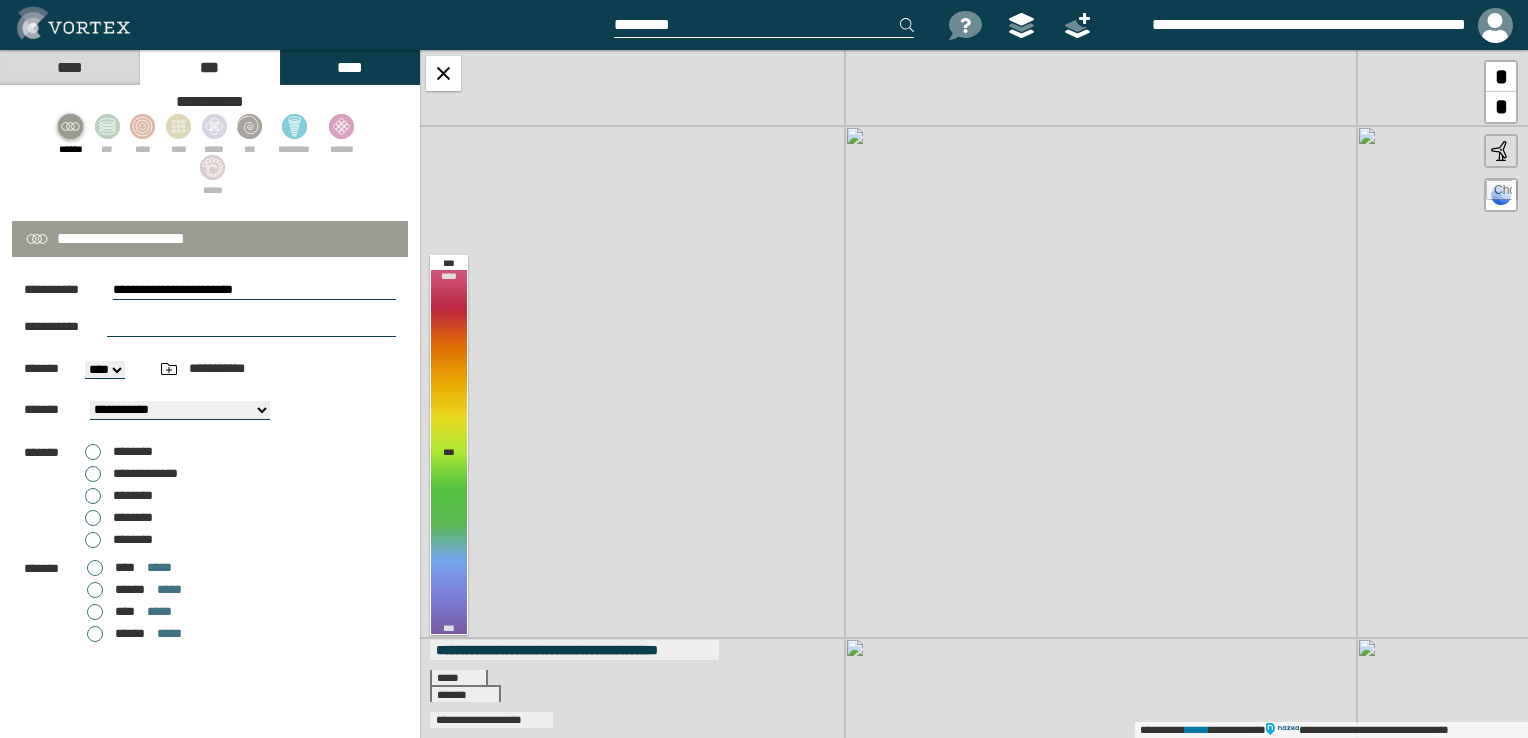 click on "**********" at bounding box center [974, 394] 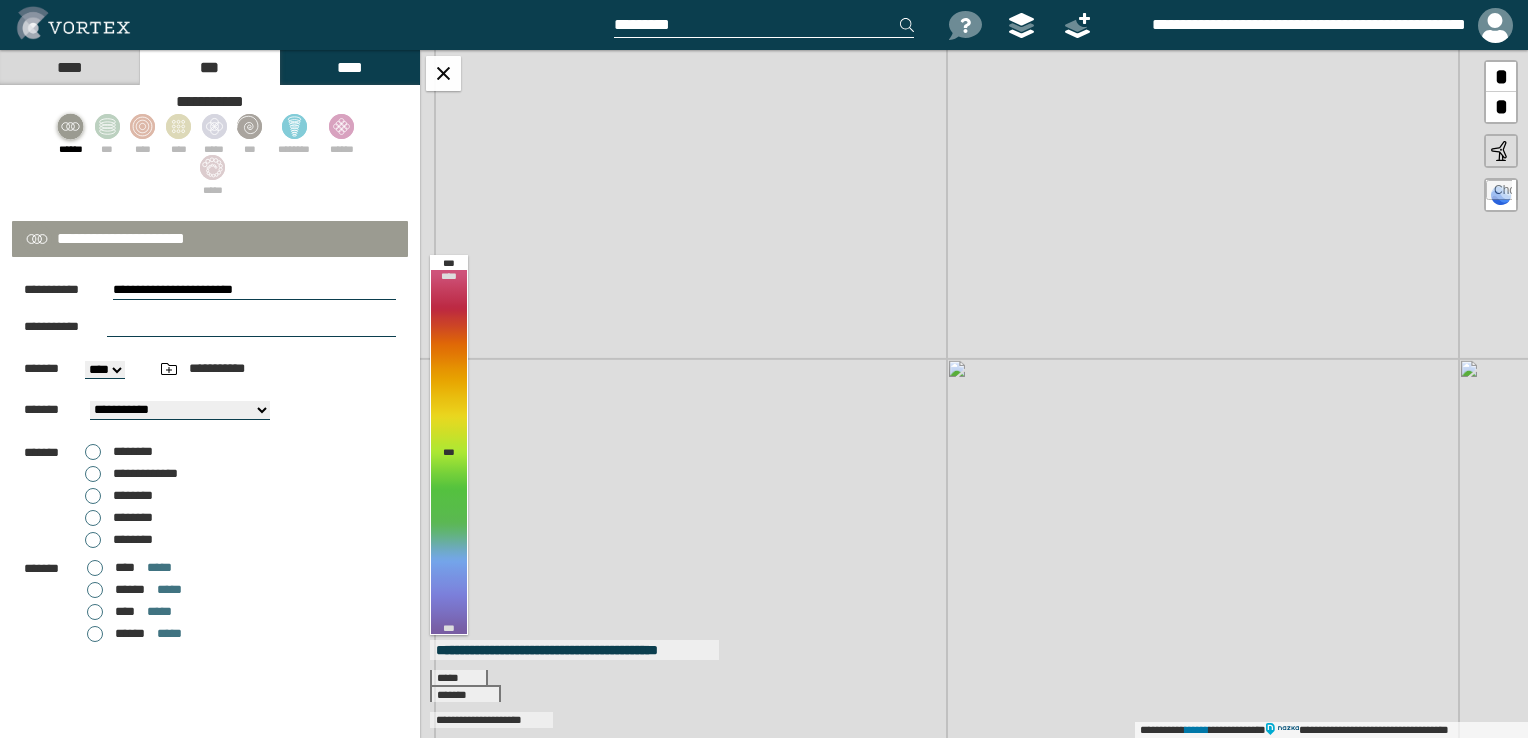 drag, startPoint x: 832, startPoint y: 250, endPoint x: 934, endPoint y: 483, distance: 254.34819 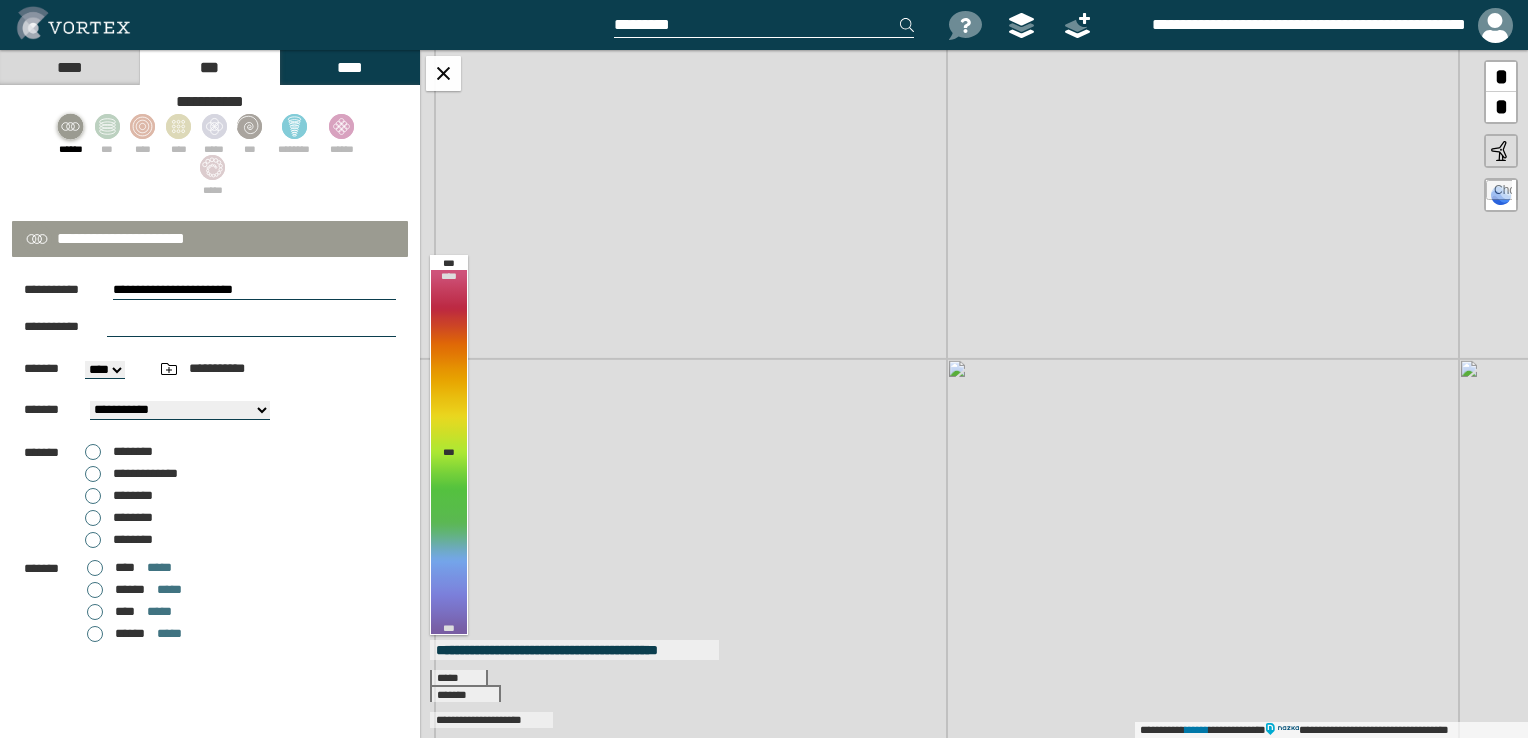click on "**********" at bounding box center [974, 394] 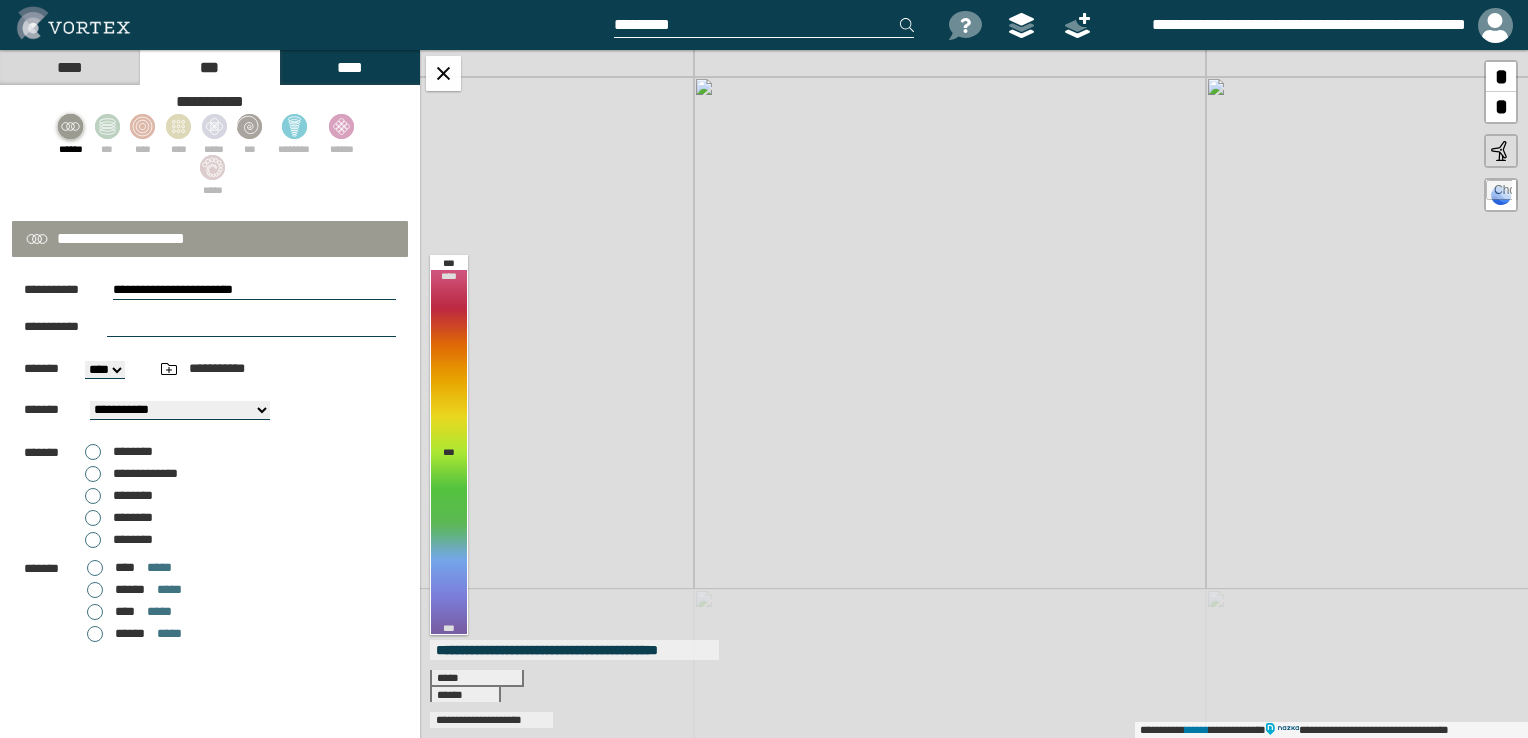 drag, startPoint x: 1257, startPoint y: 577, endPoint x: 1002, endPoint y: 329, distance: 355.70914 